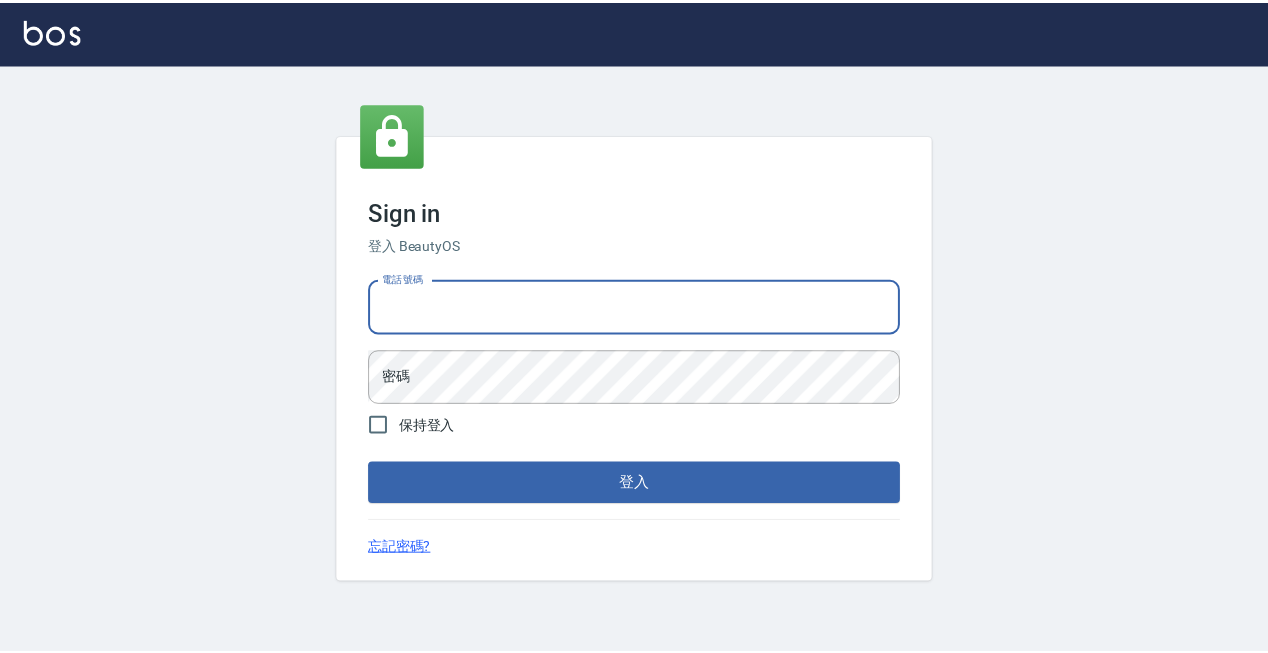 scroll, scrollTop: 0, scrollLeft: 0, axis: both 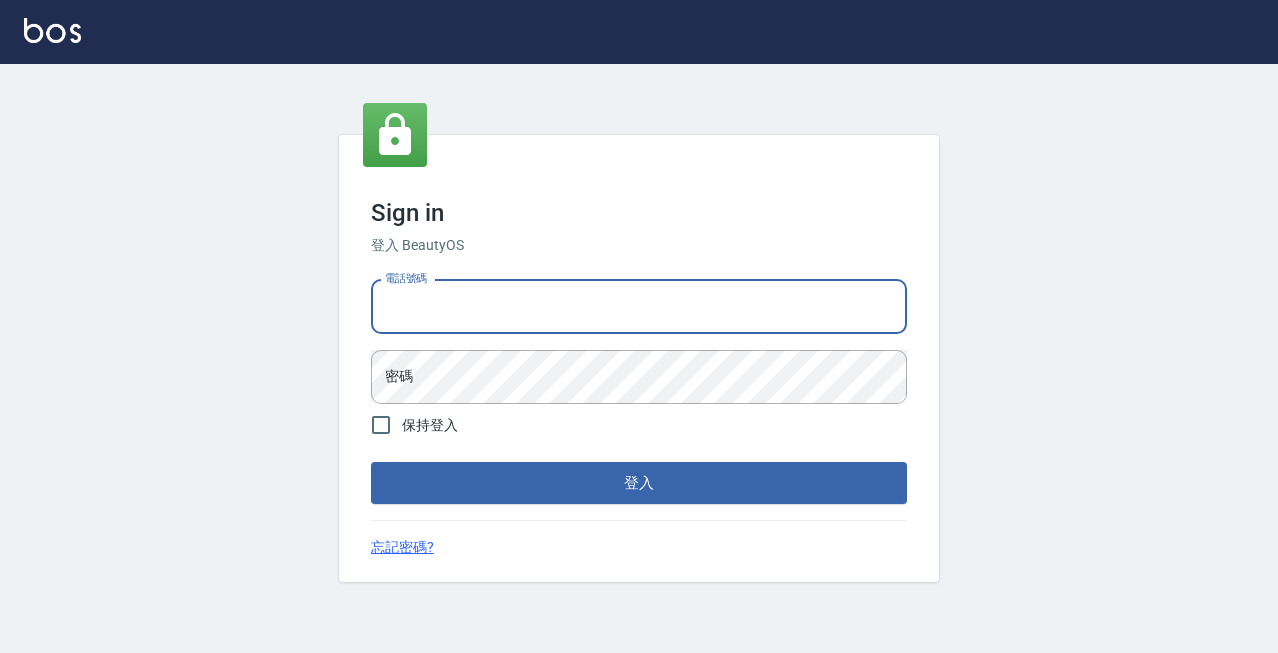 type on "0427061917" 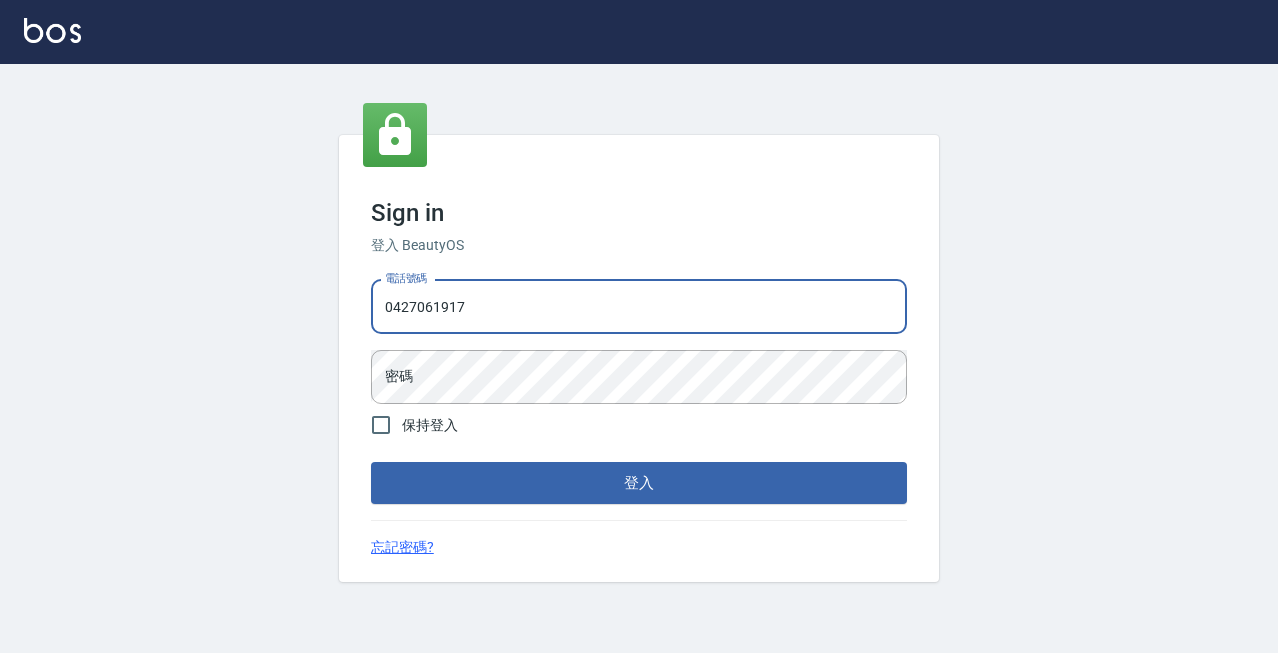 click on "登入" at bounding box center (639, 483) 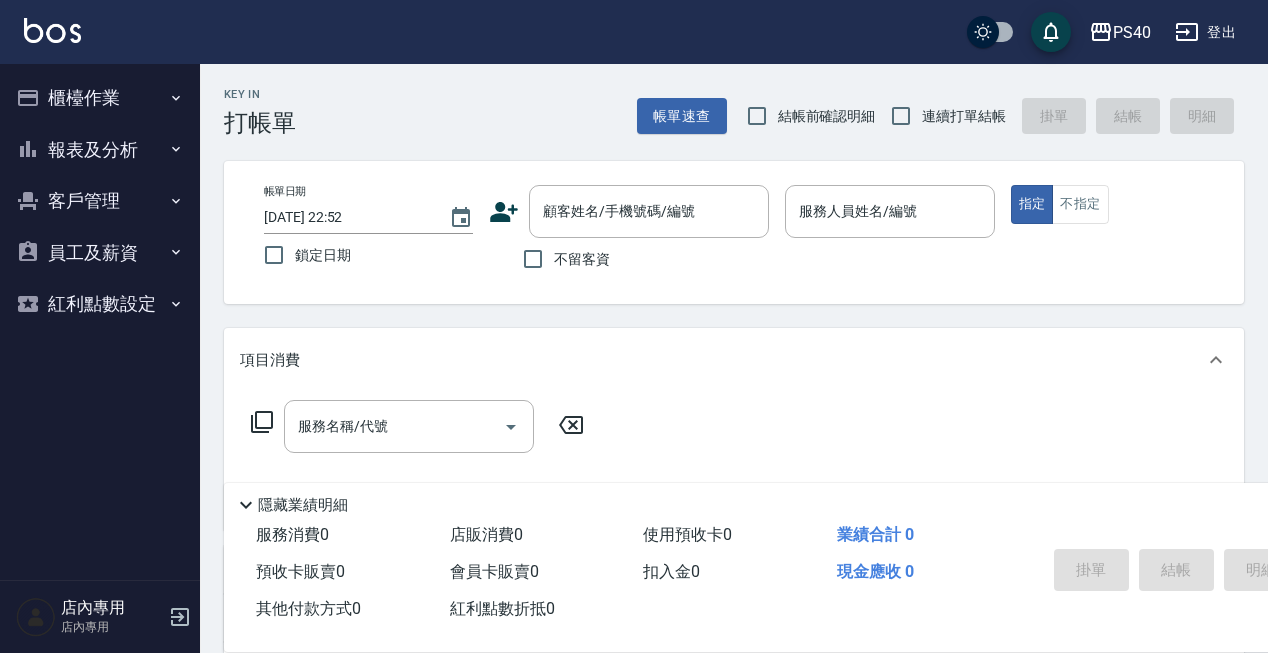click on "不留客資" at bounding box center [561, 259] 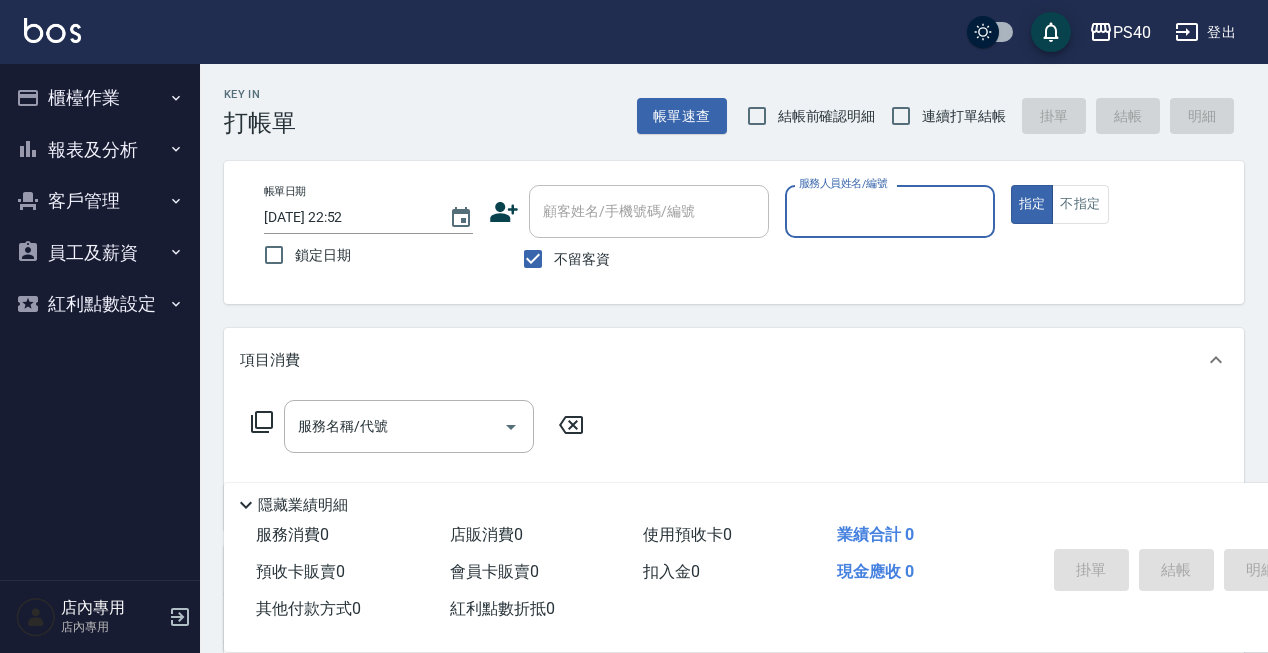 click on "服務人員姓名/編號" at bounding box center (889, 211) 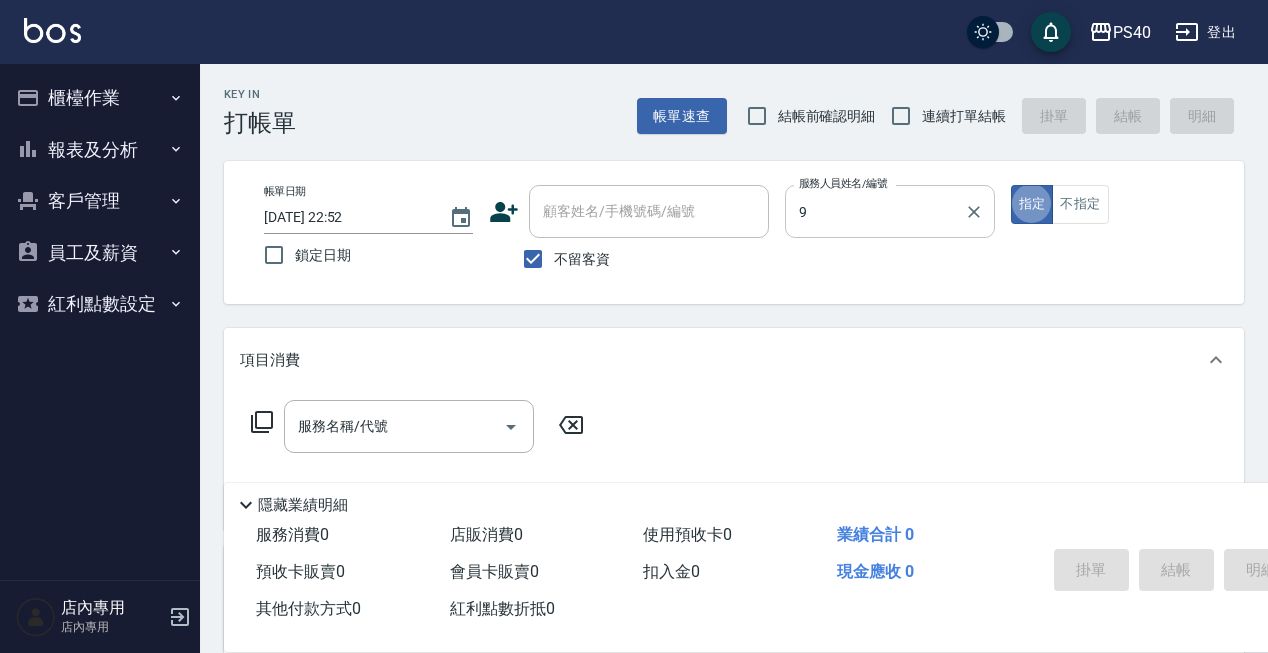 type on "[PERSON_NAME]-9" 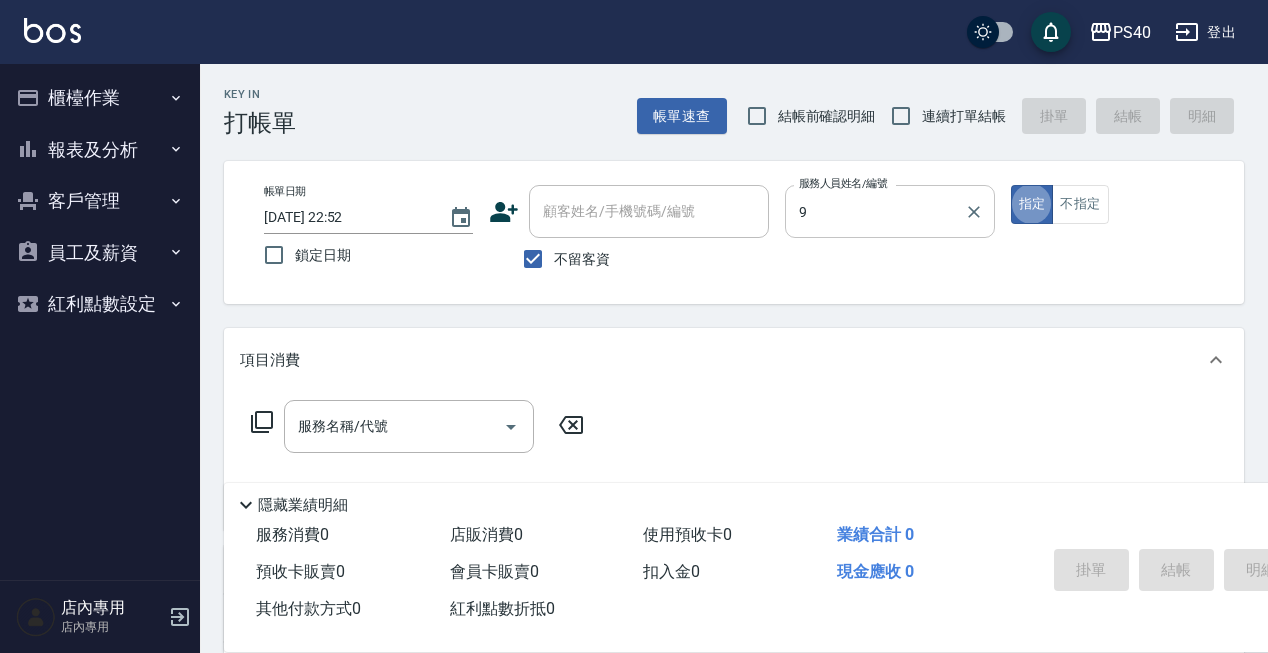 type on "true" 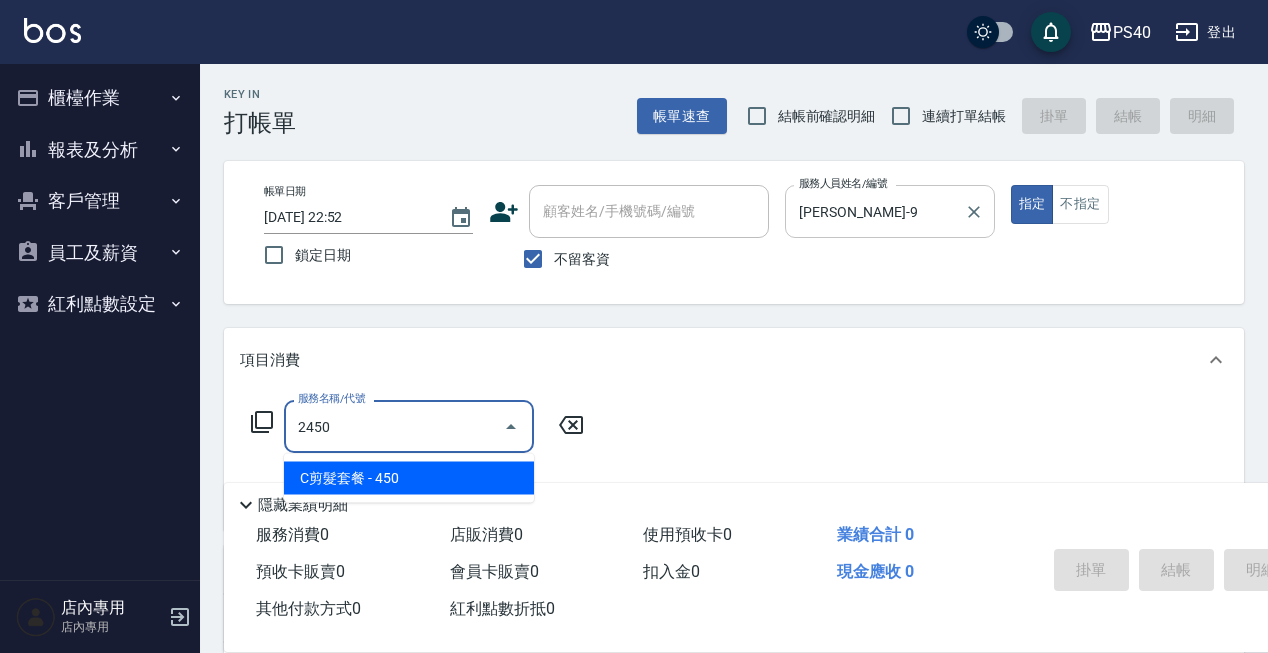 type on "C剪髮套餐(2450)" 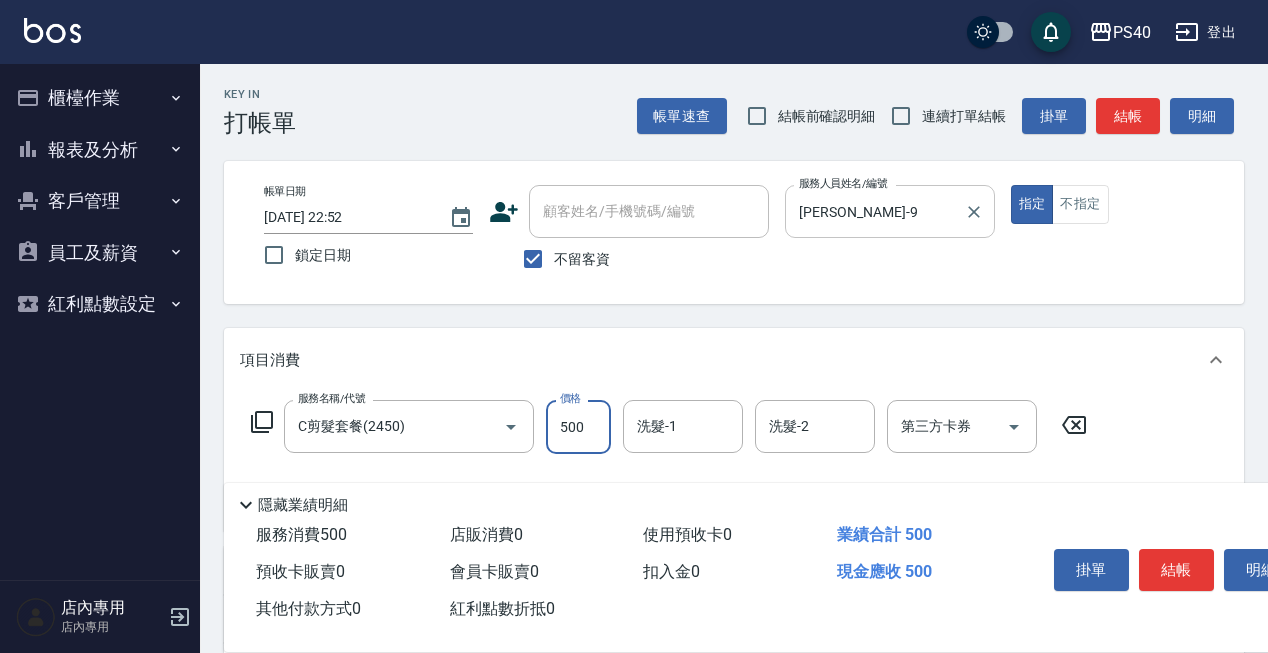 type on "500" 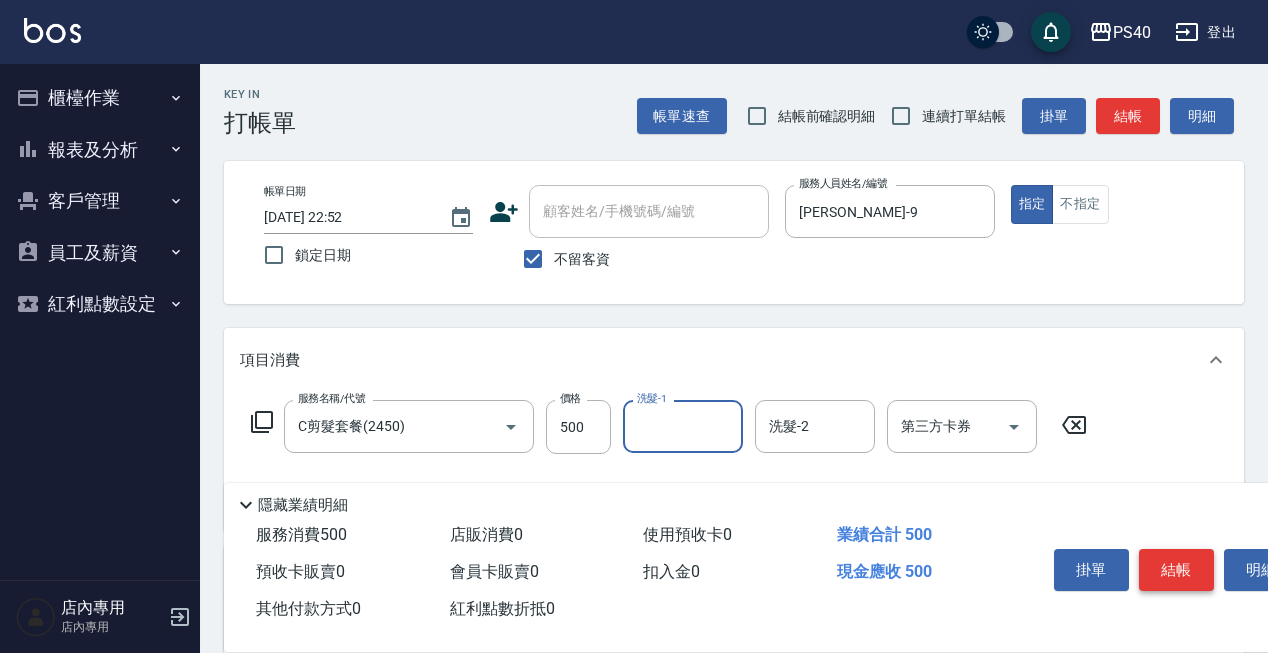 click on "結帳" at bounding box center [1176, 570] 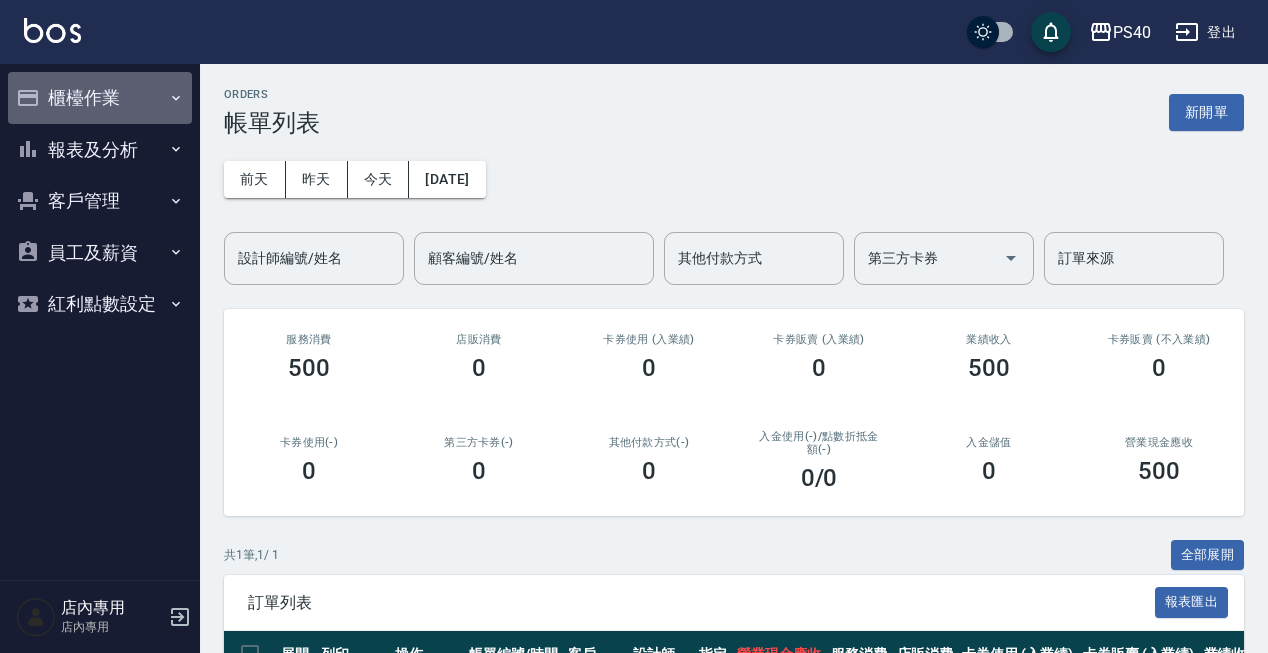 click on "櫃檯作業" at bounding box center (100, 98) 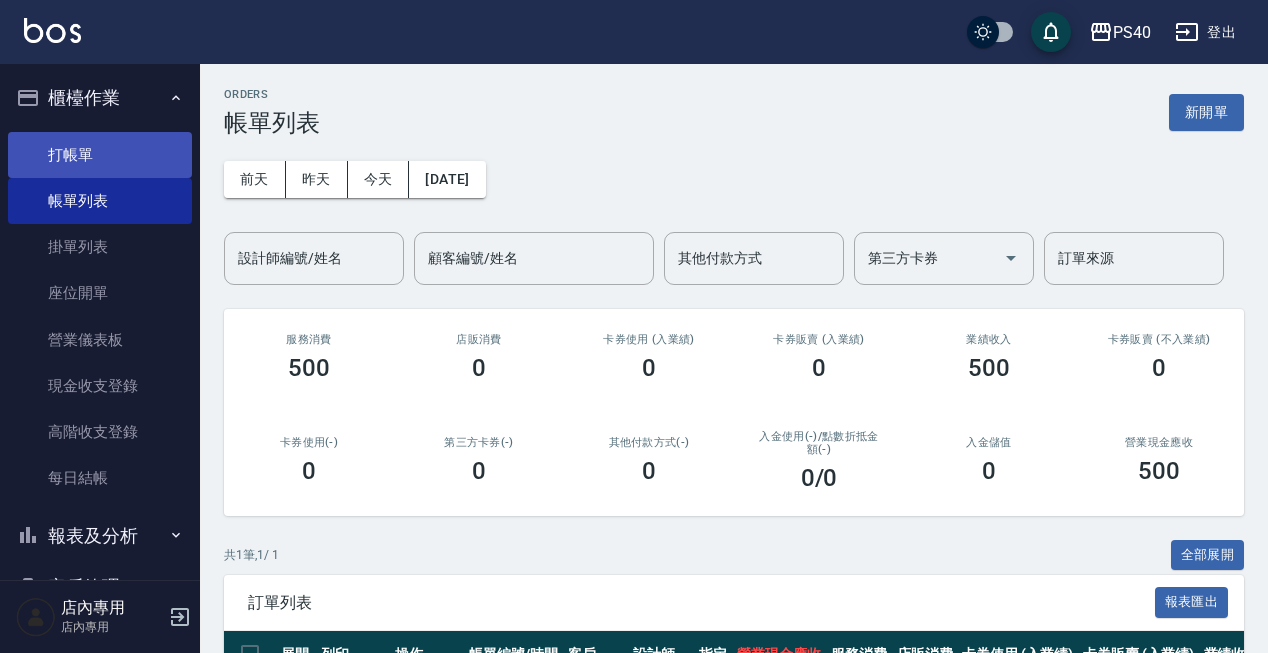 click on "打帳單" at bounding box center (100, 155) 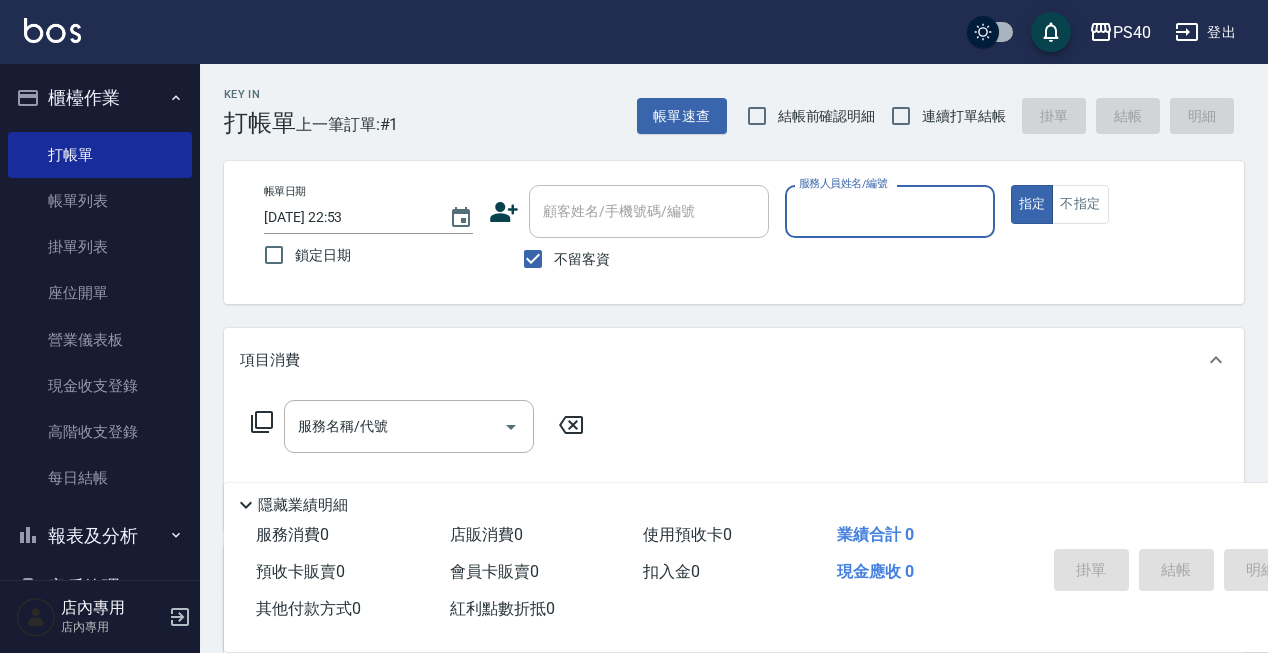 click on "連續打單結帳" at bounding box center (964, 116) 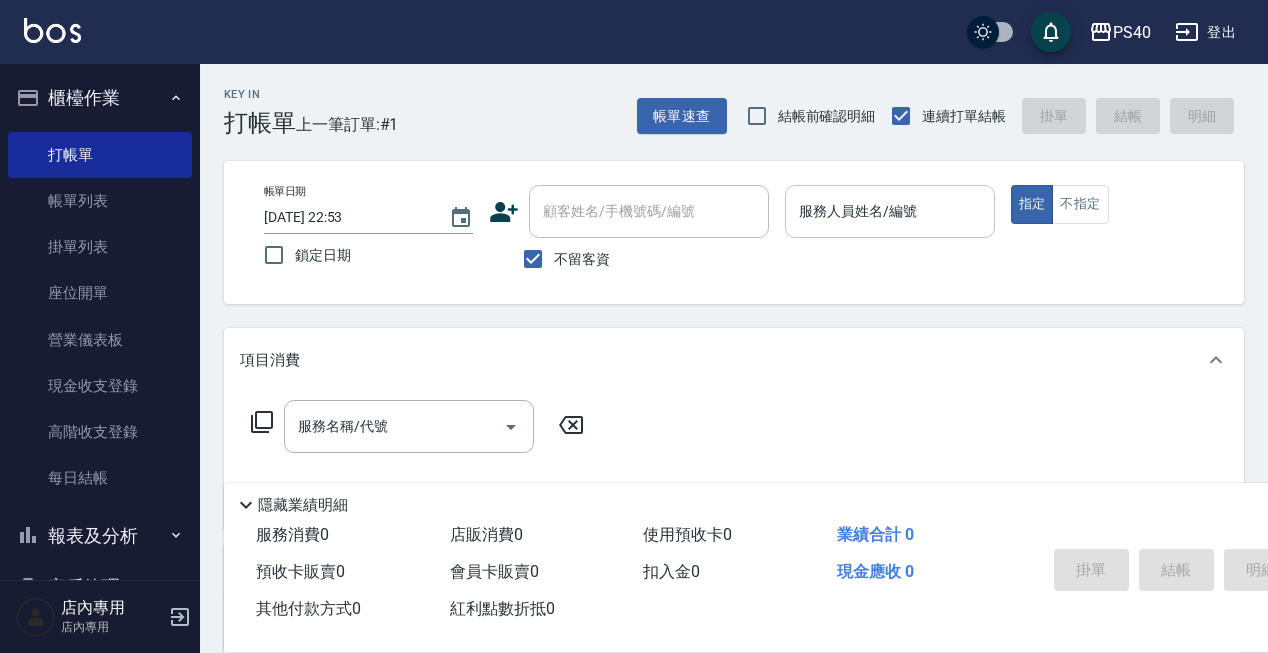 click on "服務人員姓名/編號" at bounding box center [889, 211] 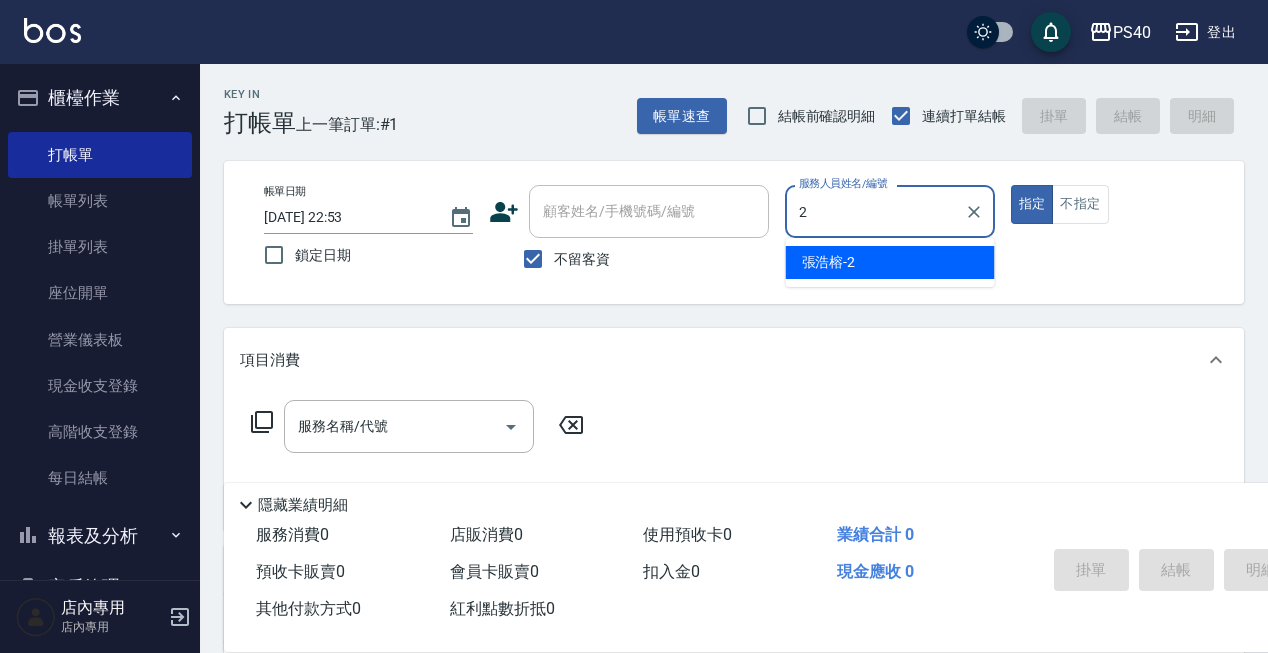 type on "[PERSON_NAME]-2" 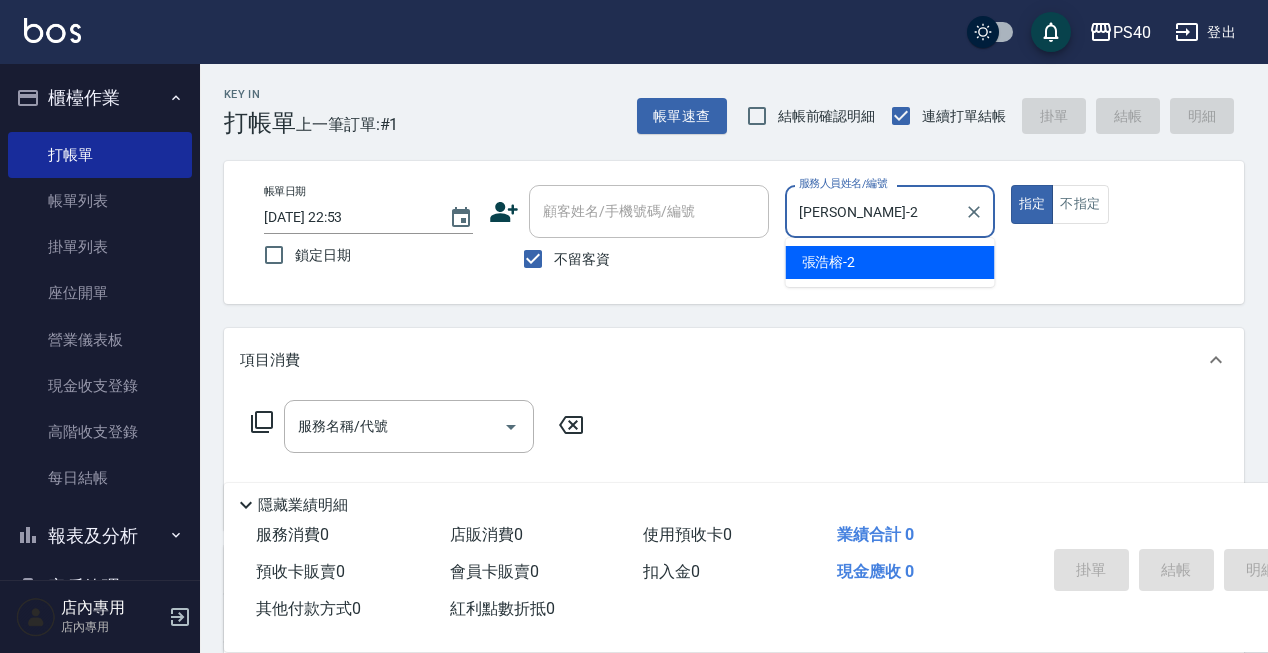 type on "true" 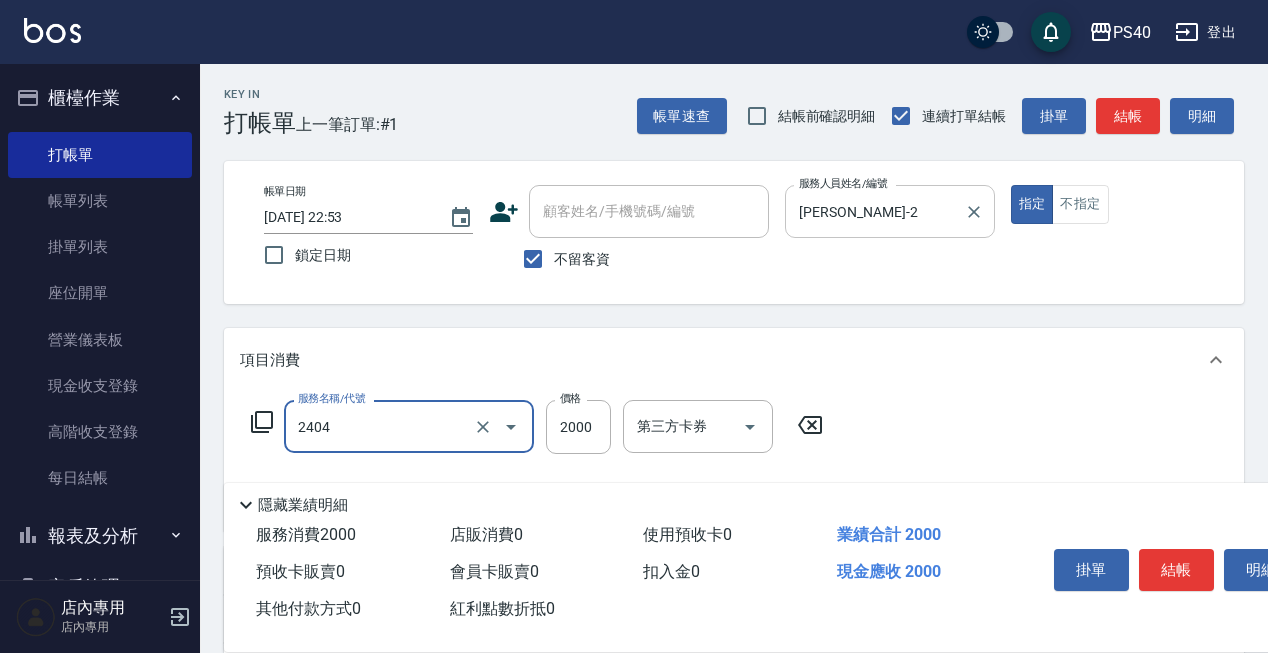 type on "燙髮D餐(2404)" 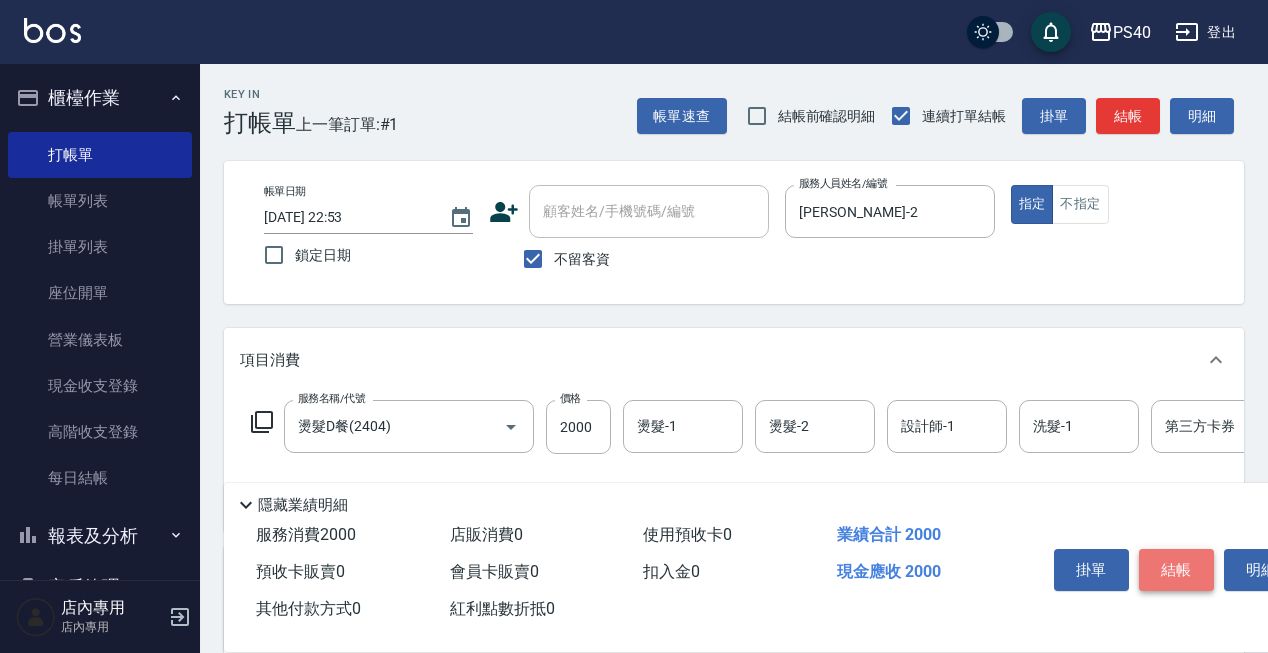 click on "結帳" at bounding box center [1176, 570] 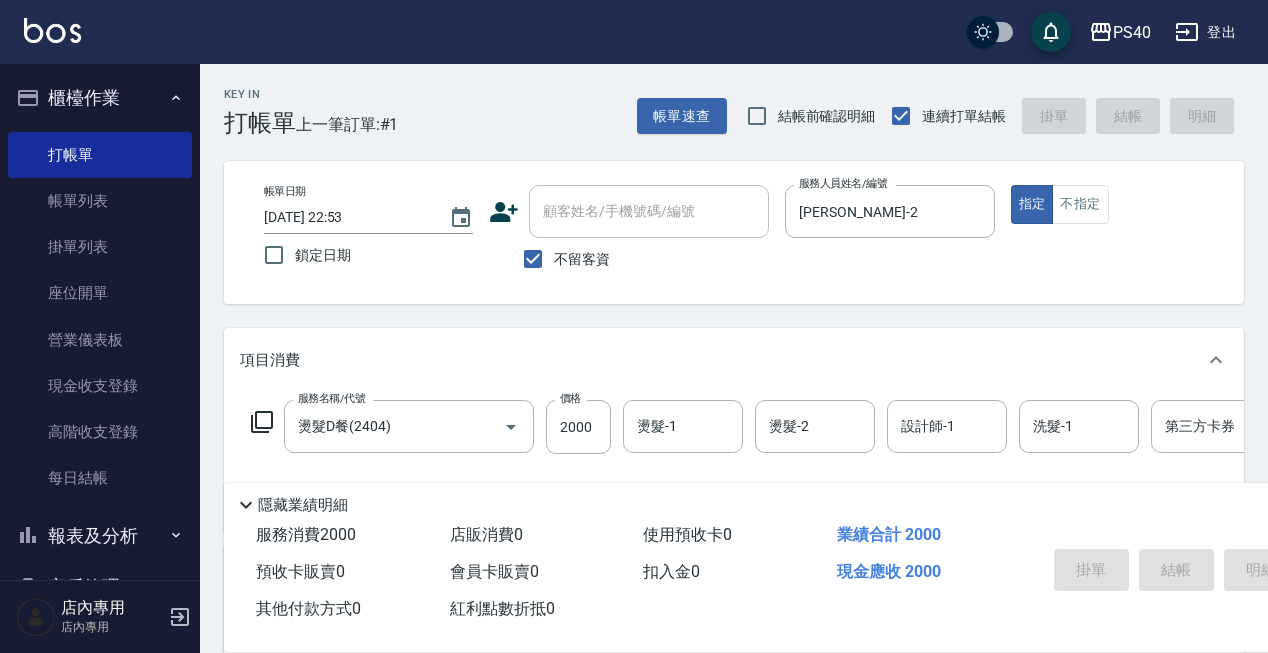 type 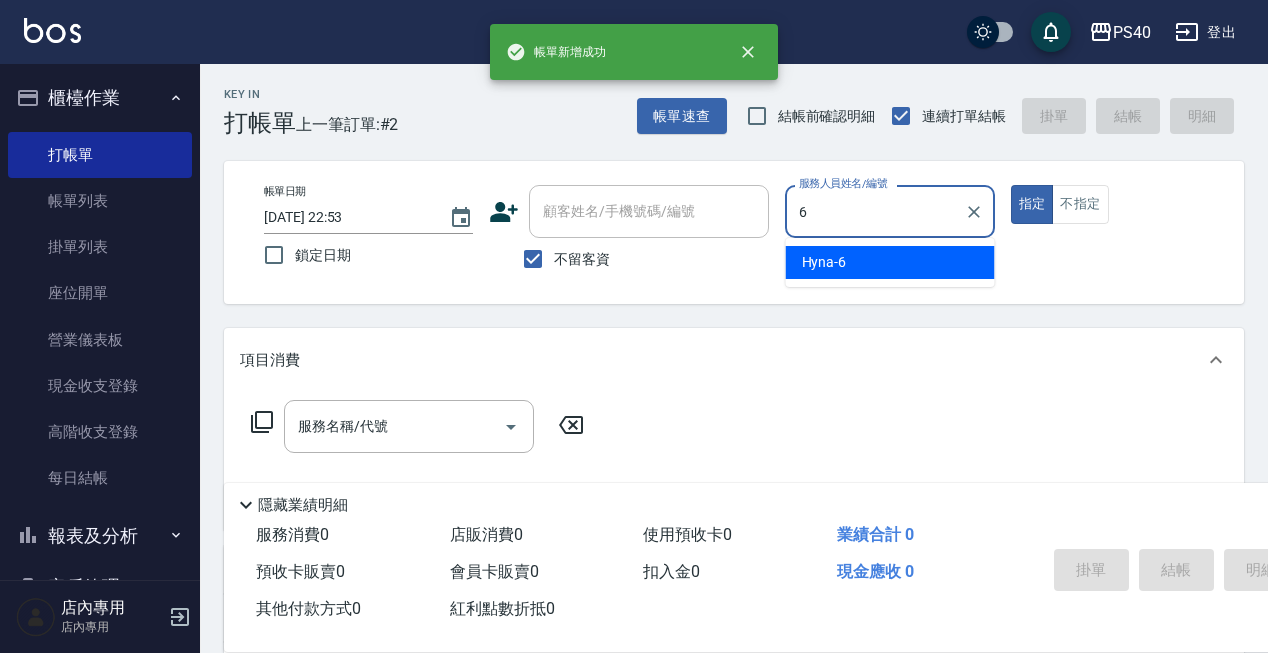type on "Hyna-6" 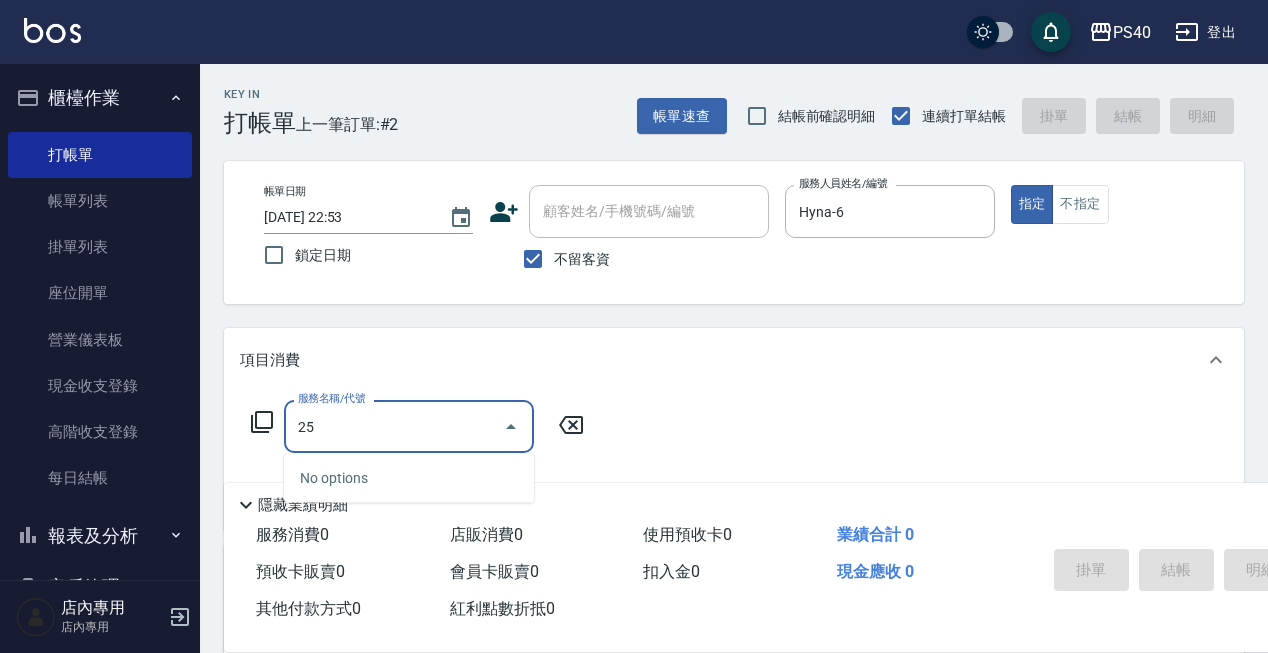 type on "2" 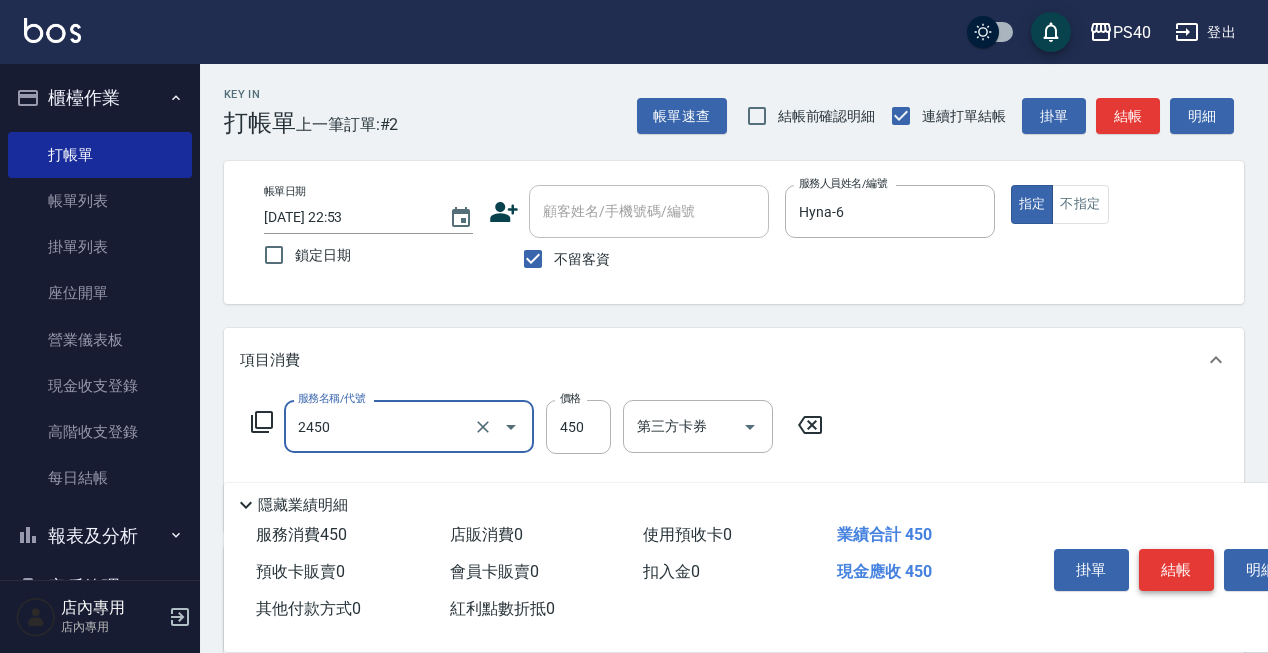 type on "C剪髮套餐(2450)" 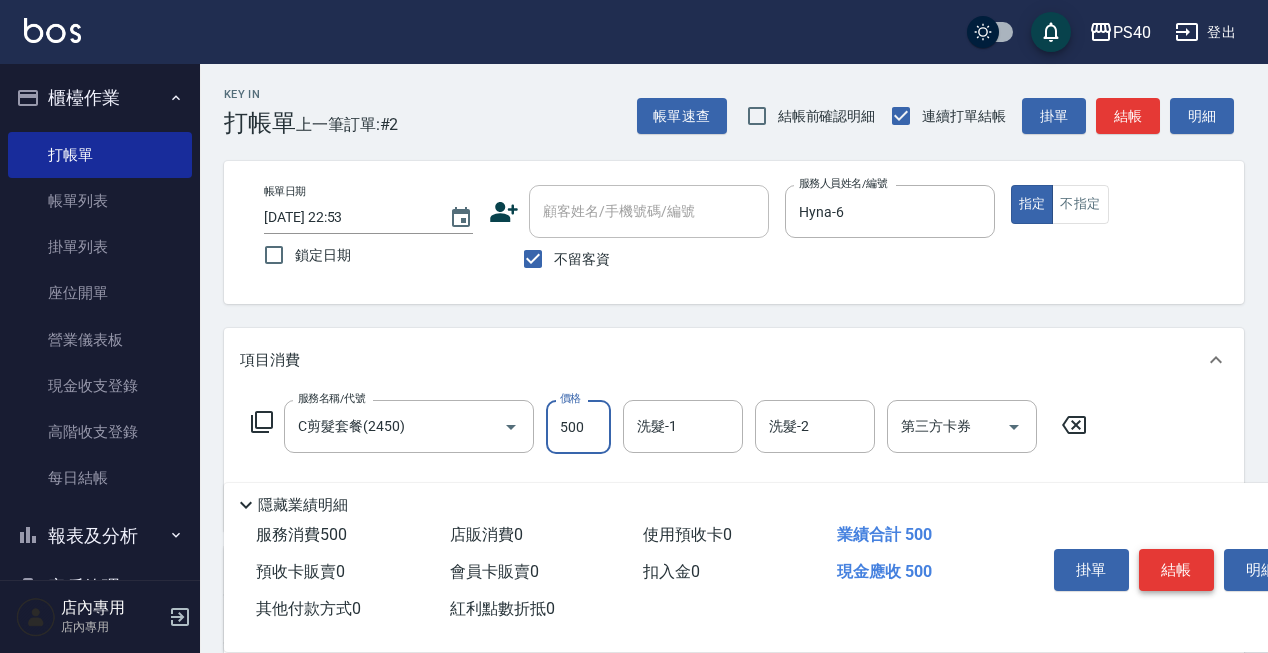 type on "500" 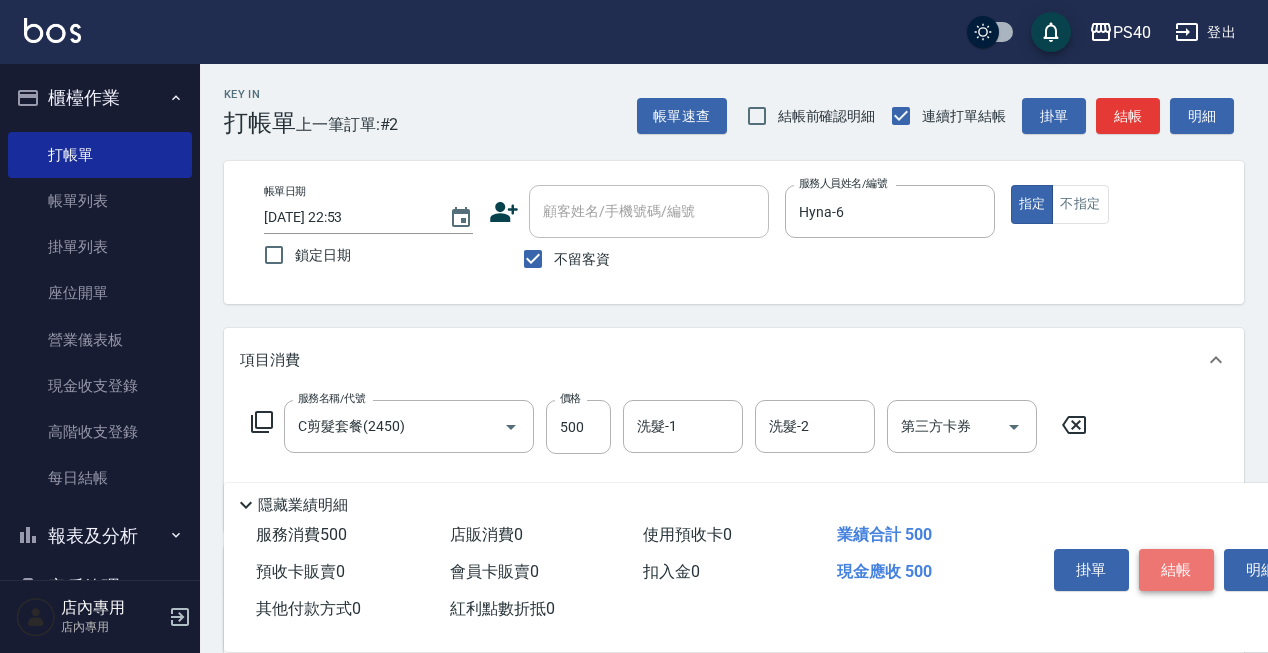 click on "結帳" at bounding box center (1176, 570) 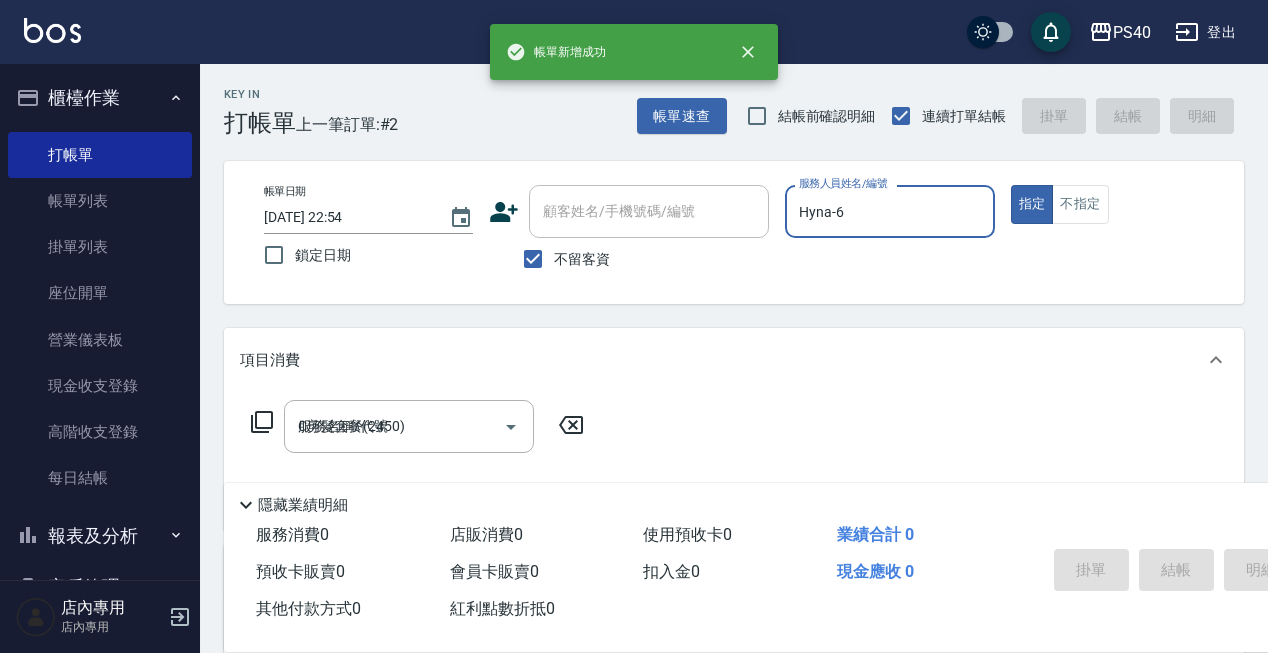 type on "[DATE] 22:54" 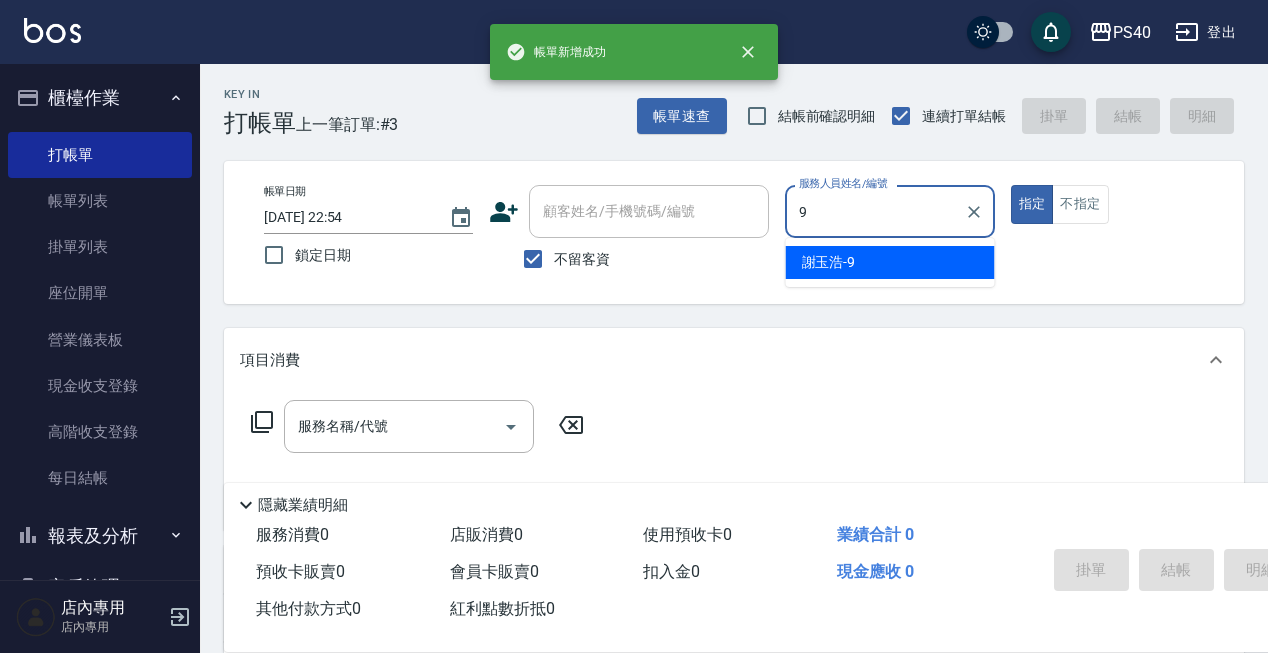 type on "[PERSON_NAME]-9" 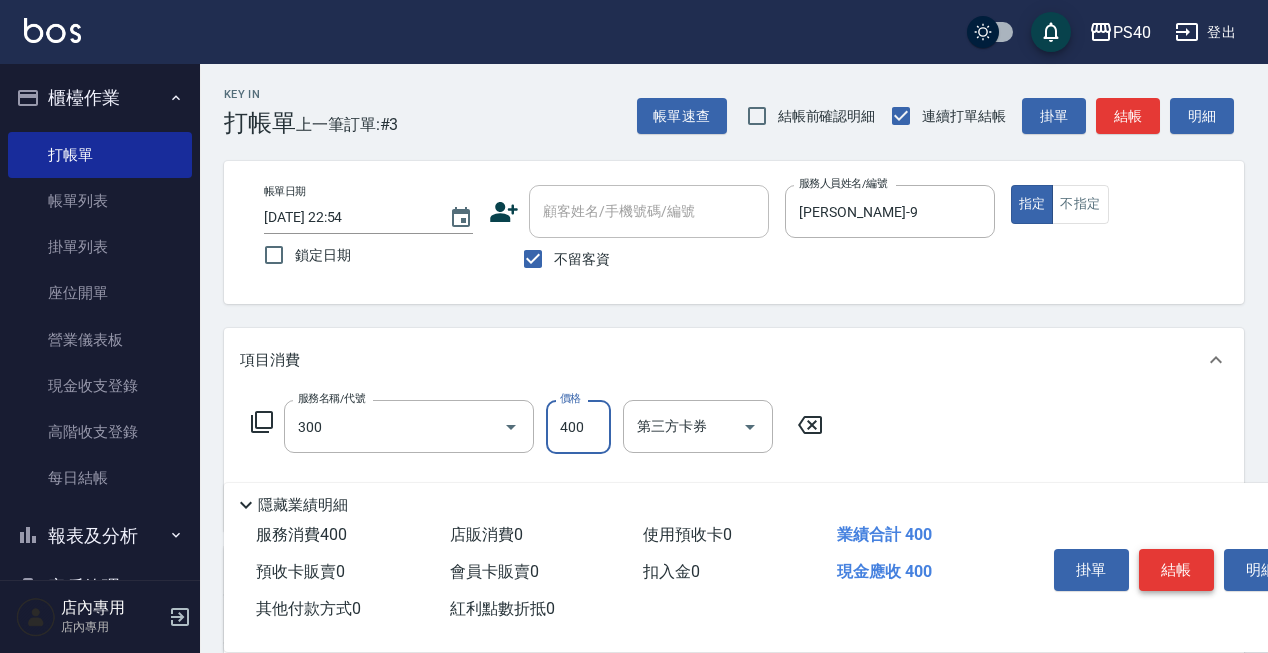 type on "特A剪髮(300)" 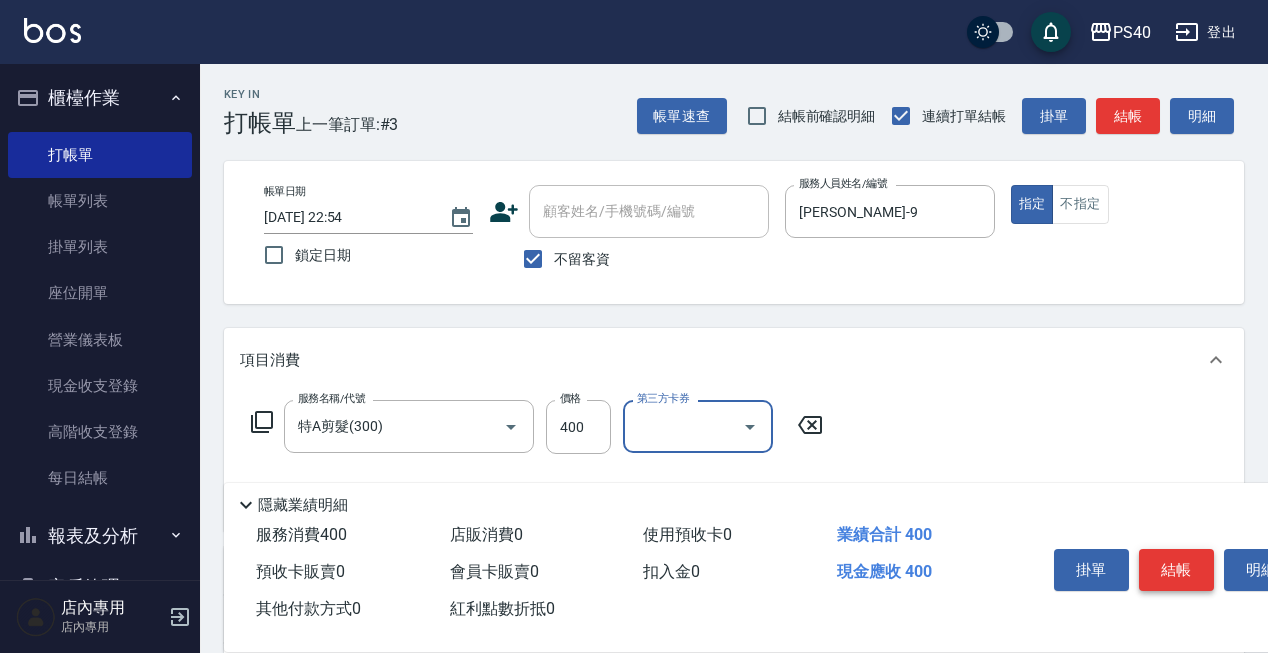 click on "結帳" at bounding box center [1176, 570] 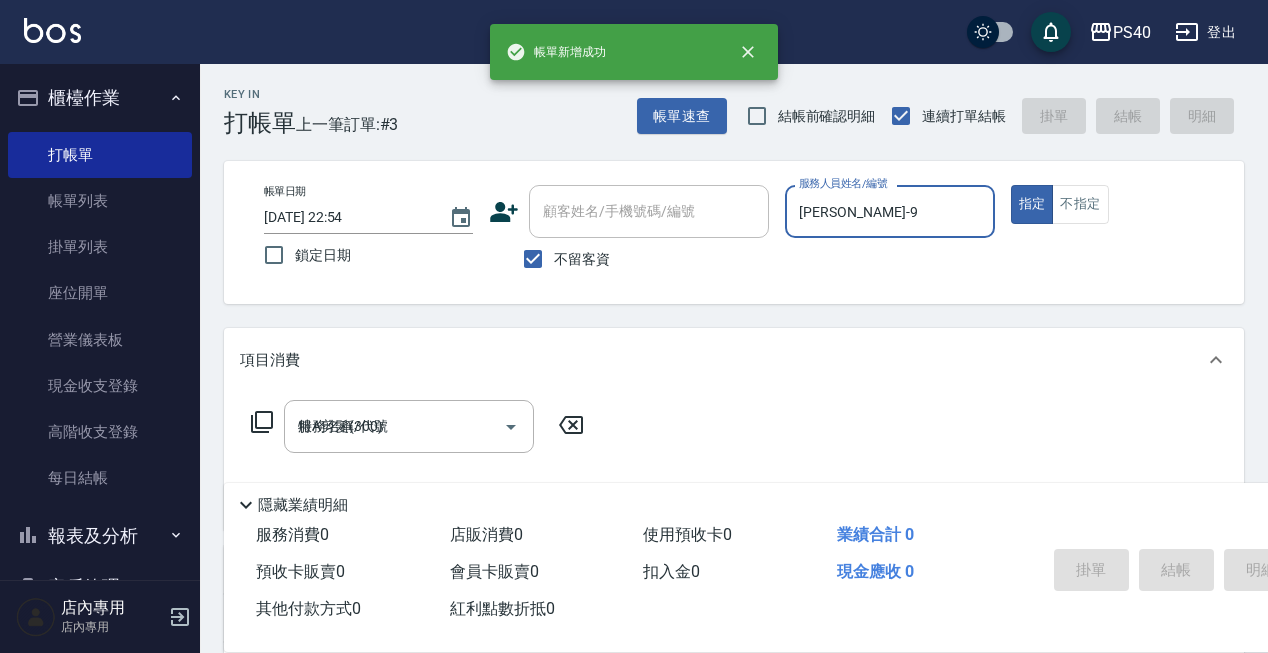 type 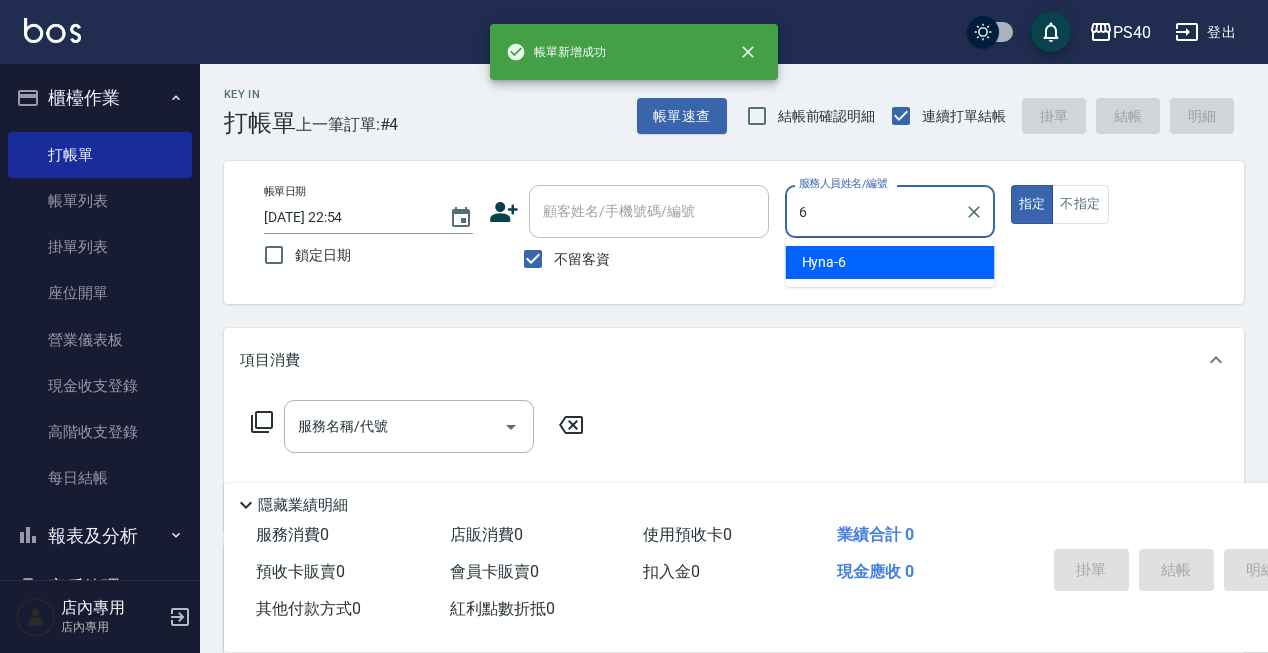 type on "Hyna-6" 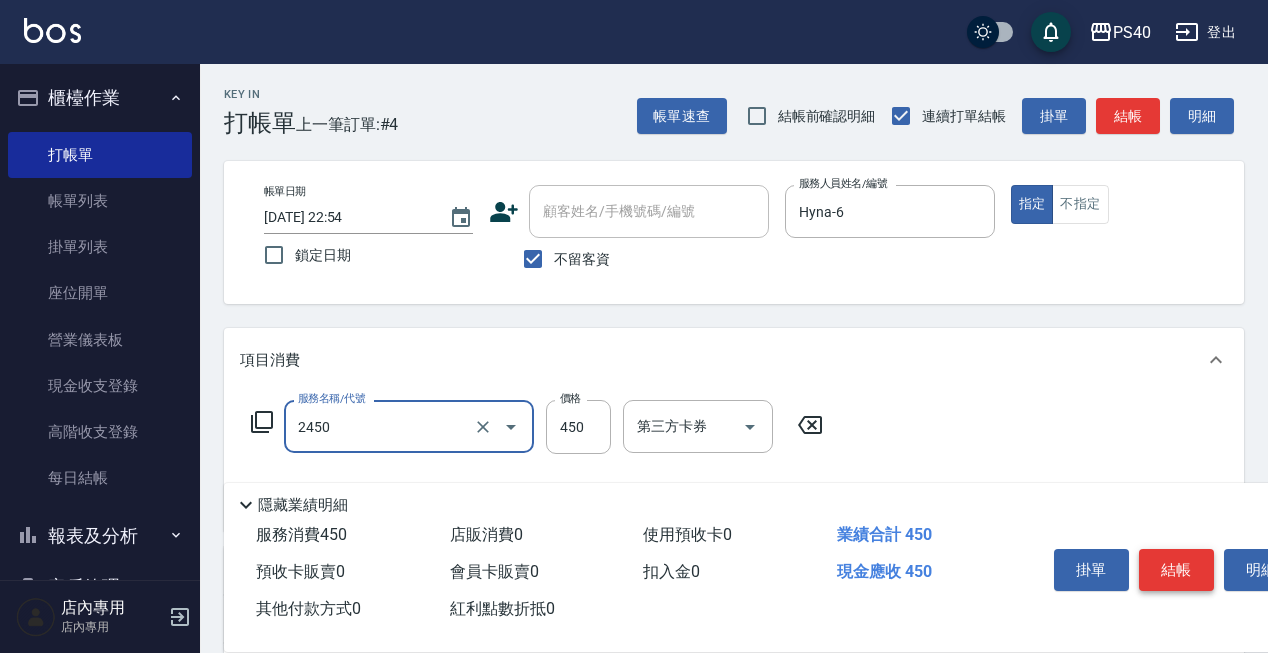 type on "C剪髮套餐(2450)" 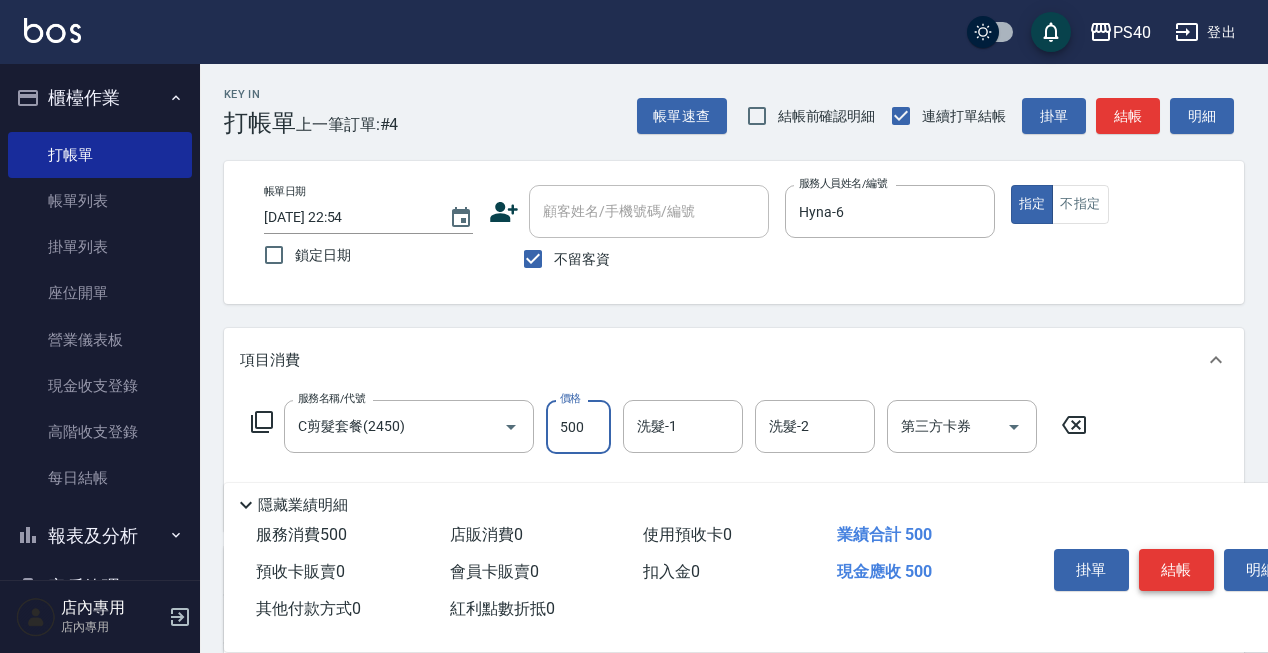 type on "500" 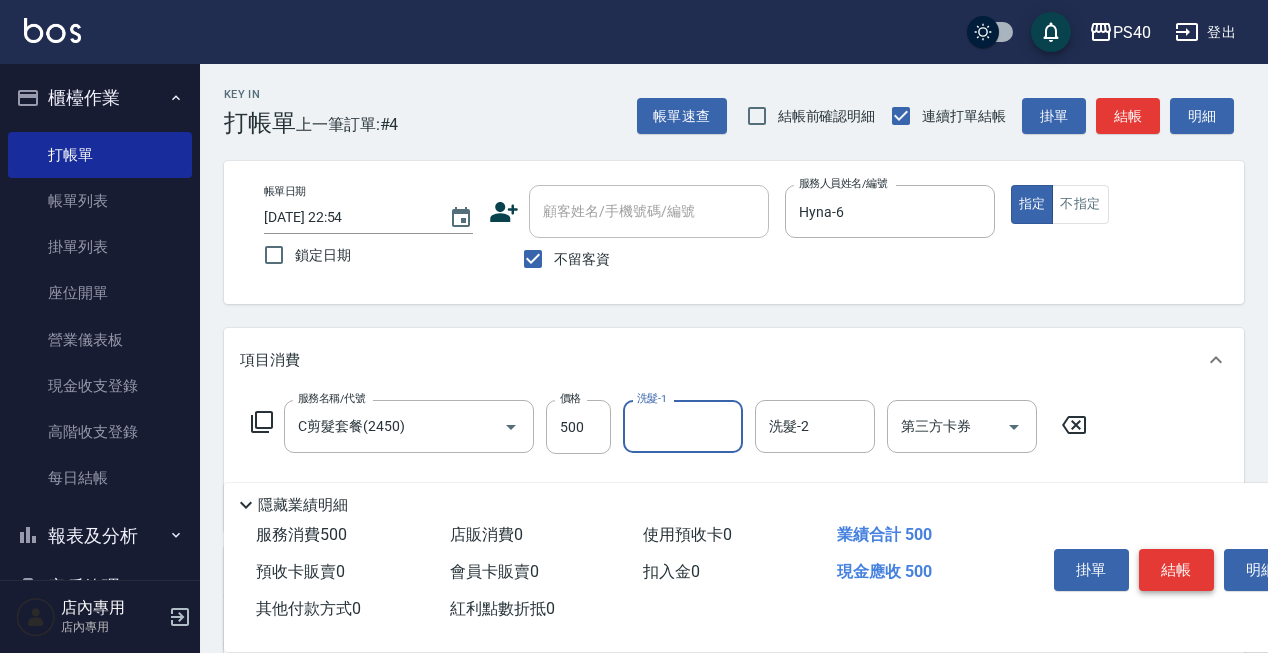 click on "結帳" at bounding box center [1176, 570] 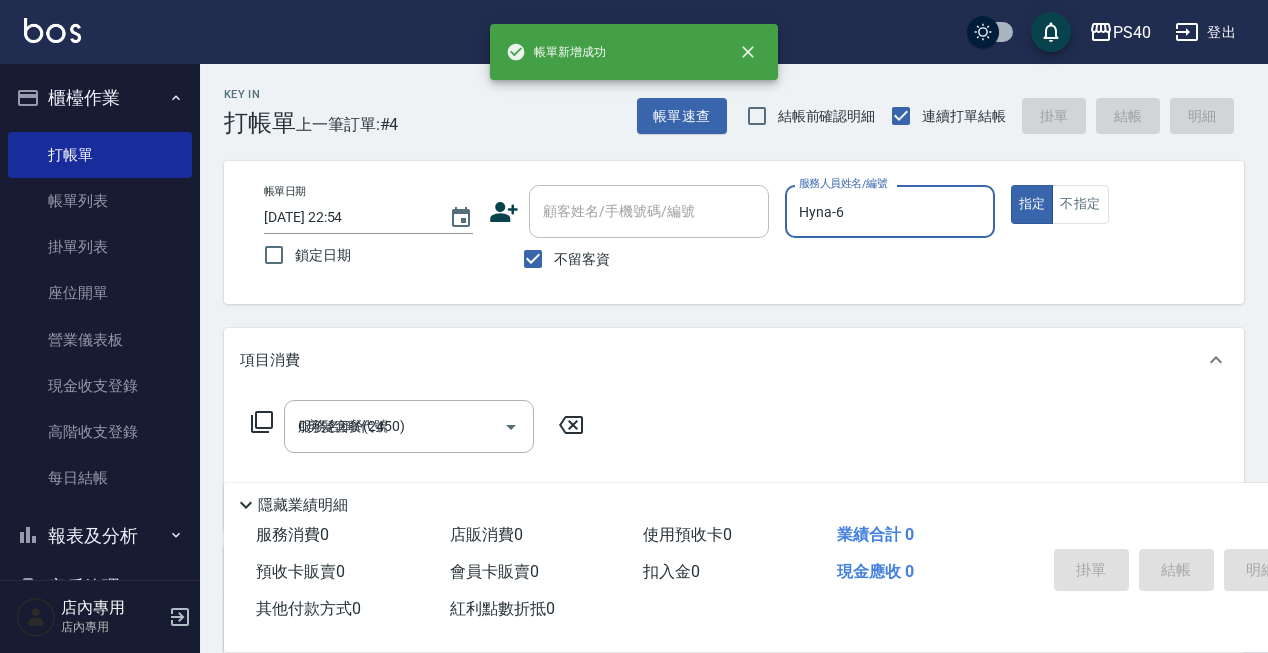 type 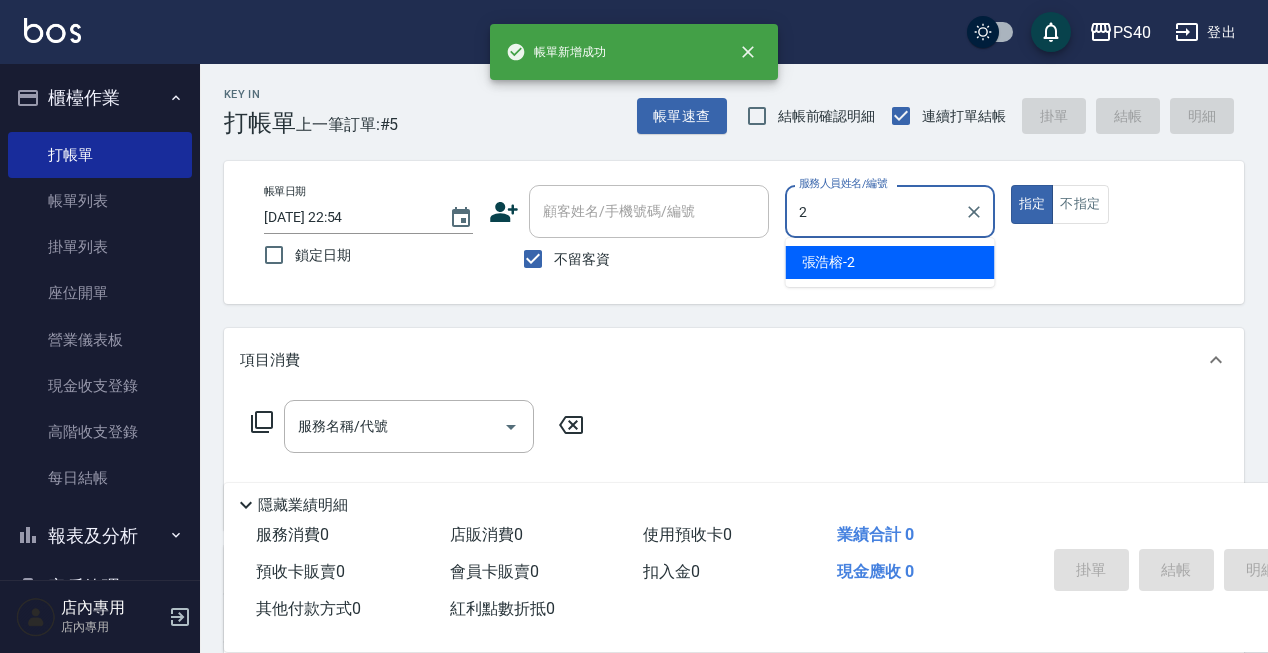 type on "[PERSON_NAME]-2" 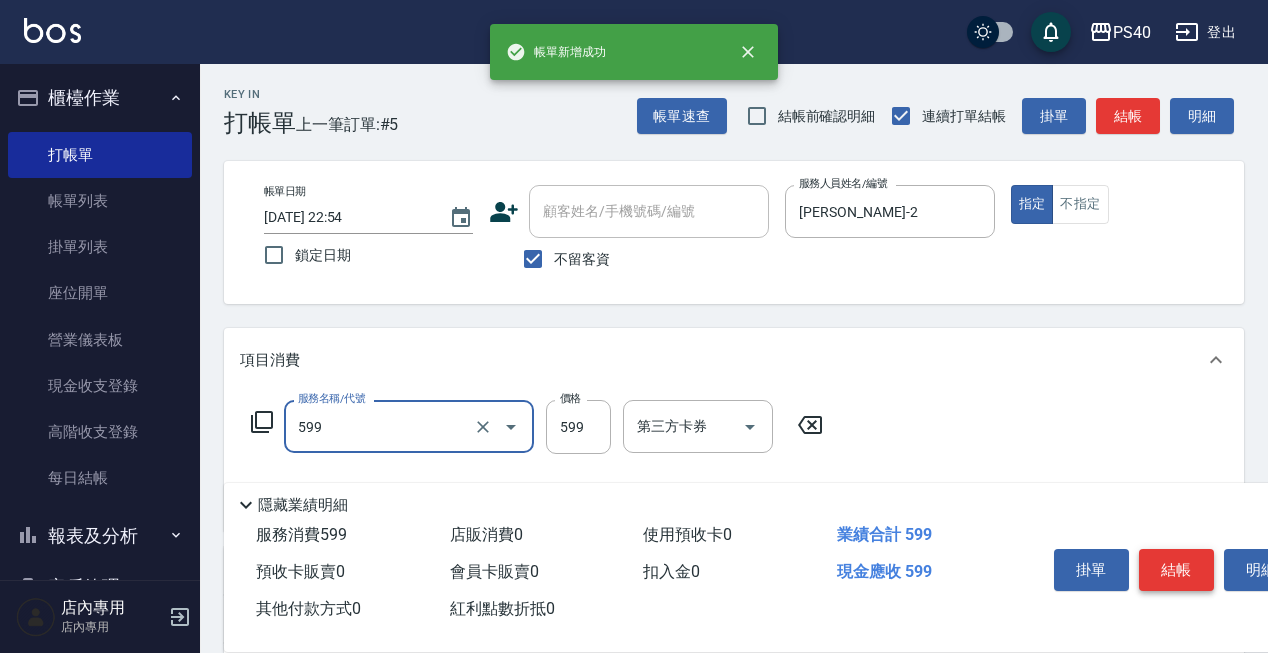 type on "精油-599(0599)" 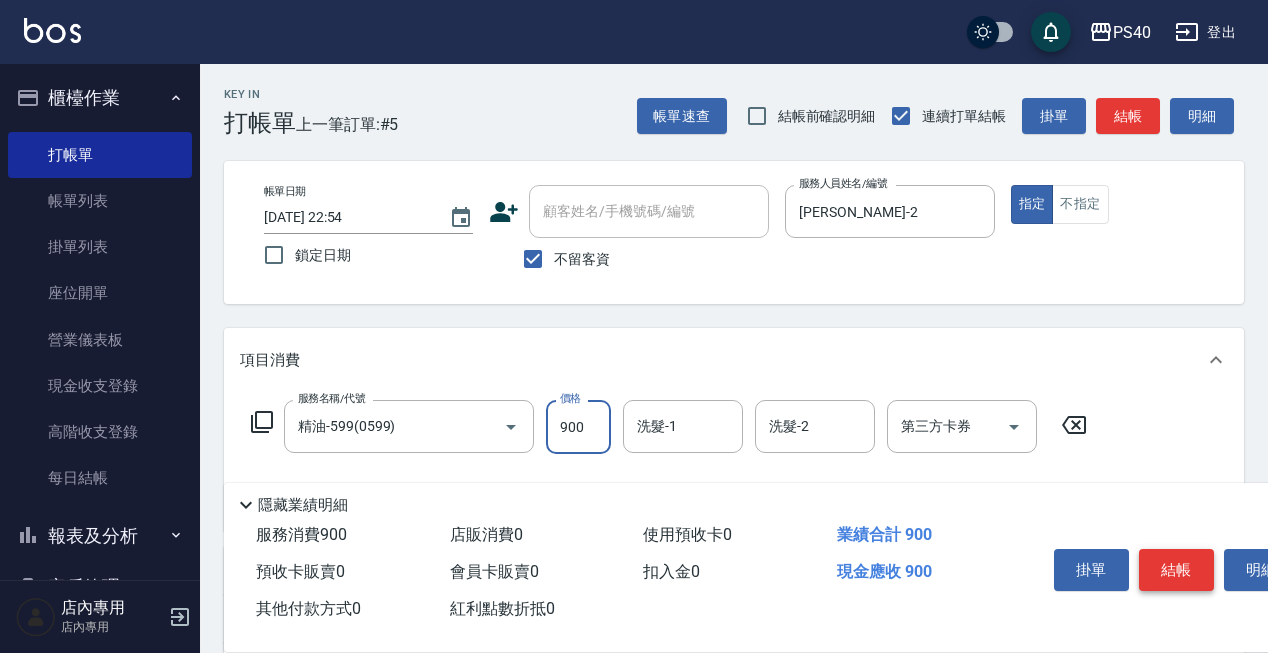 type on "900" 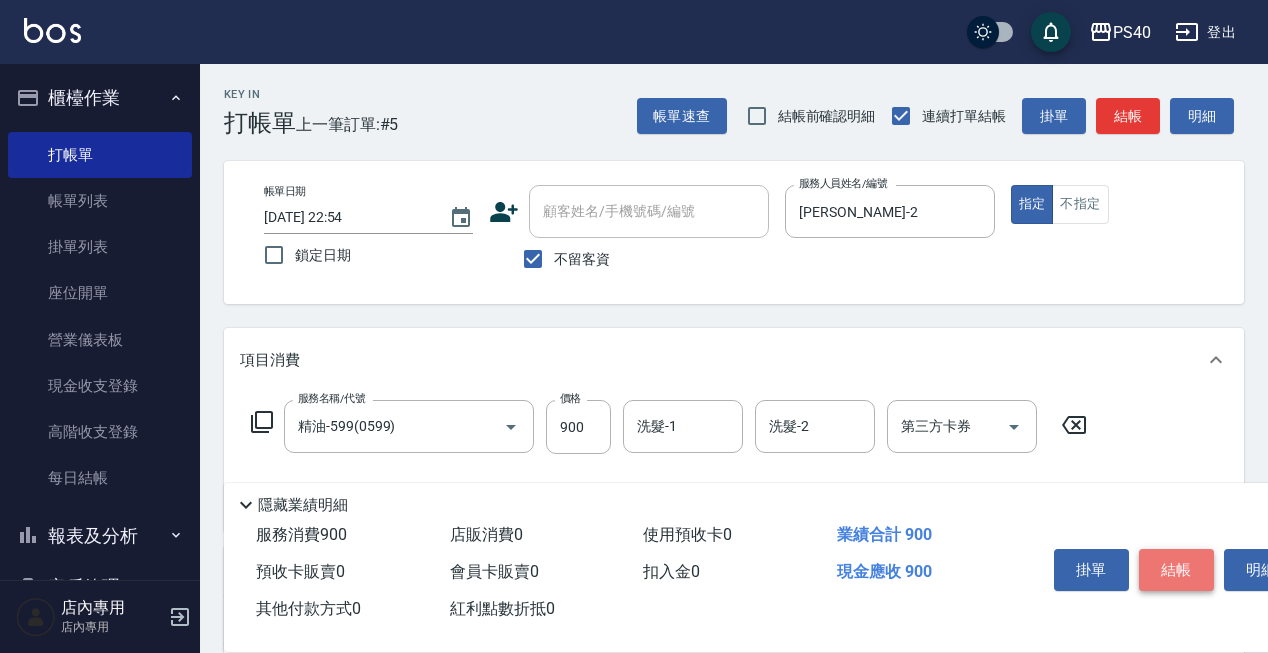 click on "結帳" at bounding box center [1176, 570] 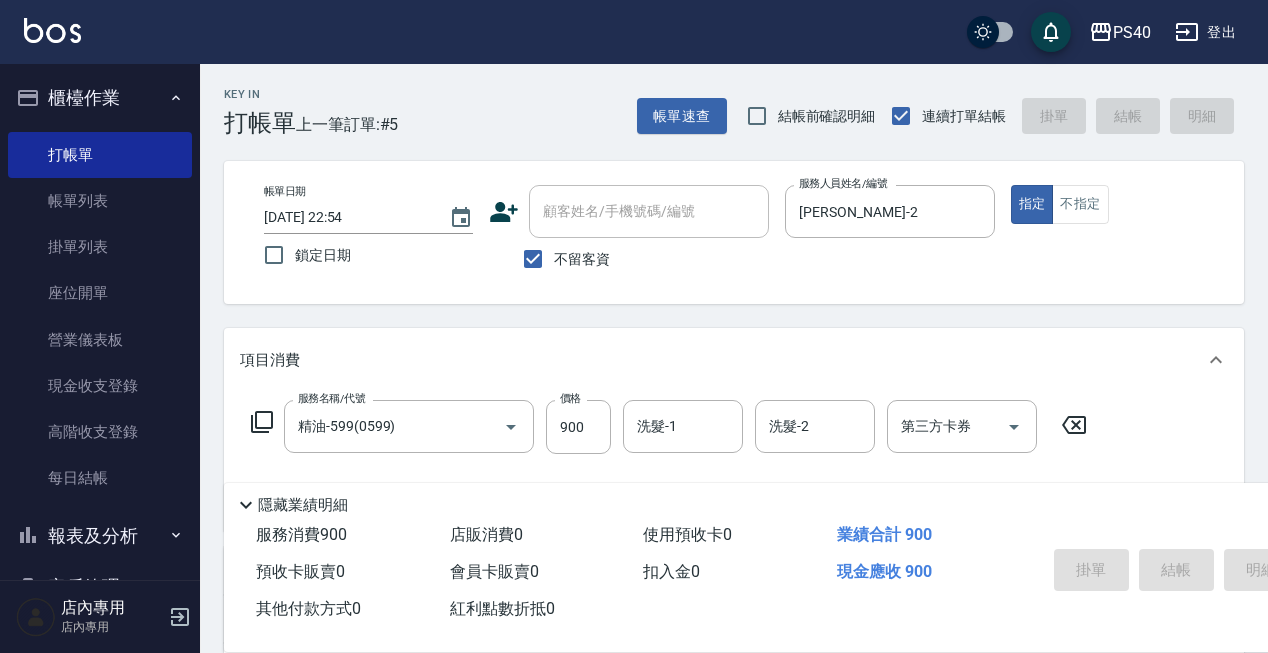 type 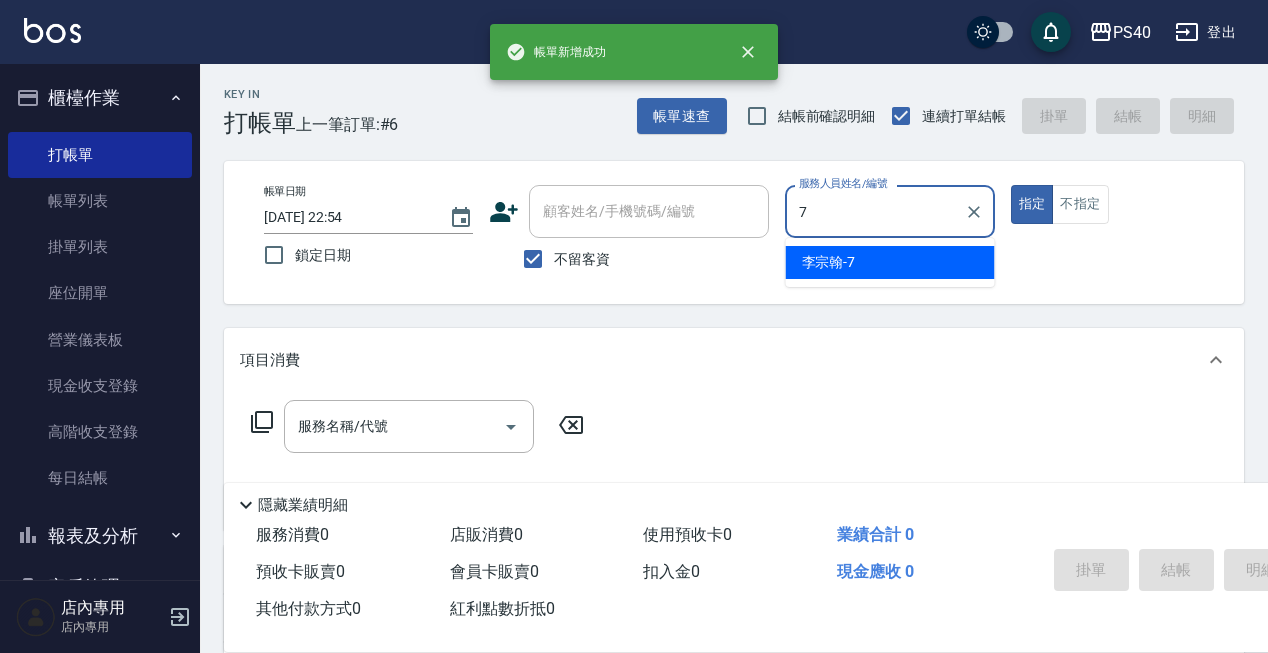 type on "[PERSON_NAME]-7" 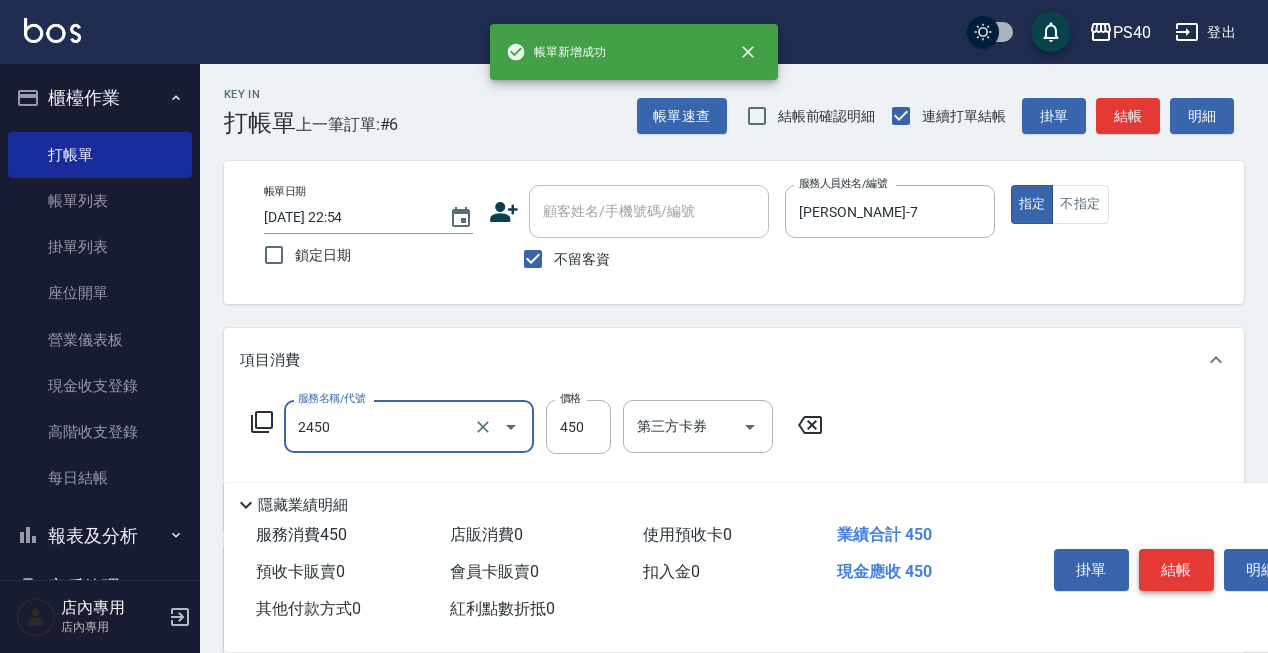 type on "C剪髮套餐(2450)" 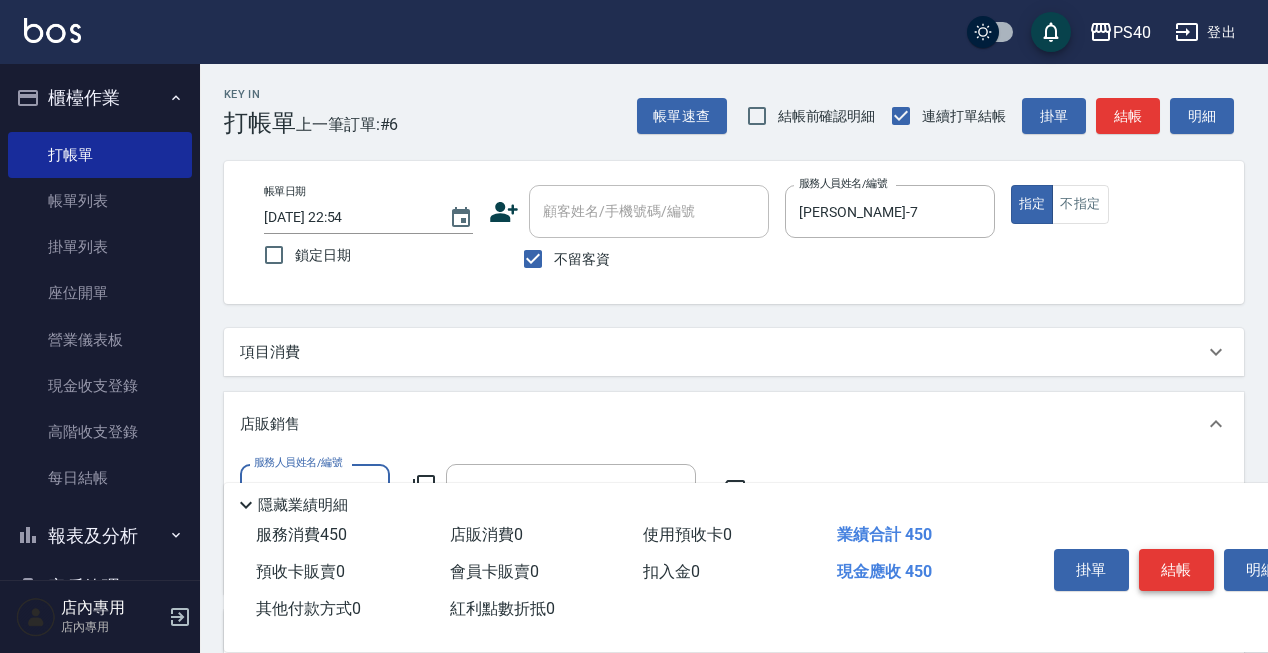 scroll, scrollTop: 0, scrollLeft: 0, axis: both 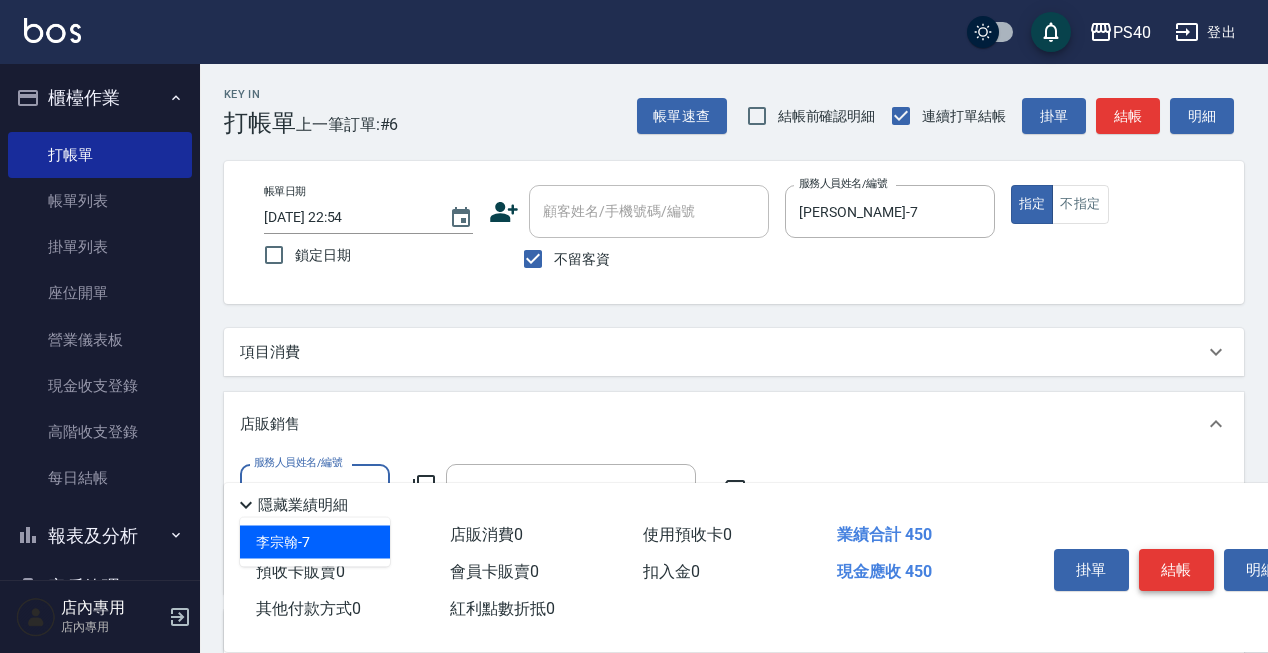 type on "[PERSON_NAME]-7" 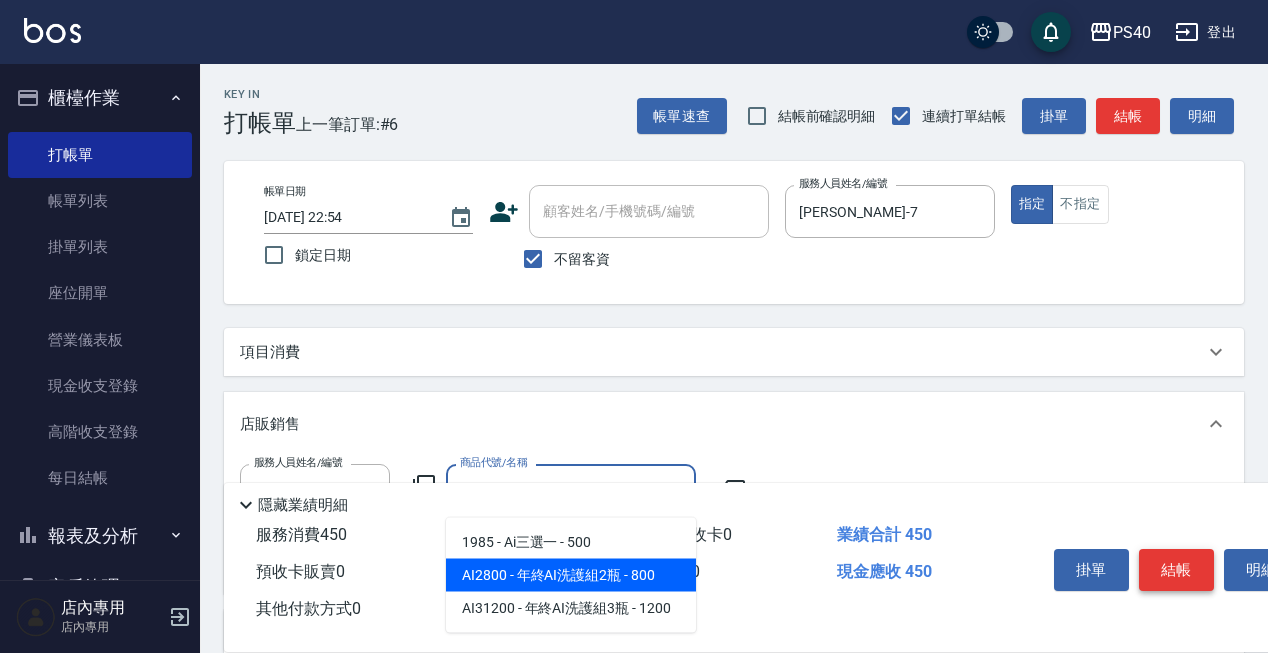 type on "年終AI洗護組2瓶" 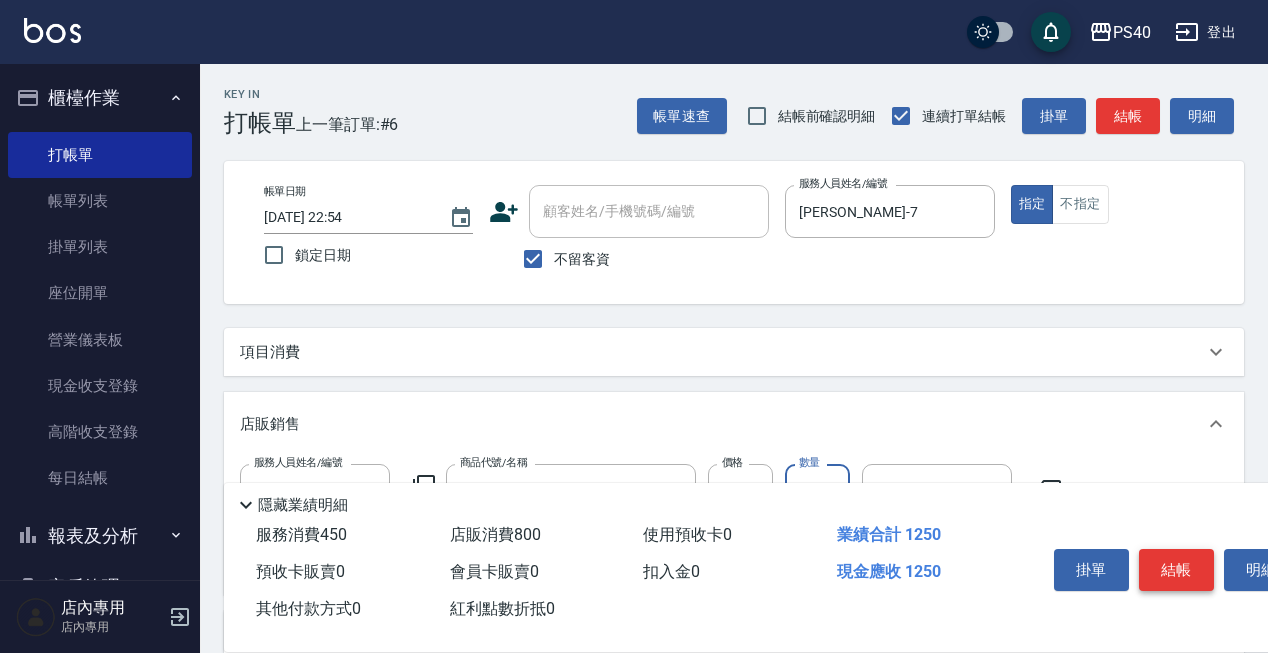 click on "結帳" at bounding box center (1176, 570) 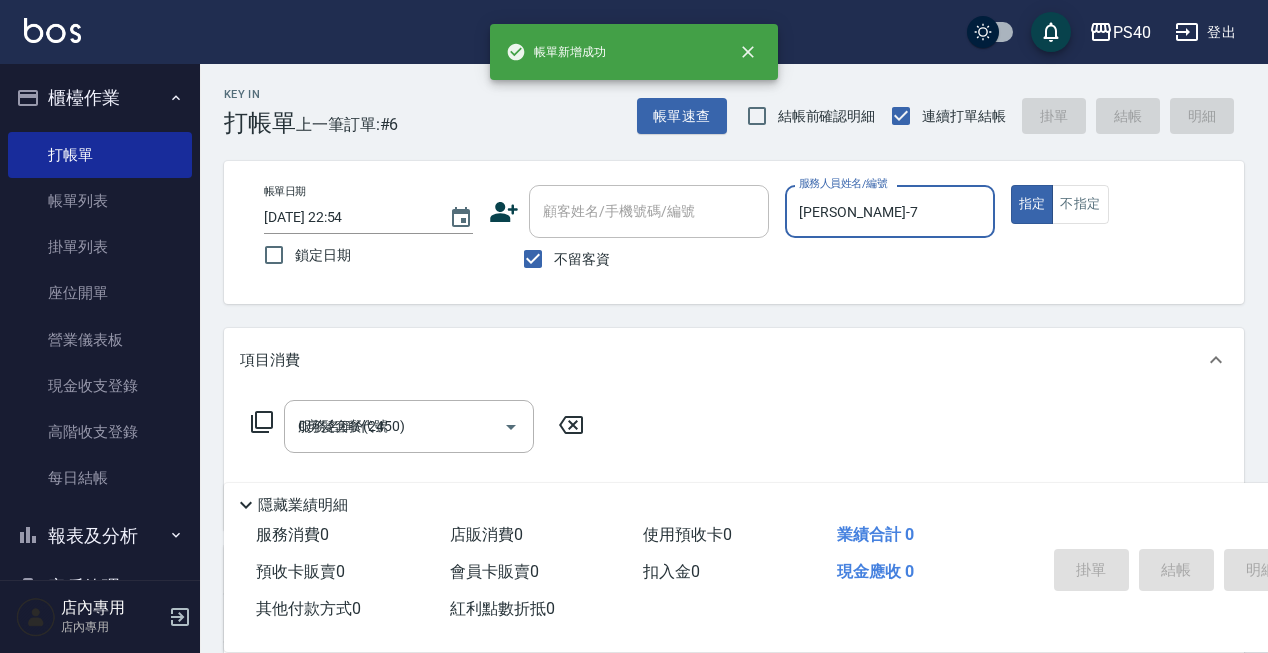 type 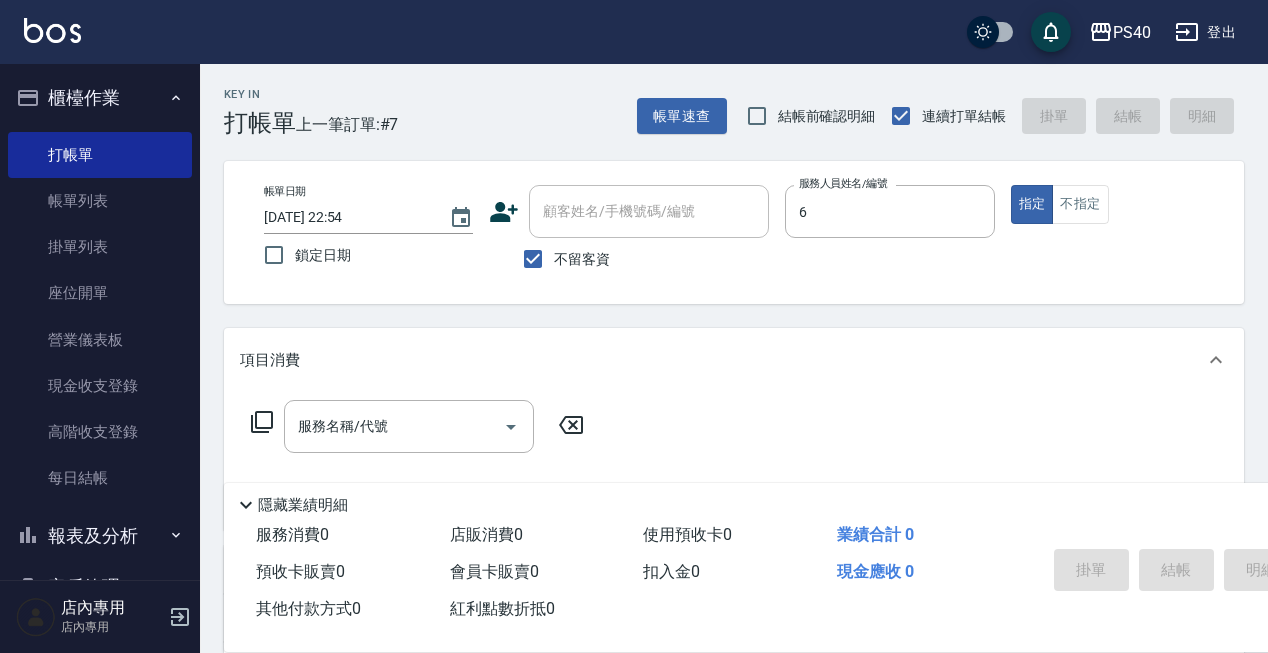 type on "Hyna-6" 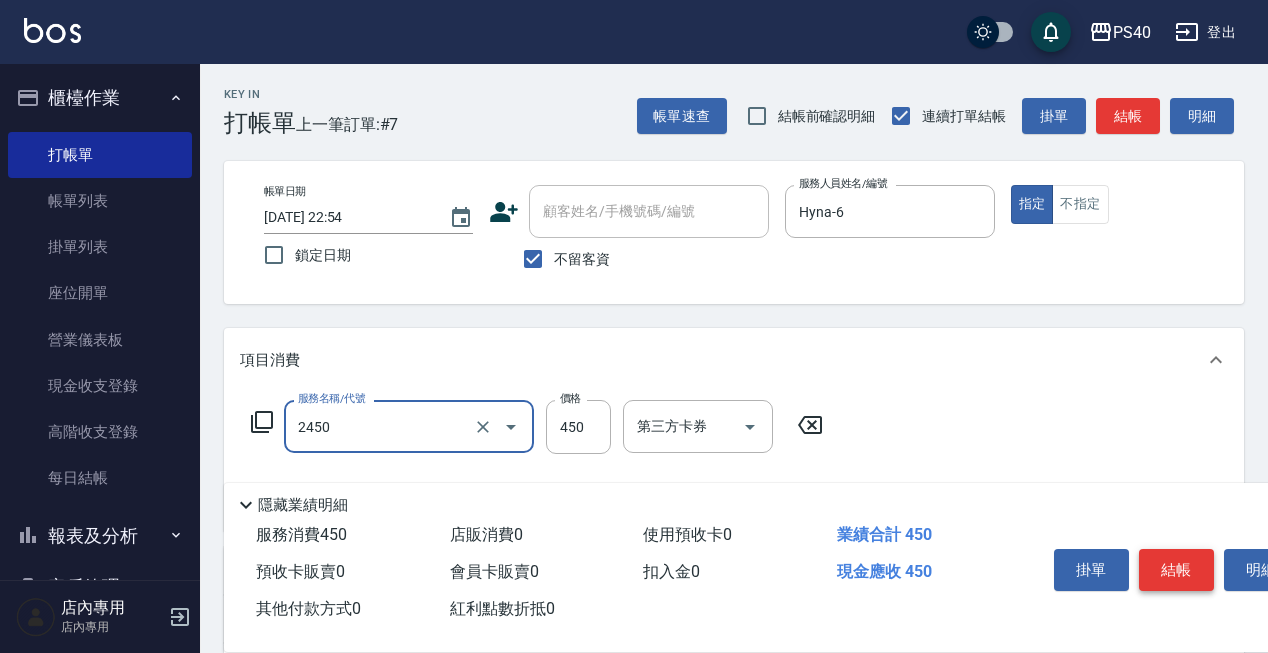 type on "C剪髮套餐(2450)" 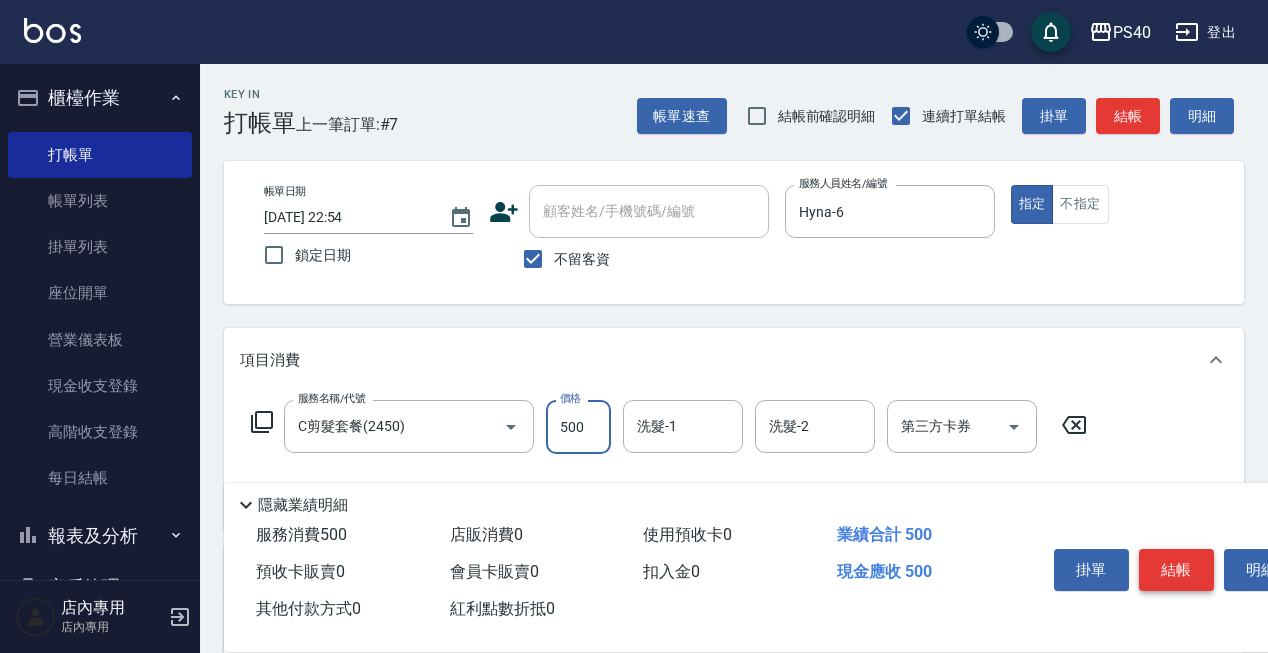 type on "500" 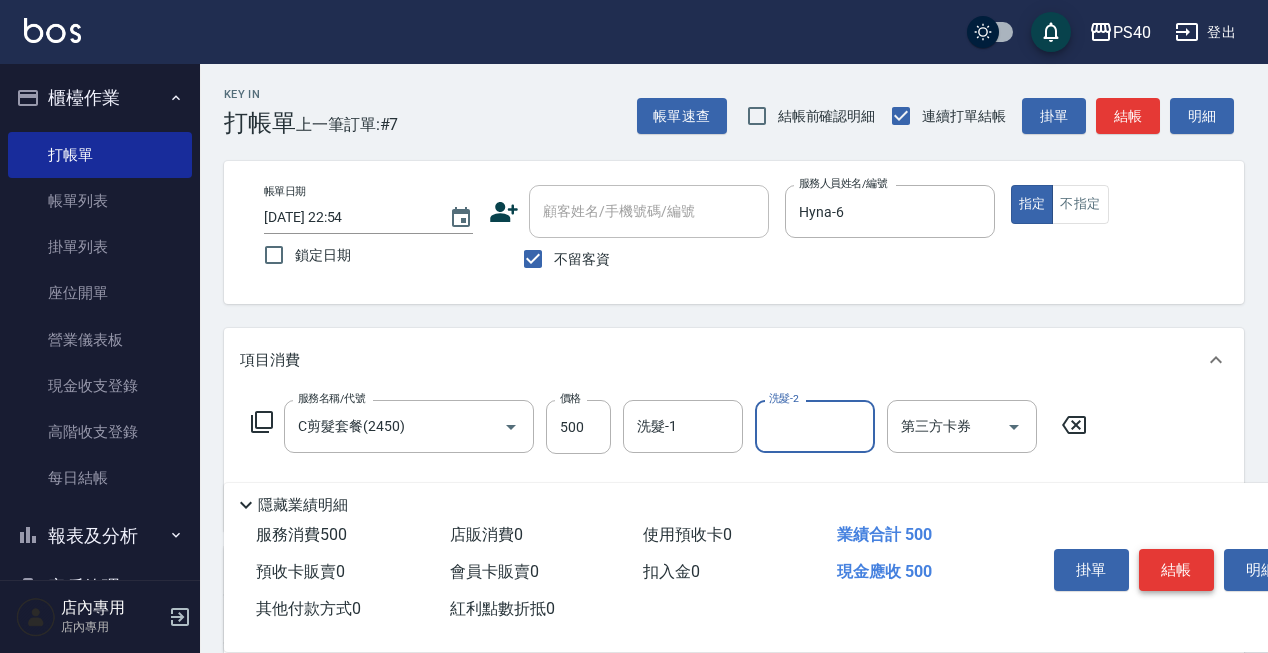 click on "結帳" at bounding box center [1176, 570] 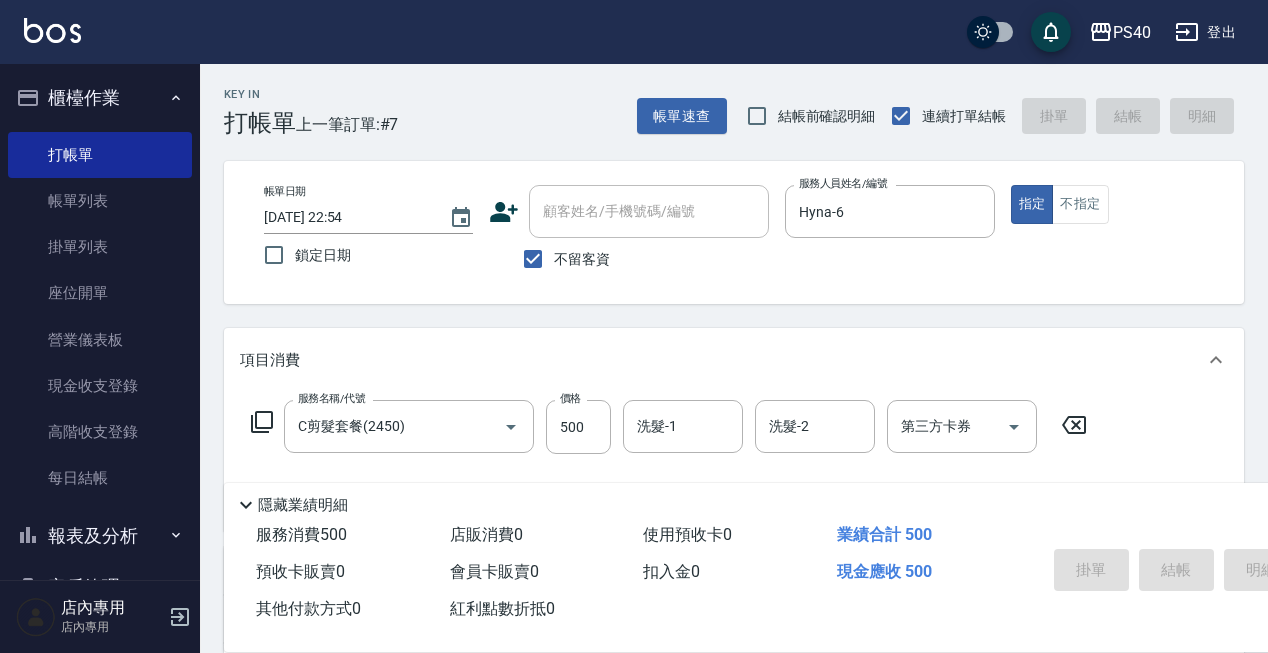type 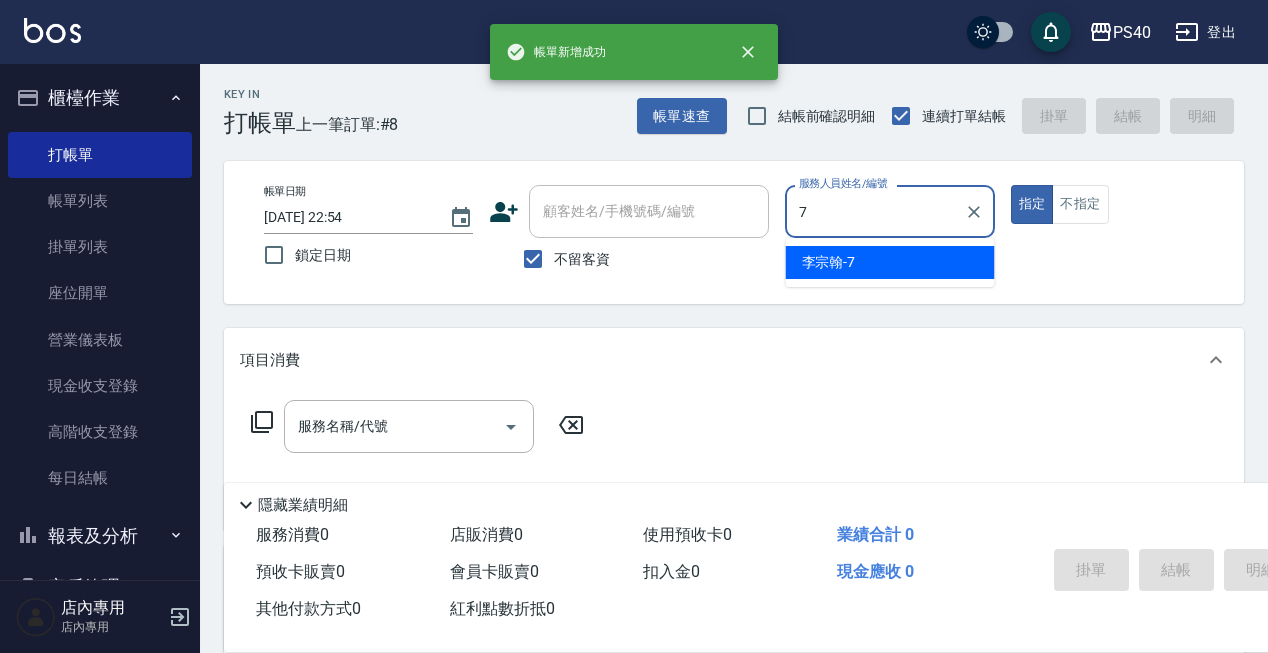 type on "[PERSON_NAME]-7" 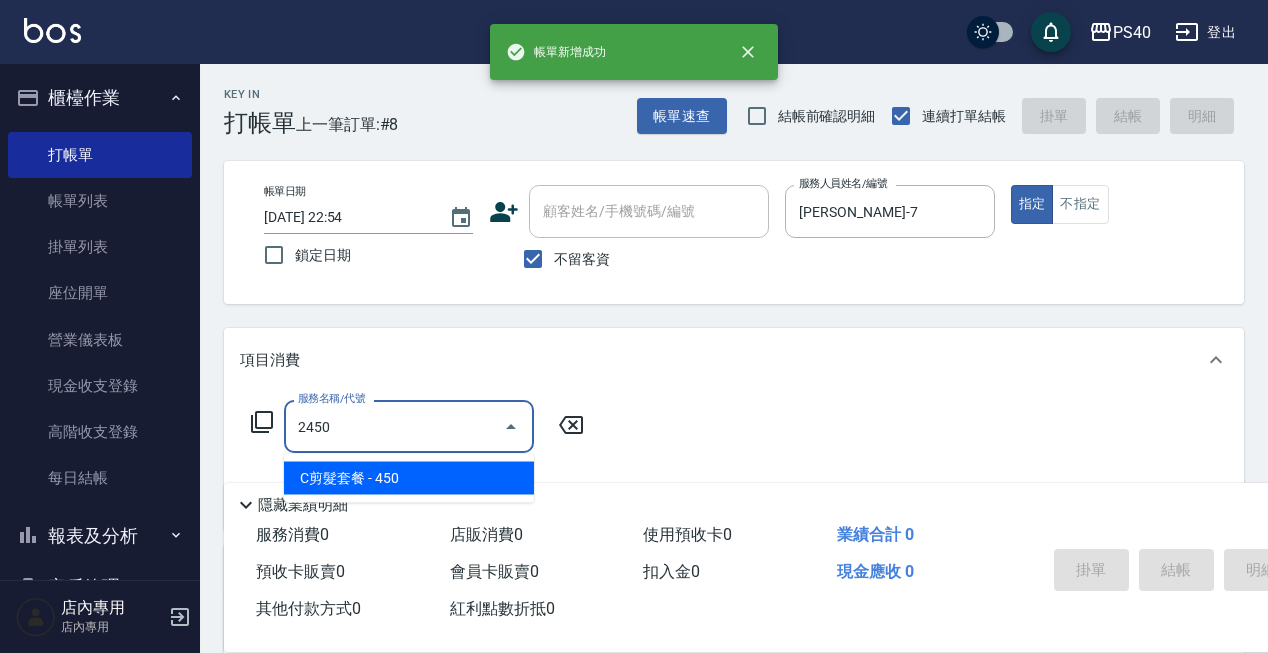type on "C剪髮套餐(2450)" 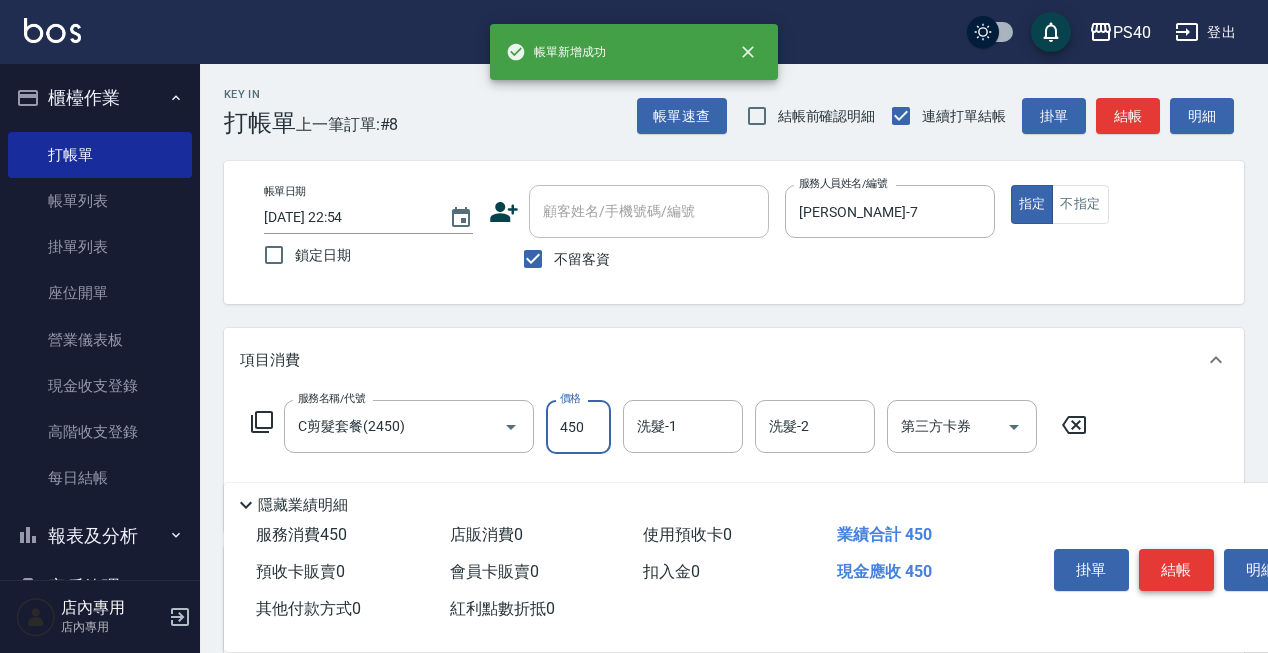 click on "結帳" at bounding box center (1176, 570) 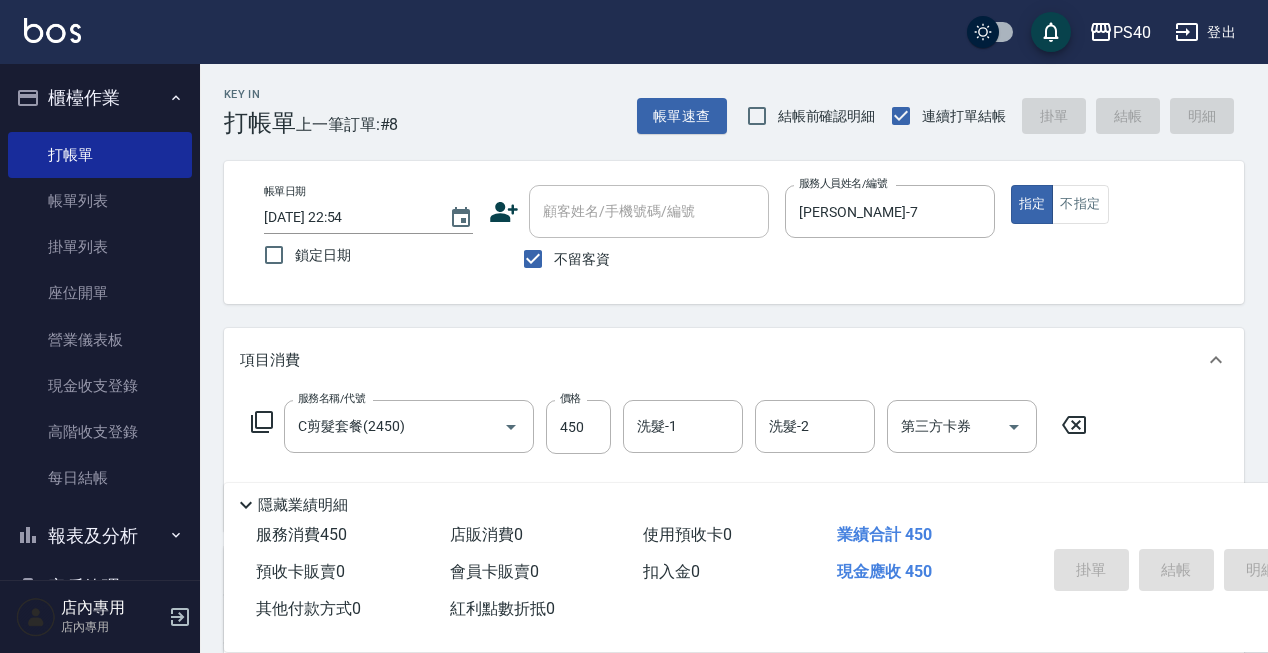type 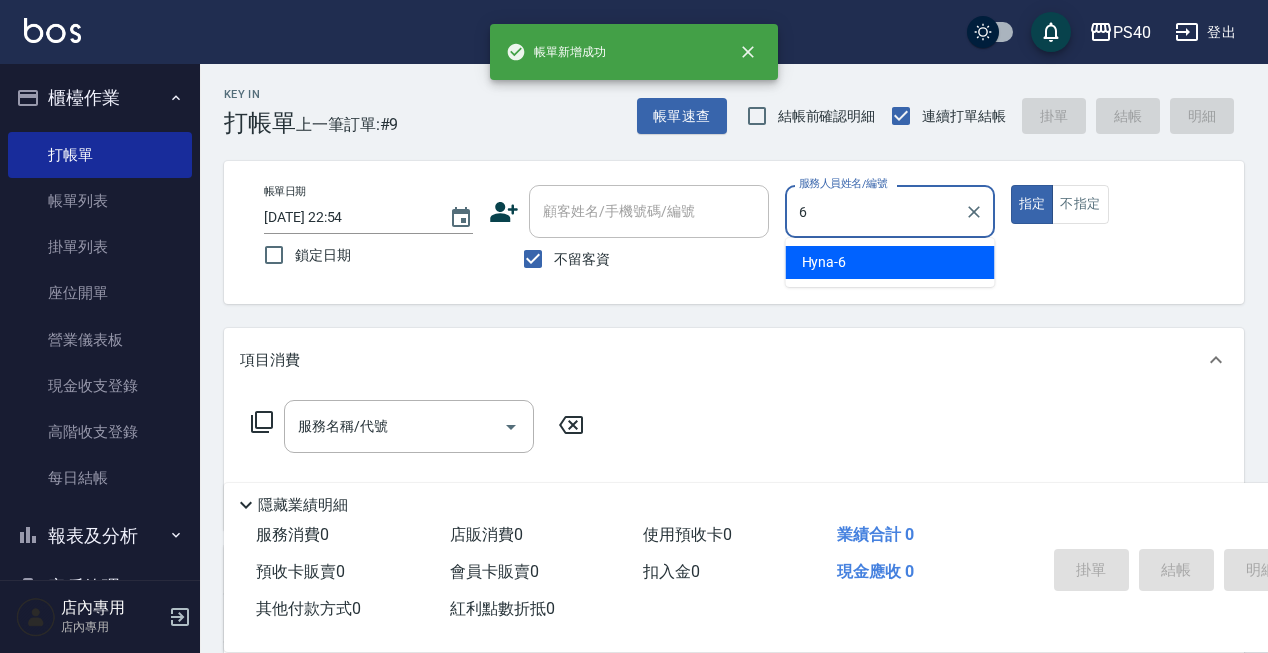 type on "Hyna-6" 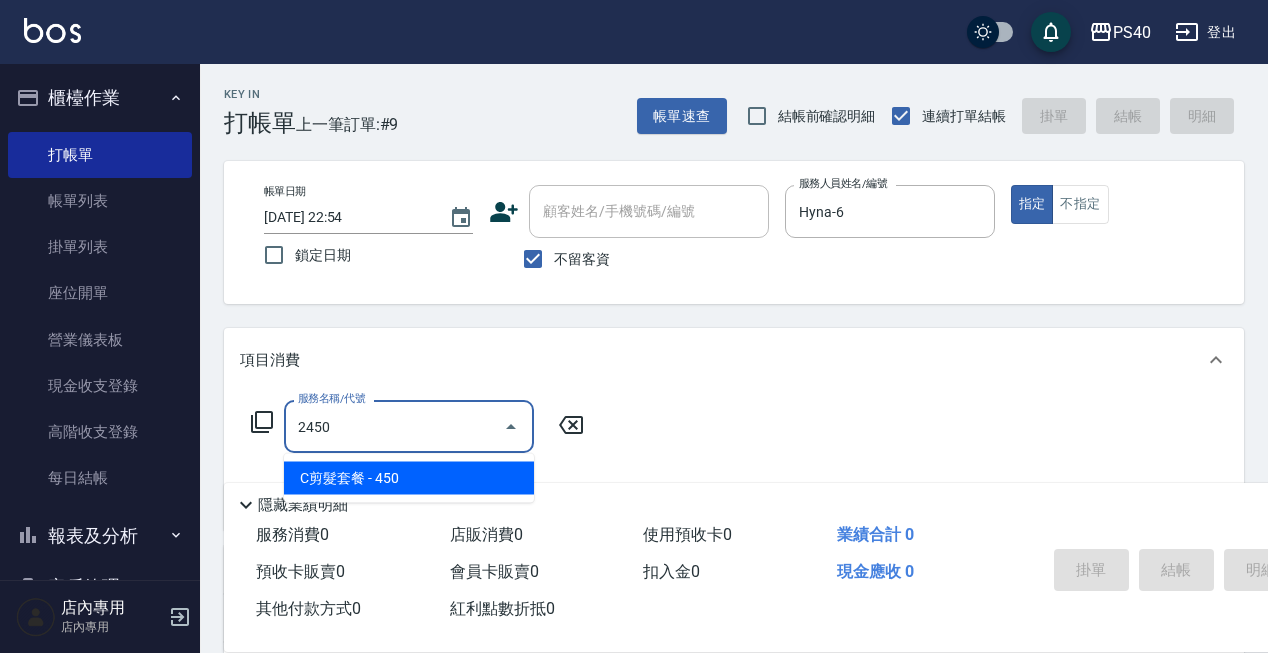 type on "C剪髮套餐(2450)" 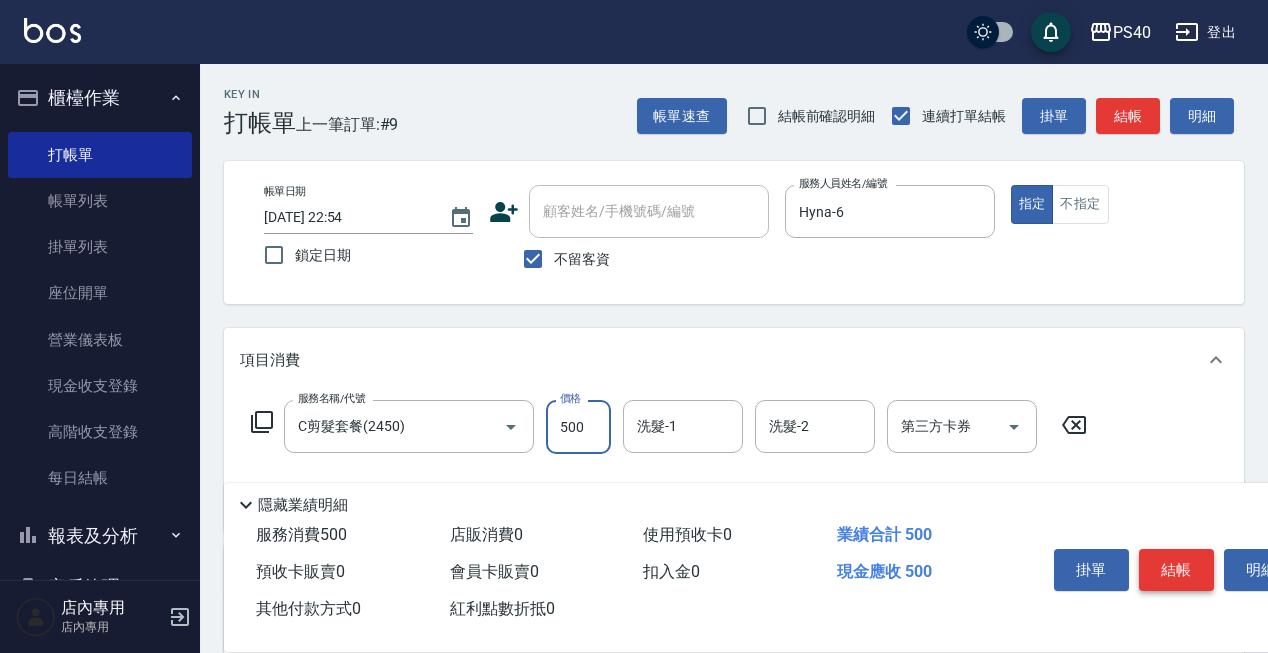 type on "500" 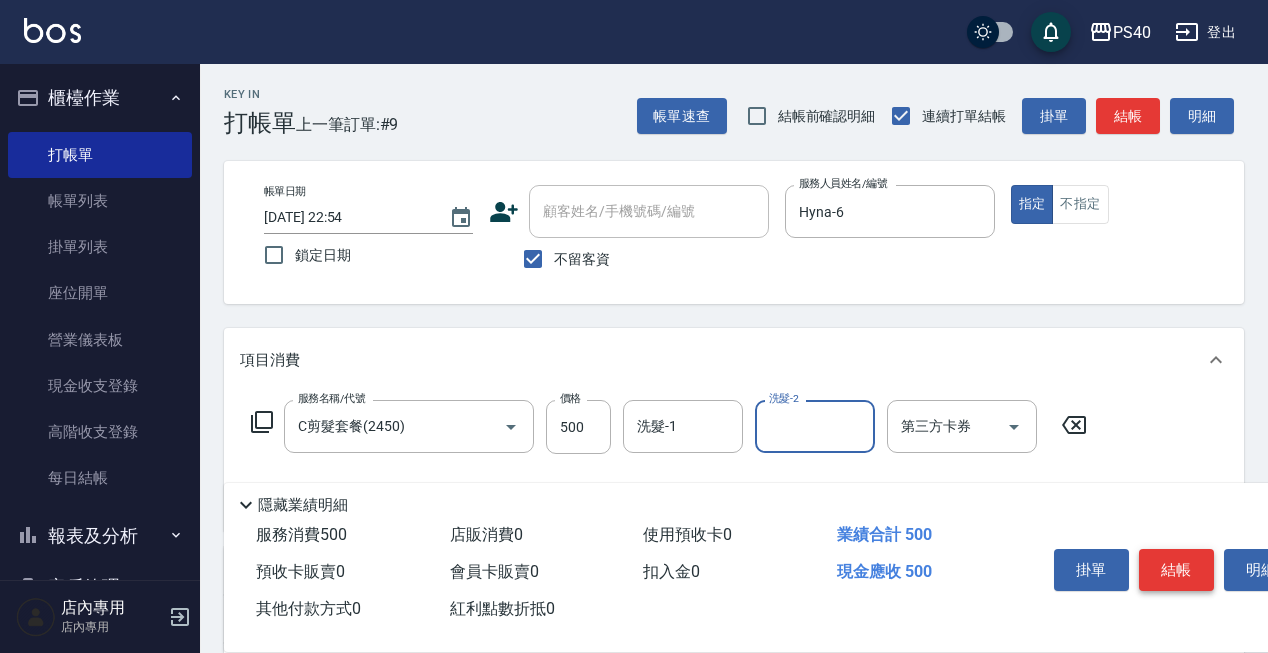 click on "結帳" at bounding box center [1176, 570] 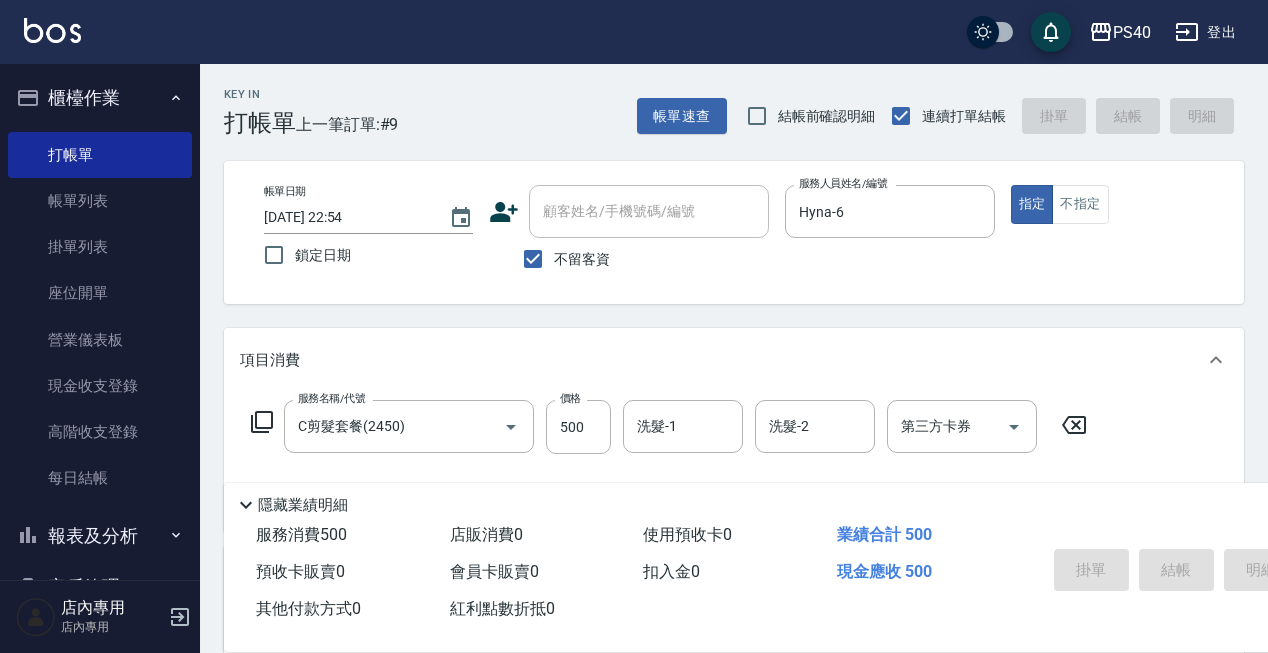 type 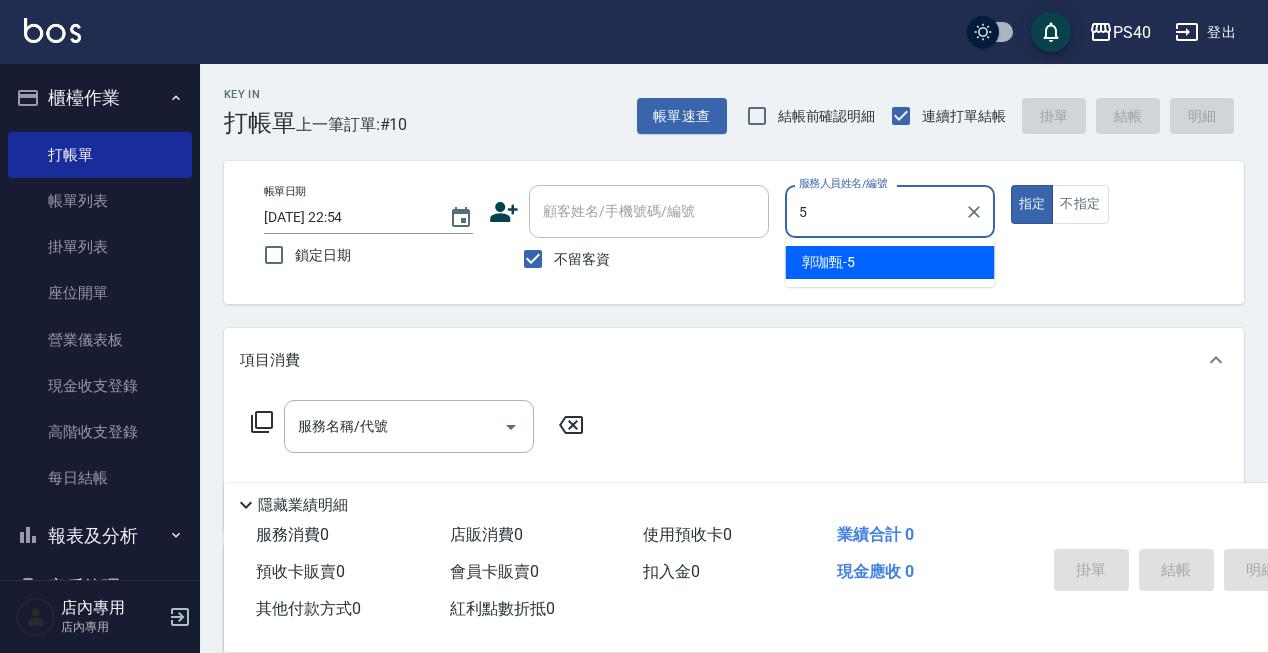 type on "[PERSON_NAME]-5" 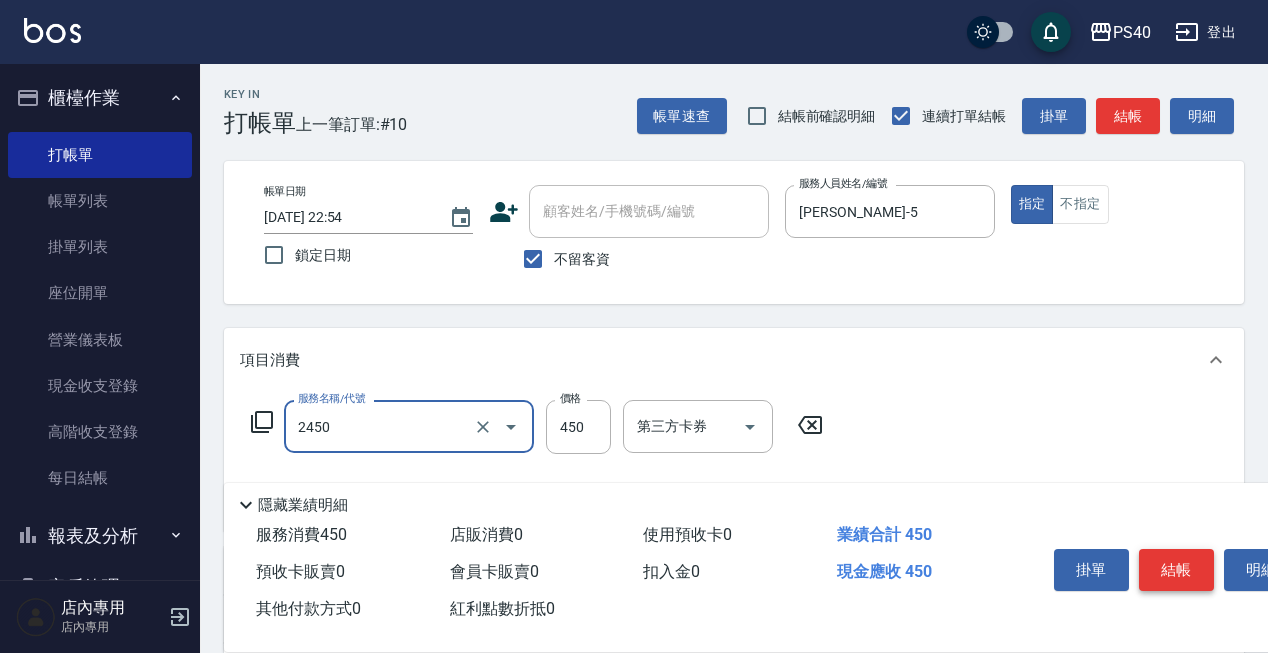 type on "C剪髮套餐(2450)" 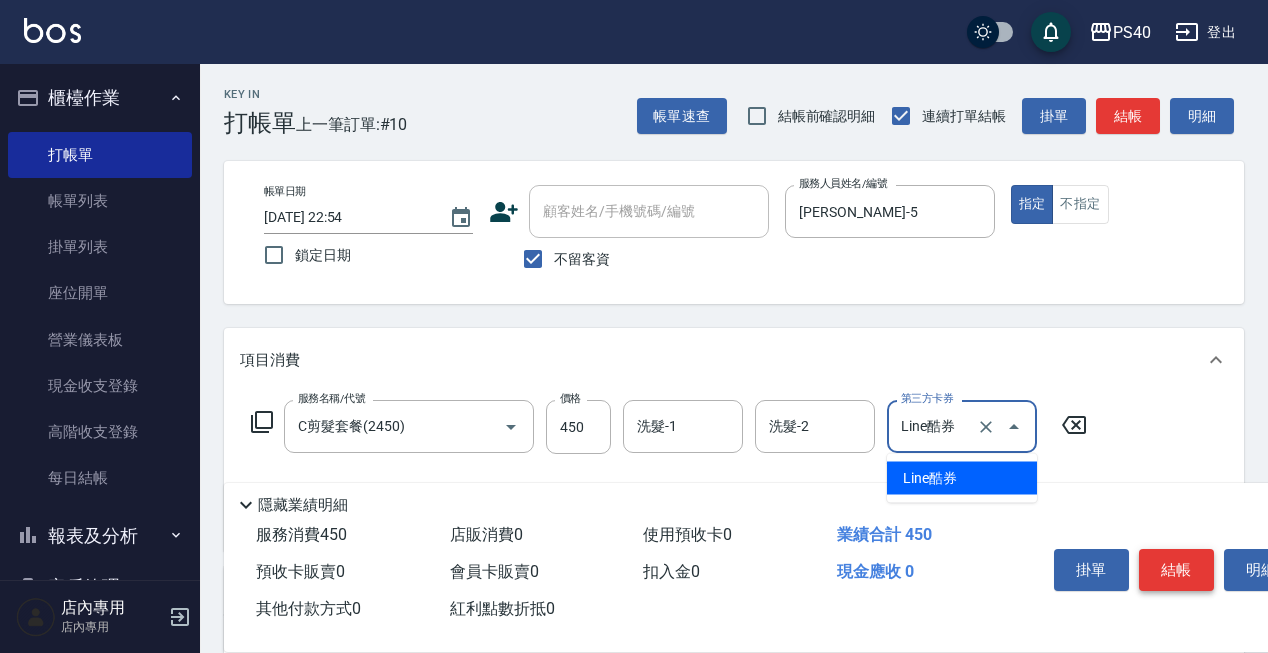 type on "Line酷券" 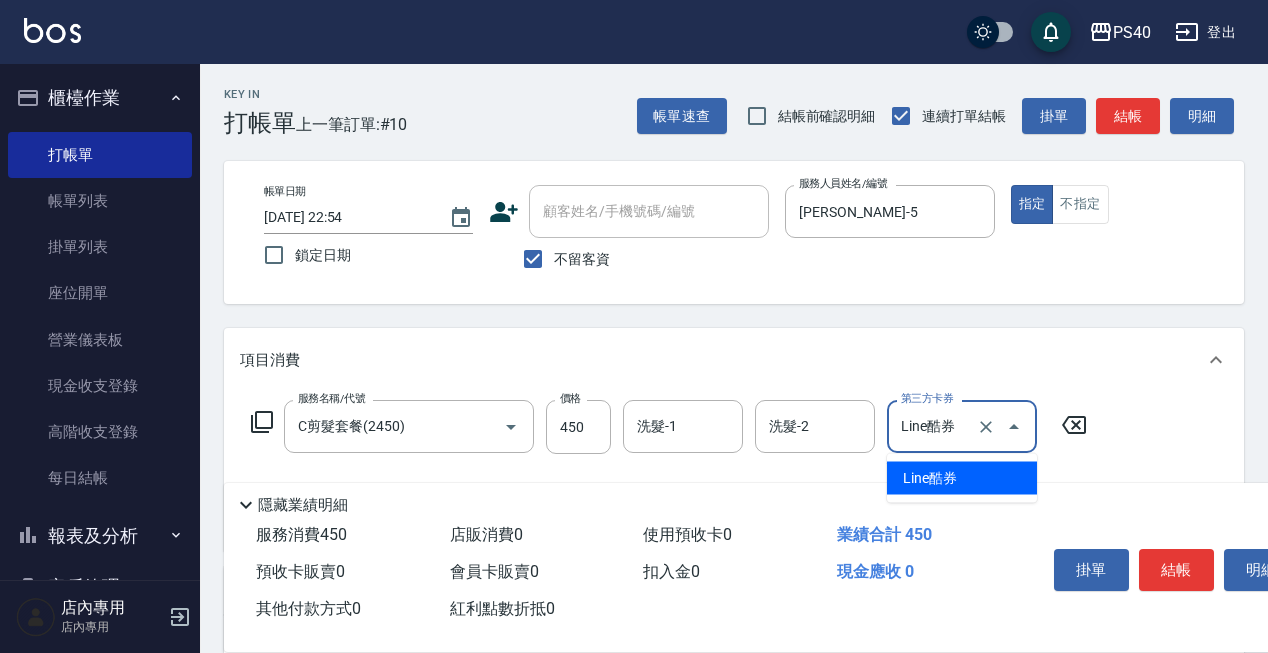 click at bounding box center [1000, 426] 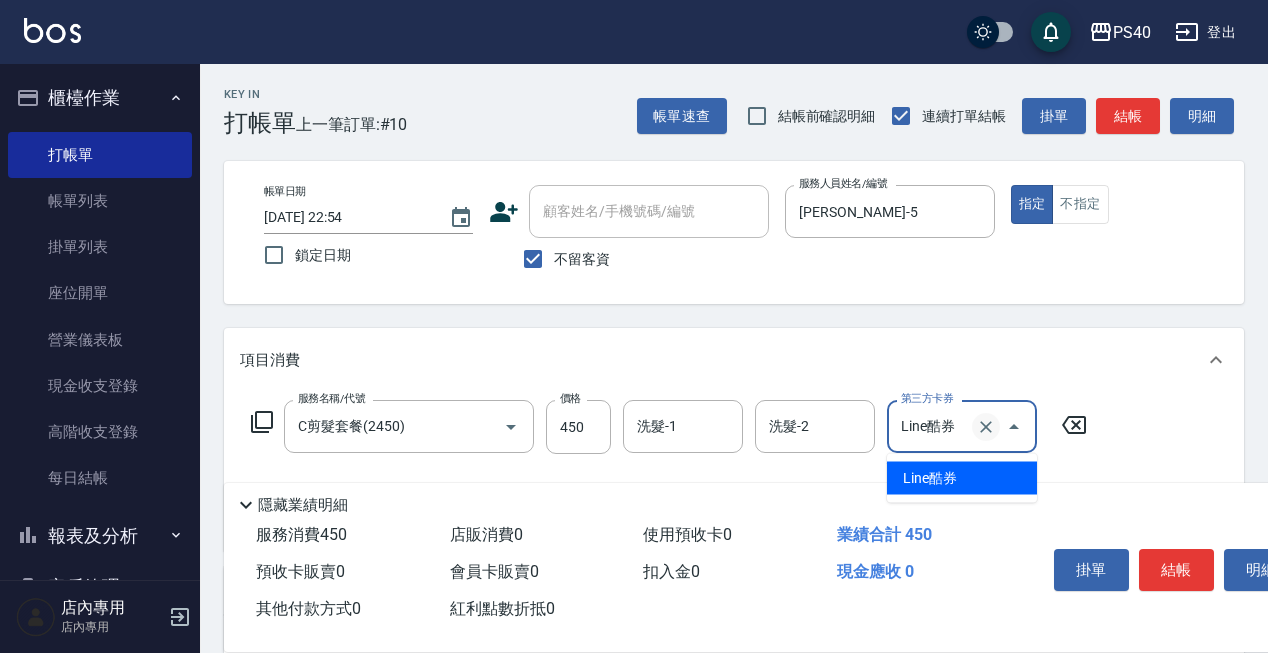 click 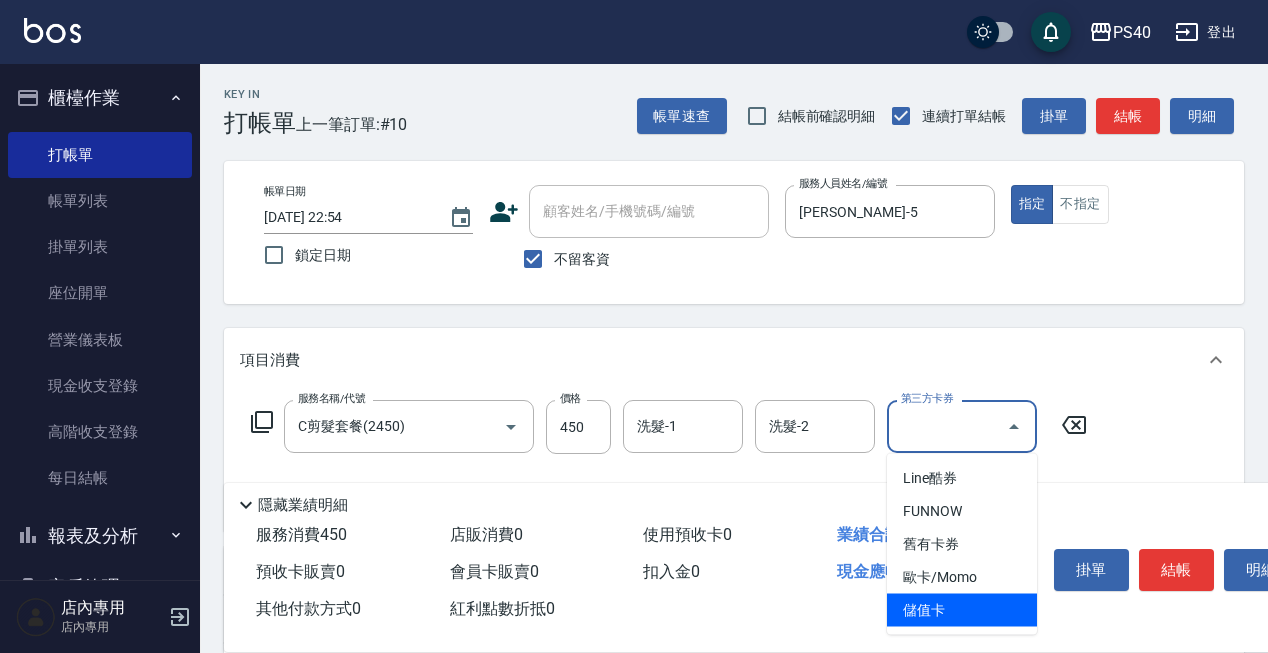 click on "儲值卡" at bounding box center [962, 610] 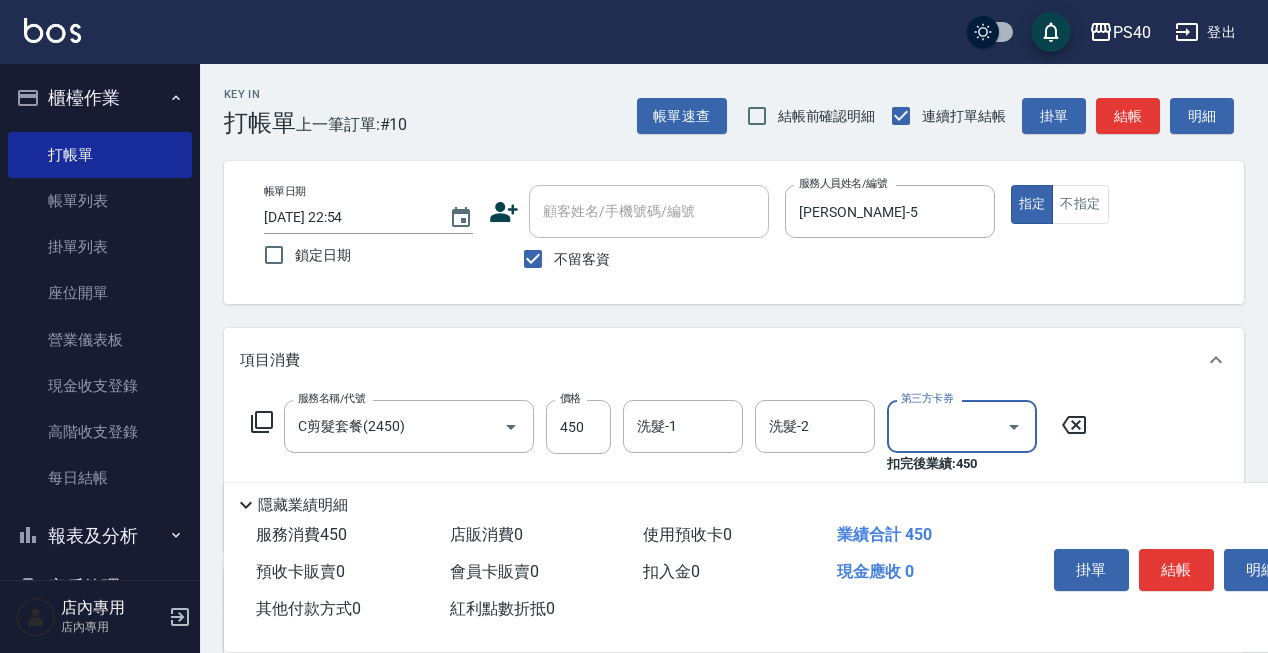 type on "儲值卡" 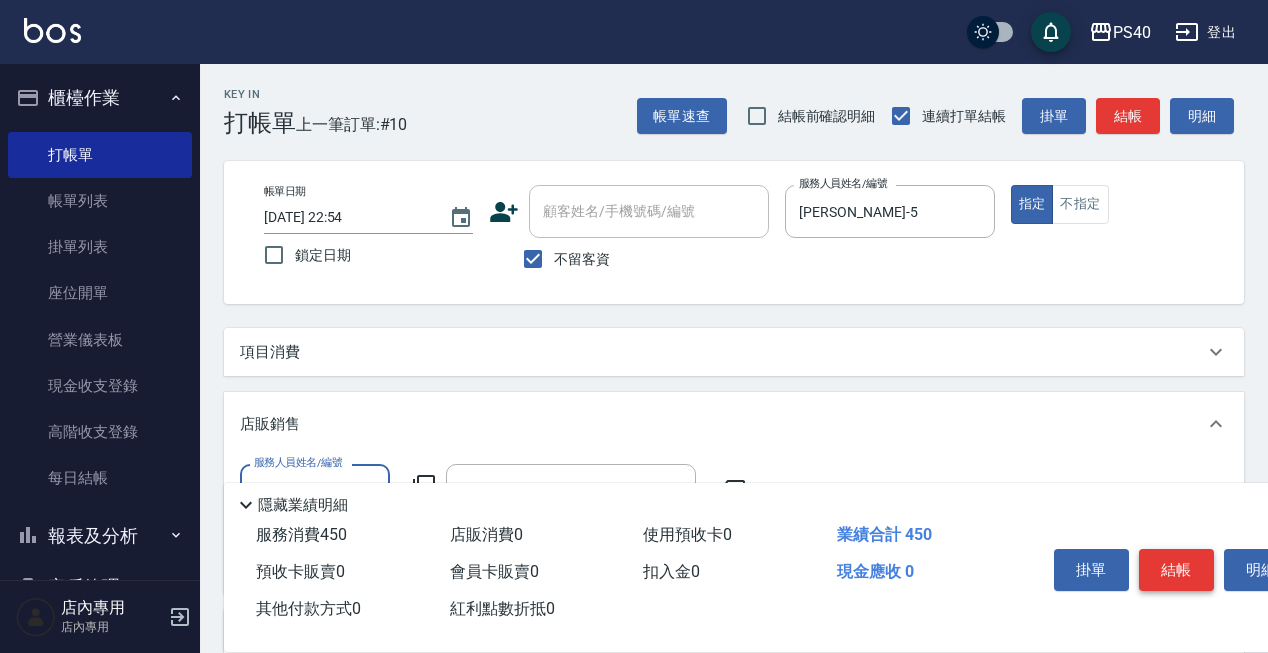 scroll, scrollTop: 0, scrollLeft: 0, axis: both 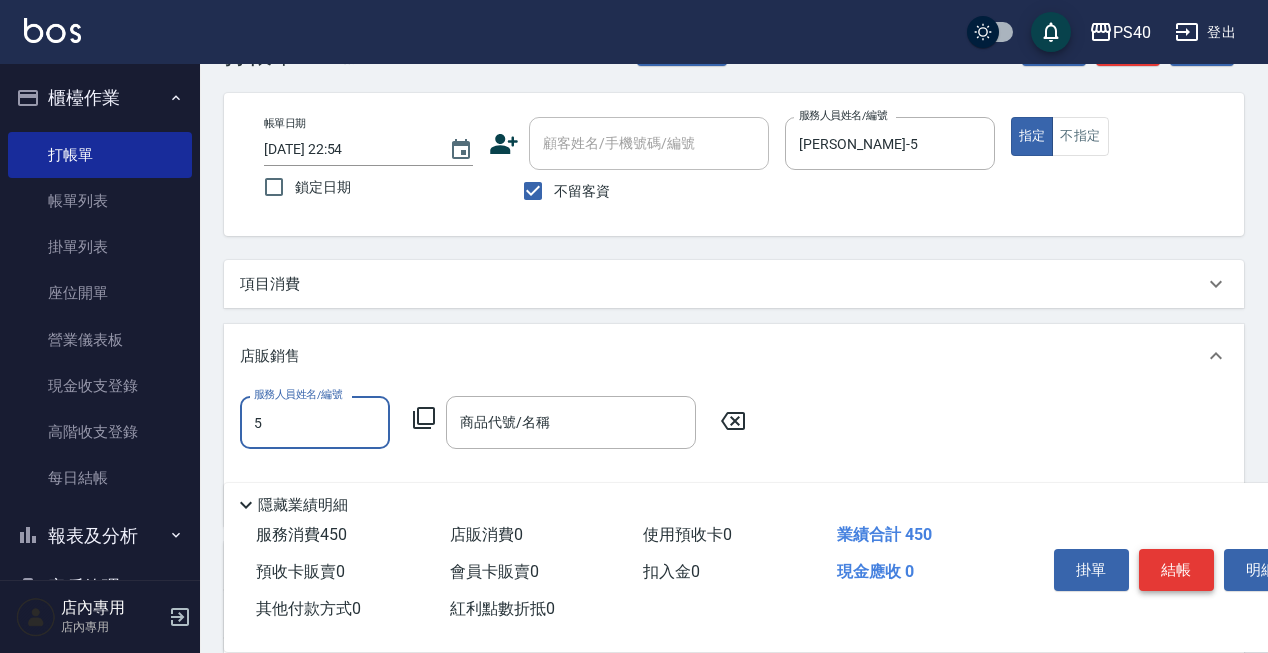 type on "[PERSON_NAME]-5" 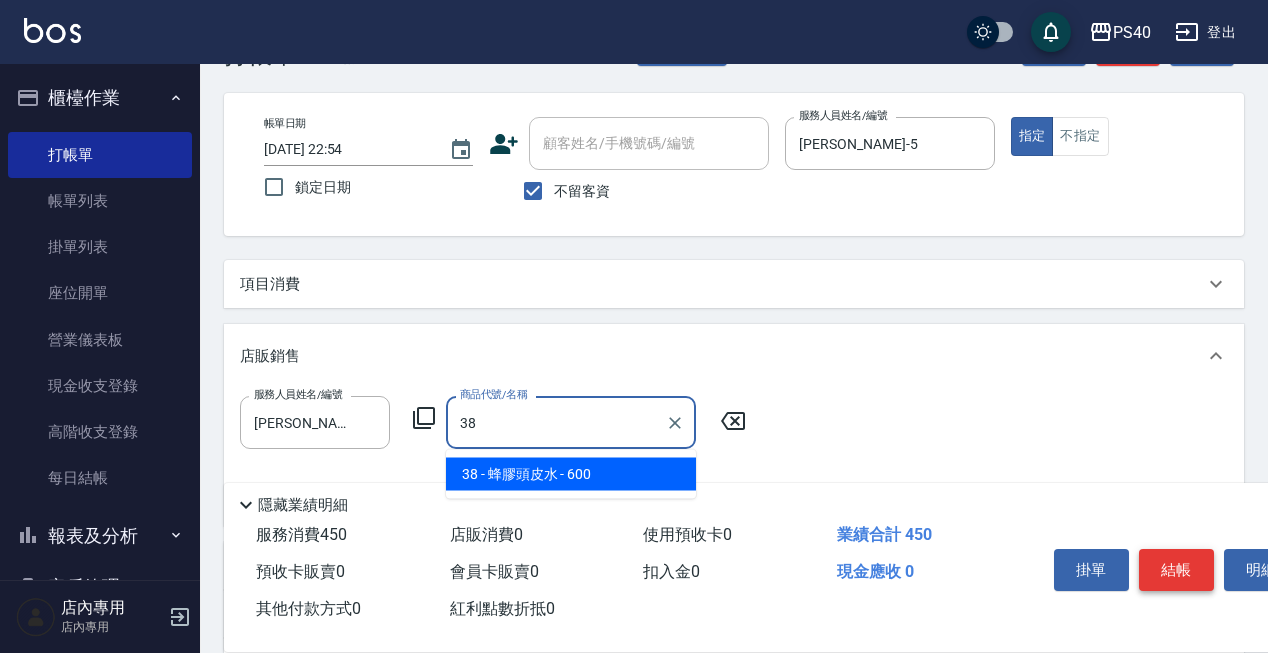 type on "蜂膠頭皮水" 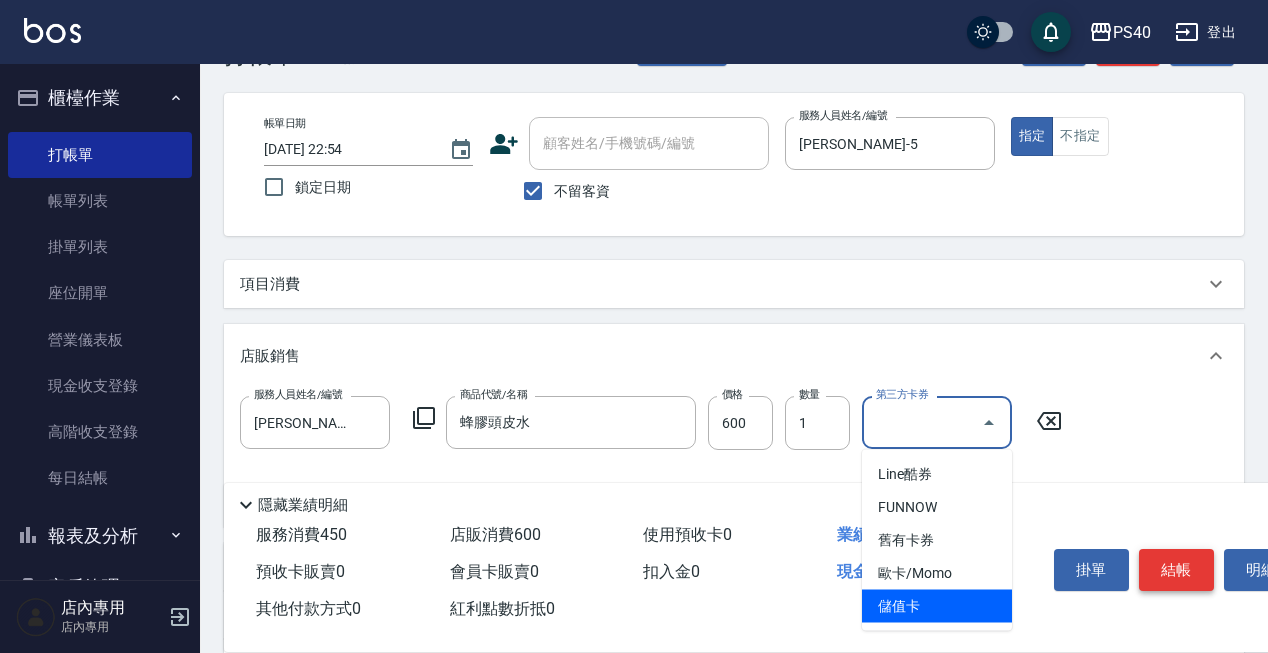 type on "儲值卡" 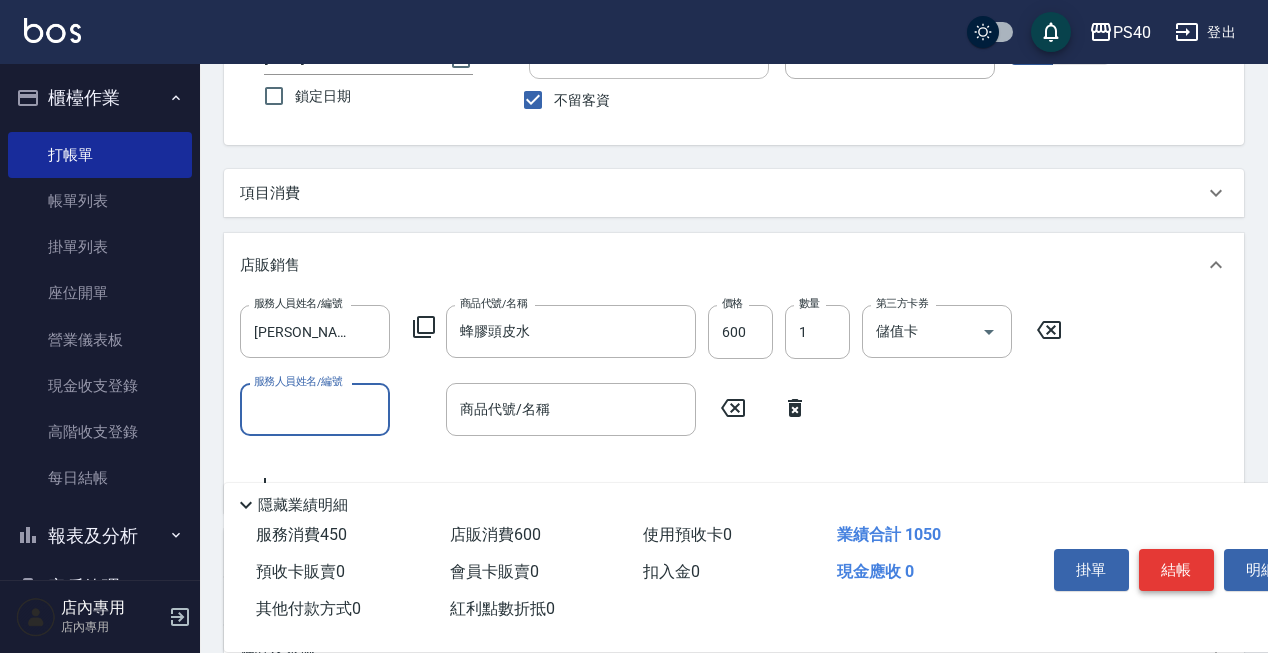 scroll, scrollTop: 165, scrollLeft: 0, axis: vertical 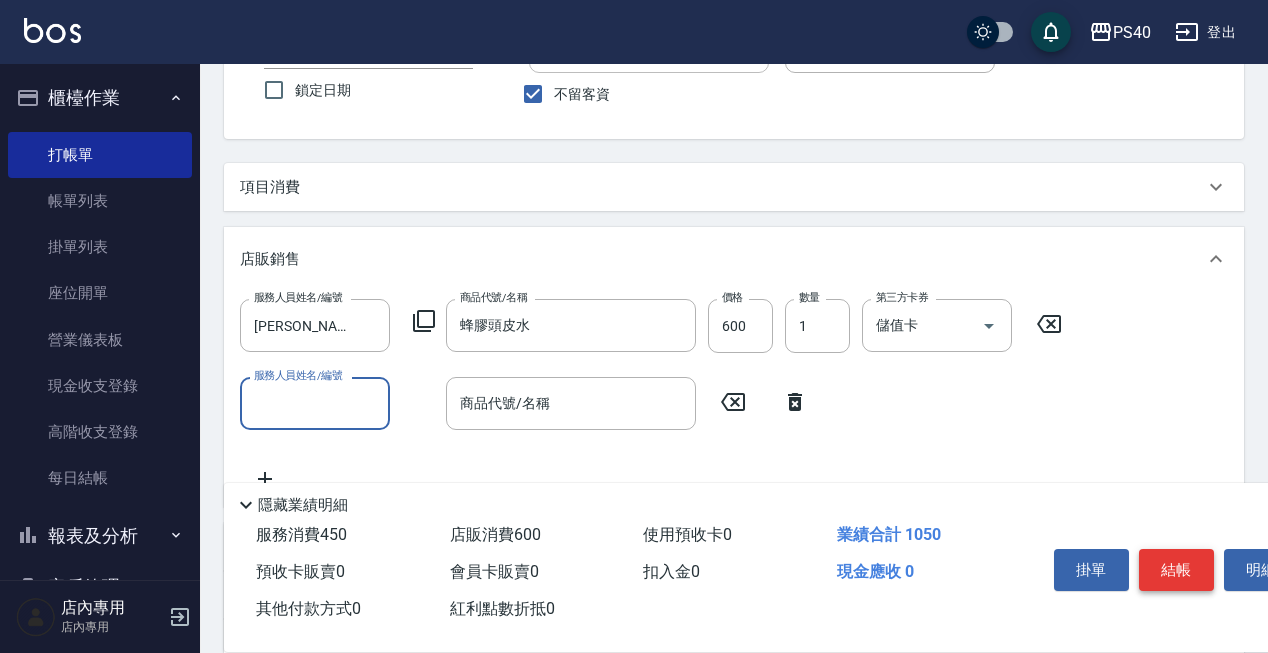 type on "d" 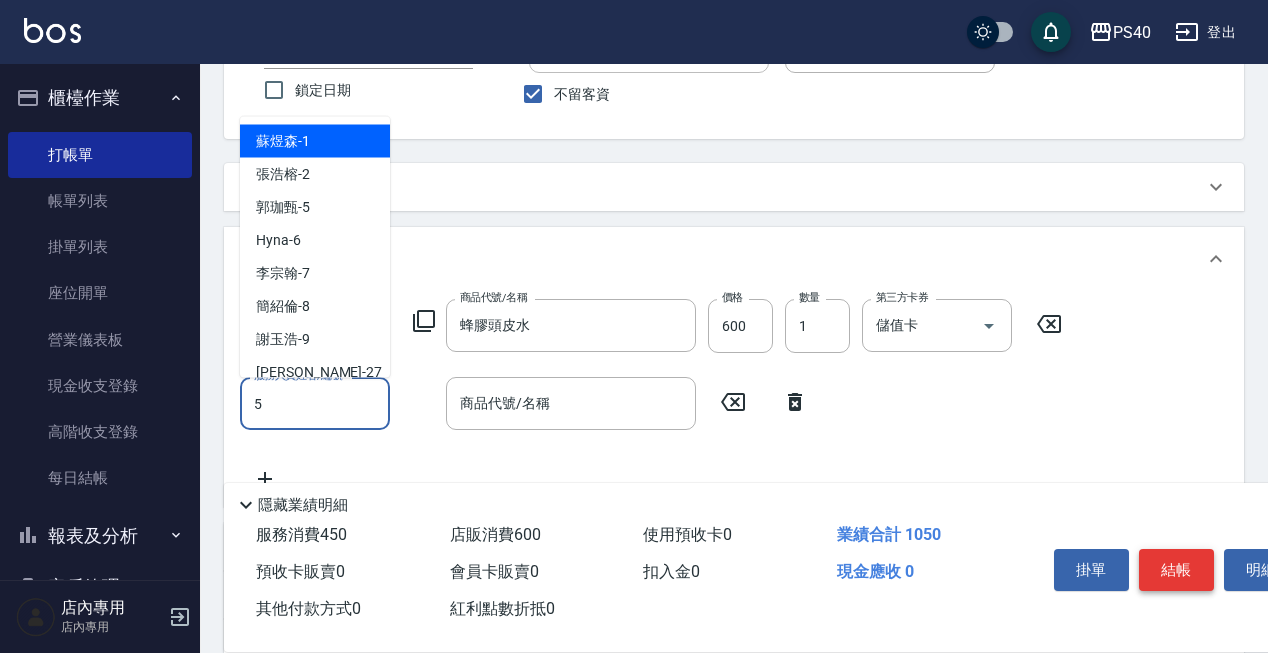 type on "[PERSON_NAME]-5" 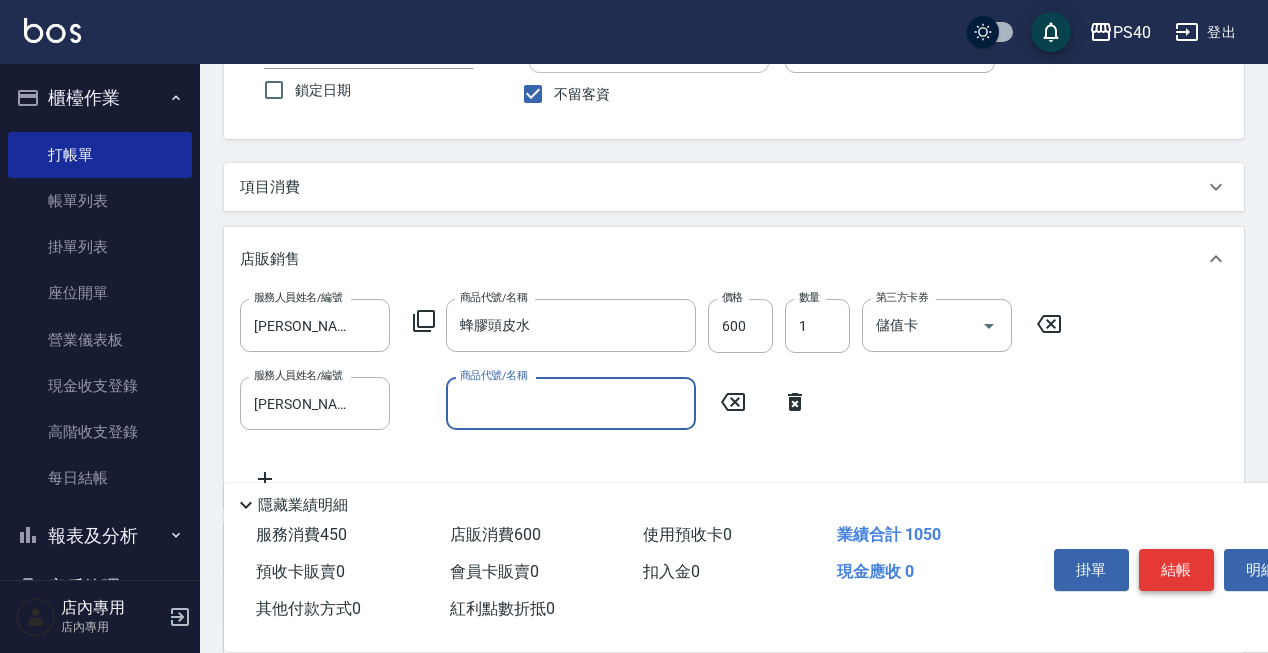 type on "e" 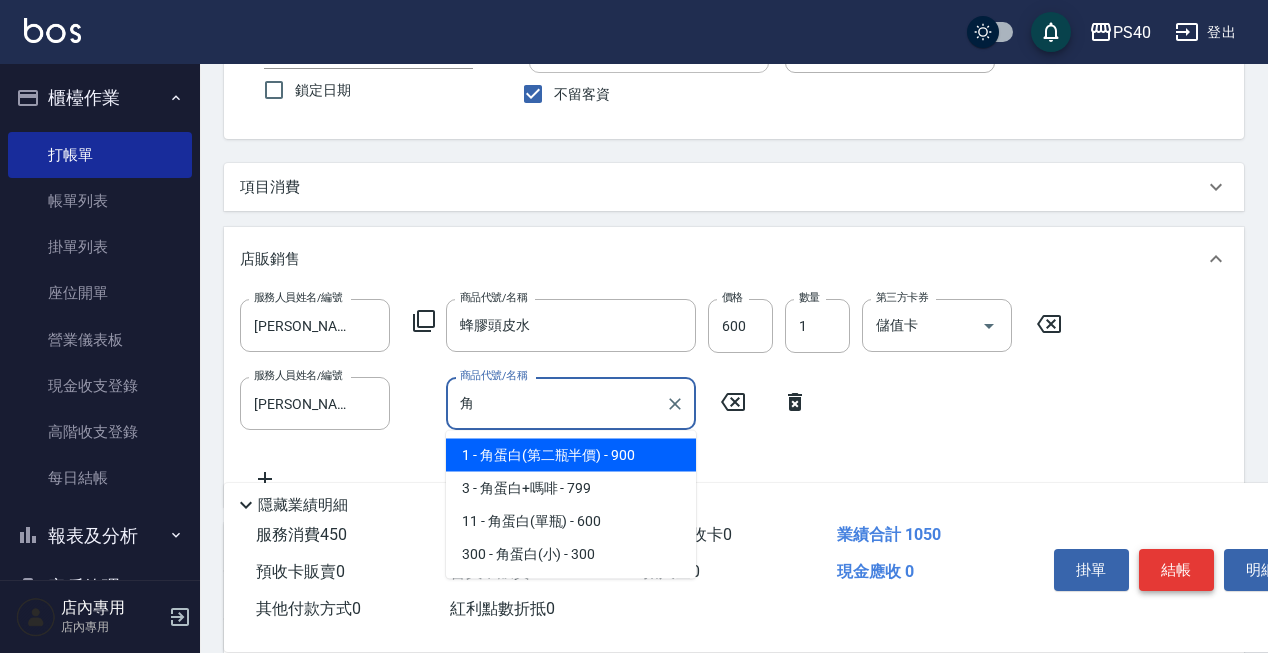 type on "角蛋白(第二瓶半價)" 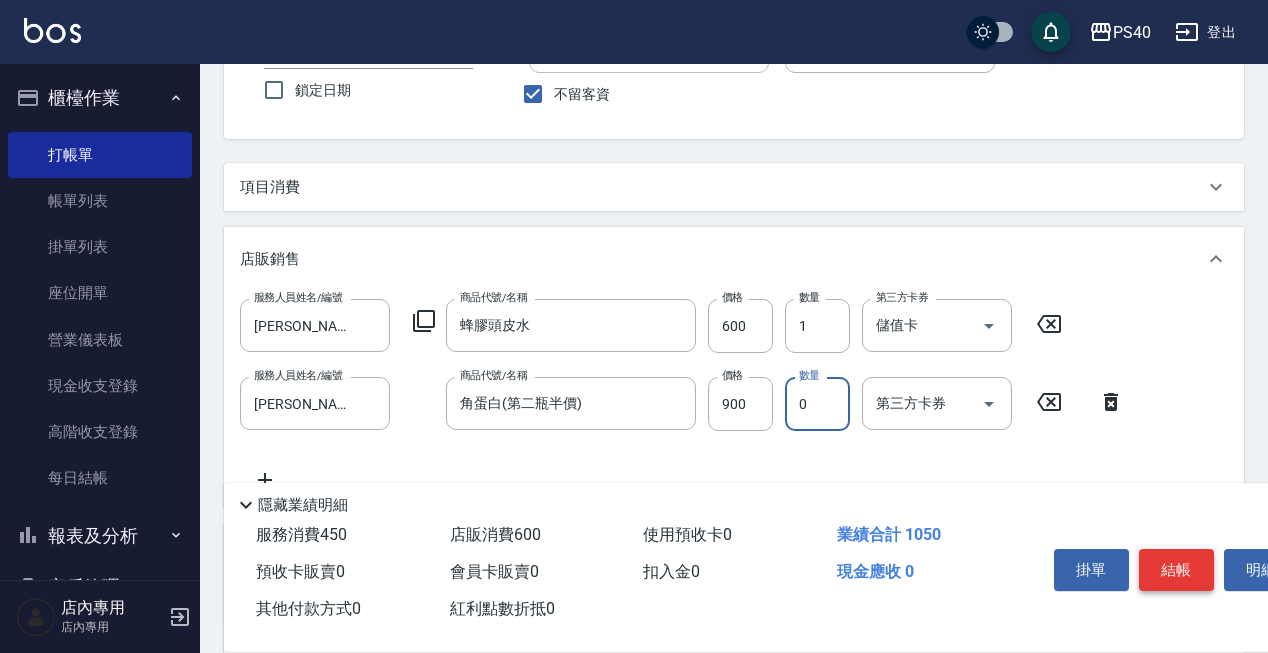 type on "0" 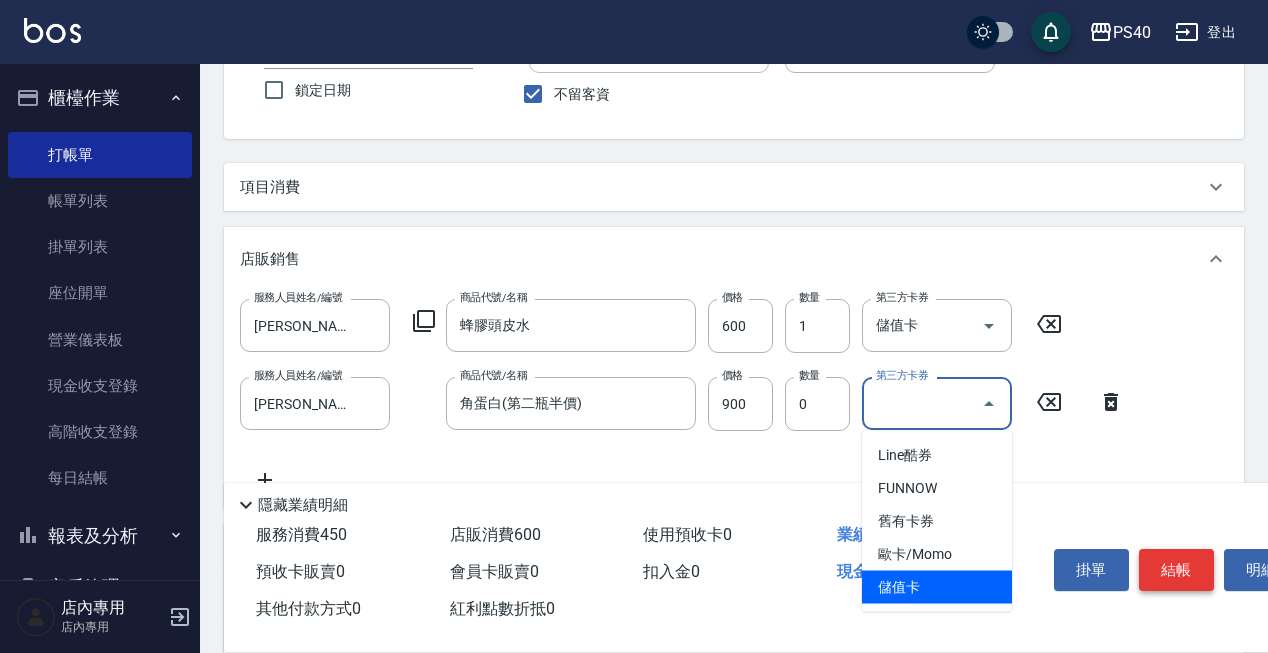 type on "儲值卡" 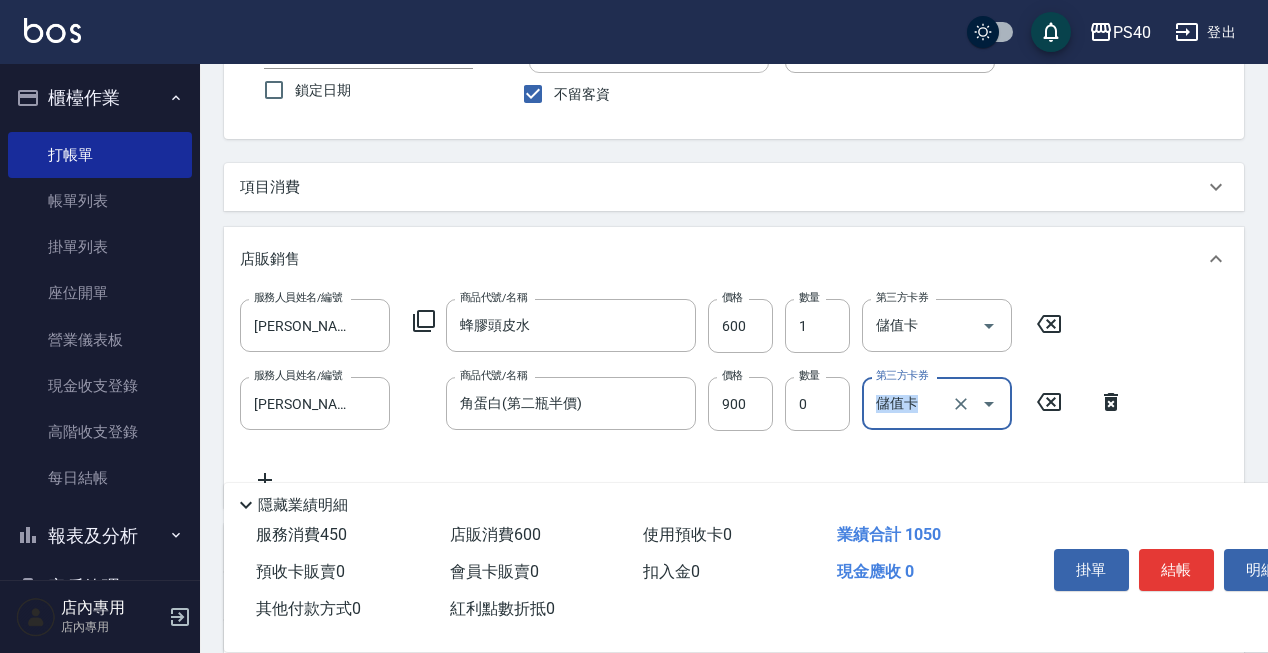click on "服務人員姓名/編號 [PERSON_NAME]-5 服務人員姓名/編號 商品代號/名稱 角蛋白(第二瓶半價) 商品代號/名稱 價格 900 價格 數量 0 數量 第三方卡券 儲值卡 第三方卡券" at bounding box center (688, 404) 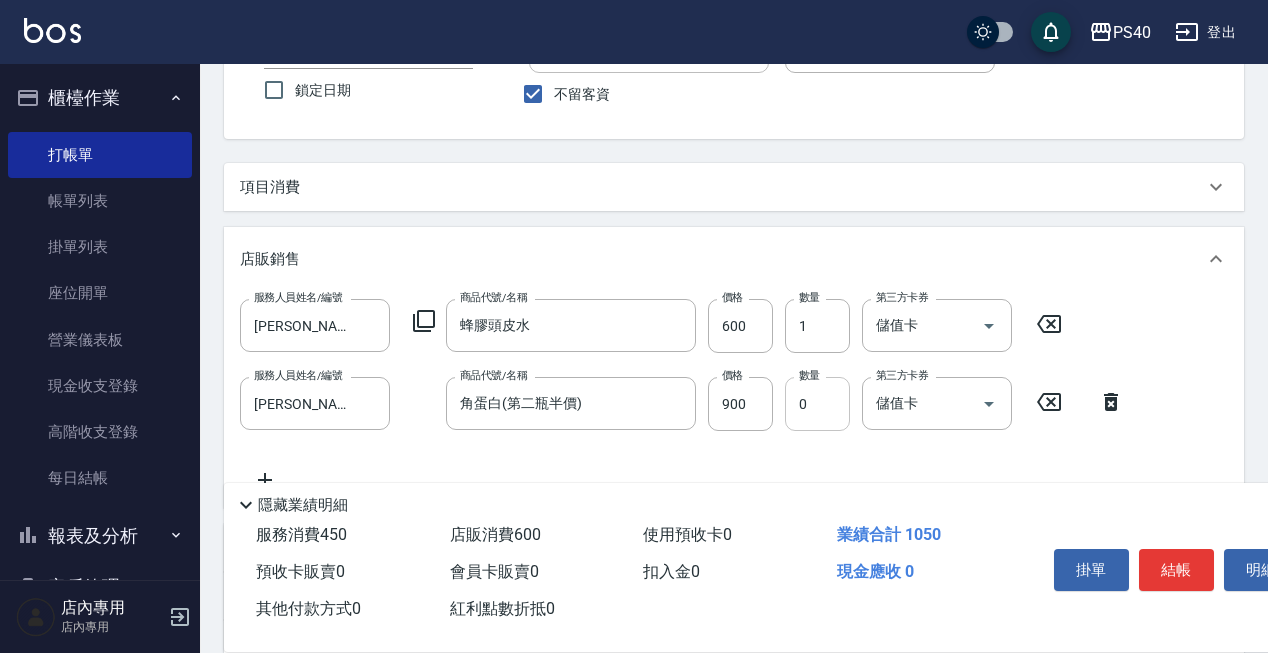 click on "0" at bounding box center [817, 404] 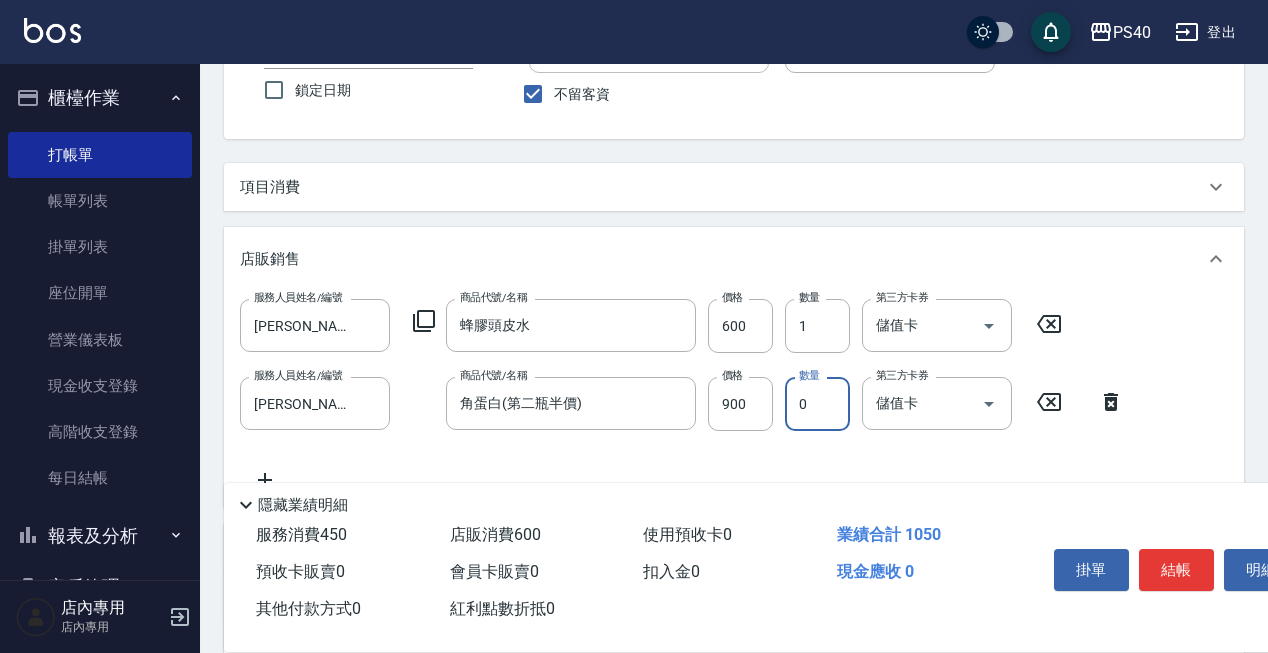 click on "0" at bounding box center (817, 404) 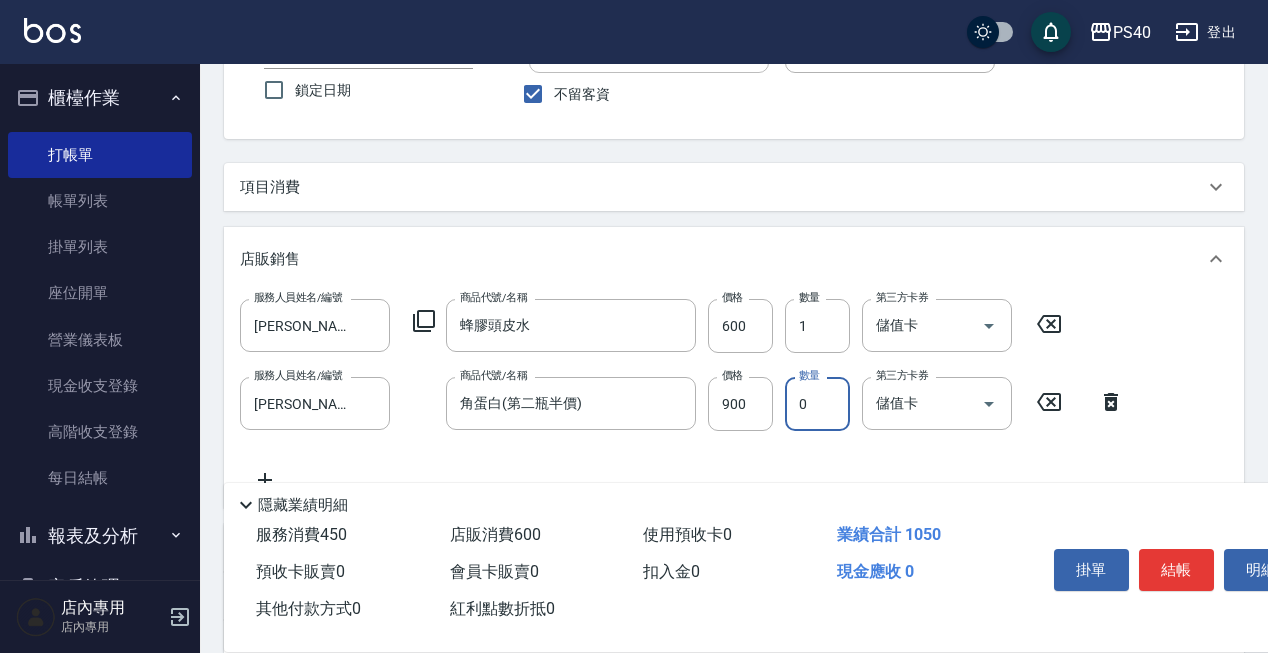 type on "2" 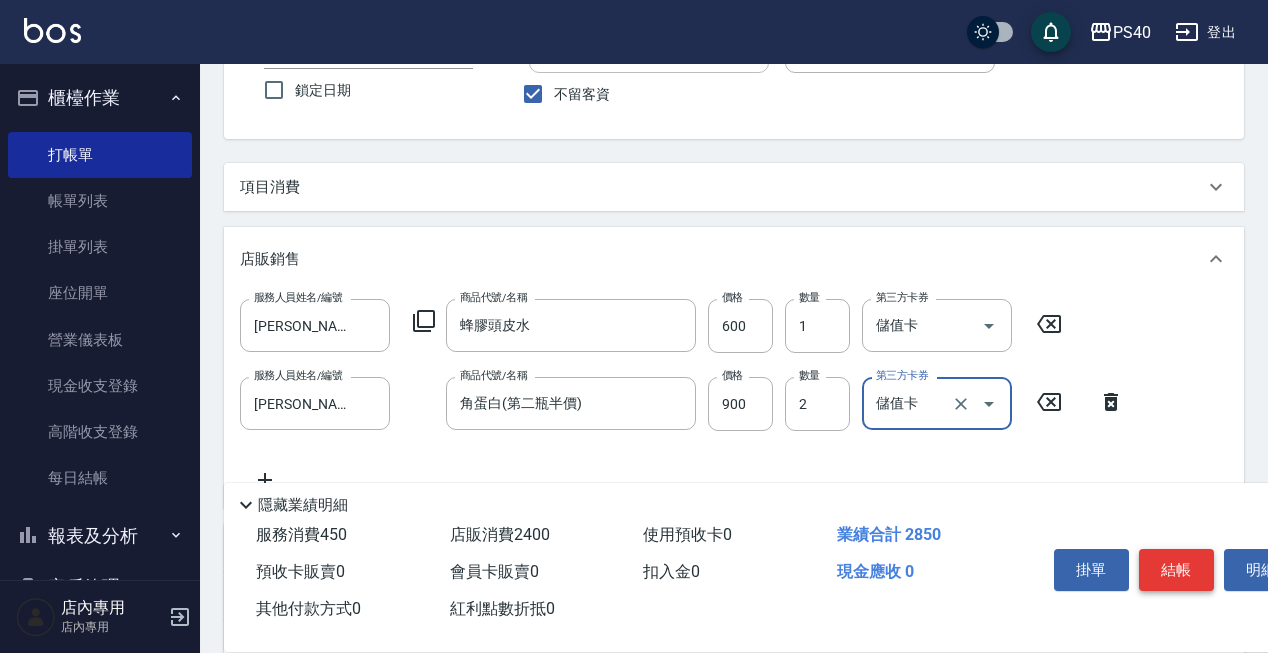 click on "結帳" at bounding box center (1176, 570) 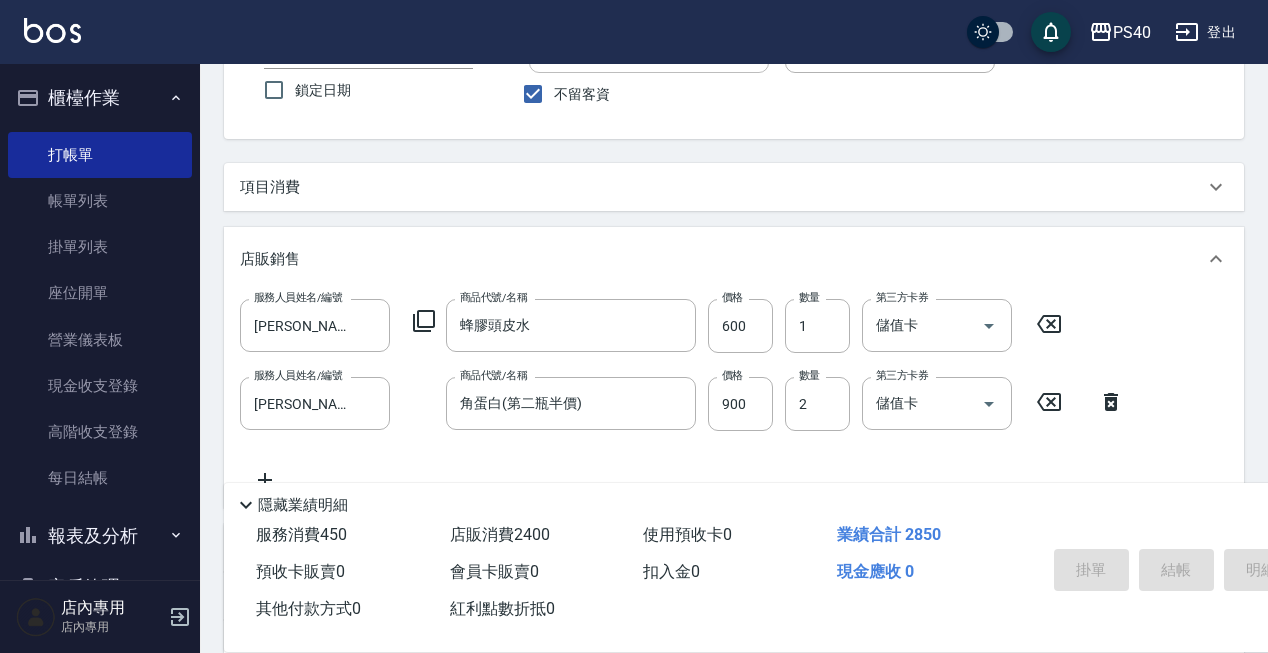 type on "[DATE] 22:55" 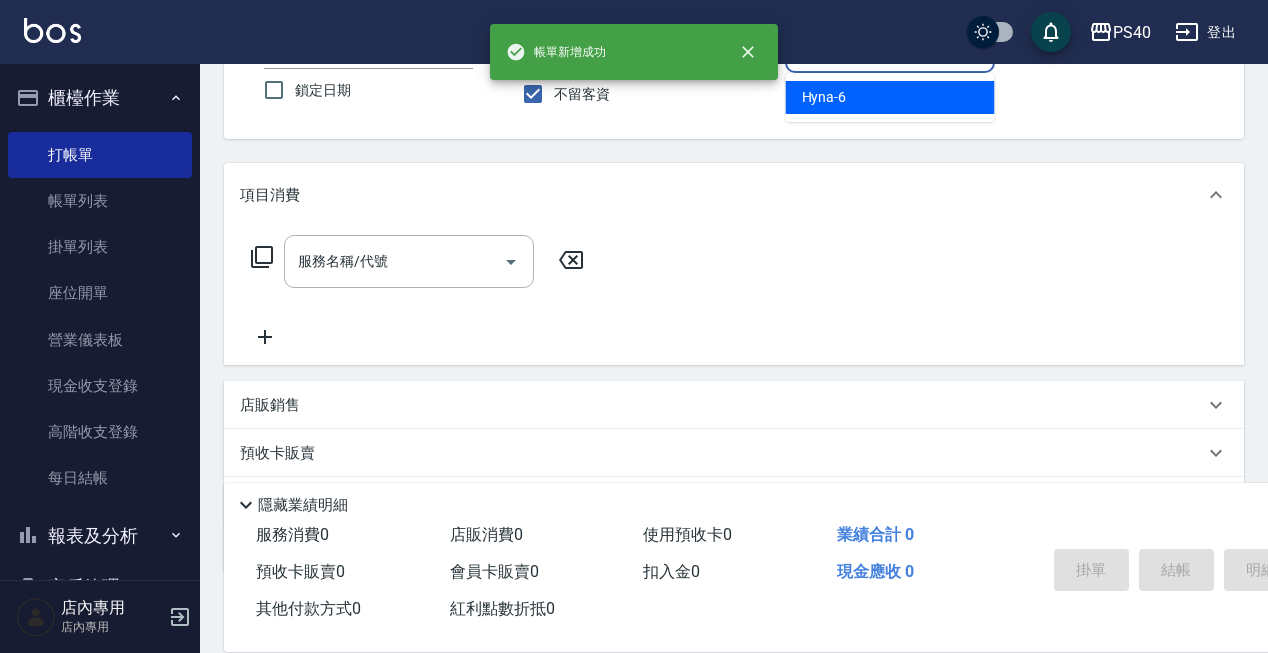 type on "Hyna-6" 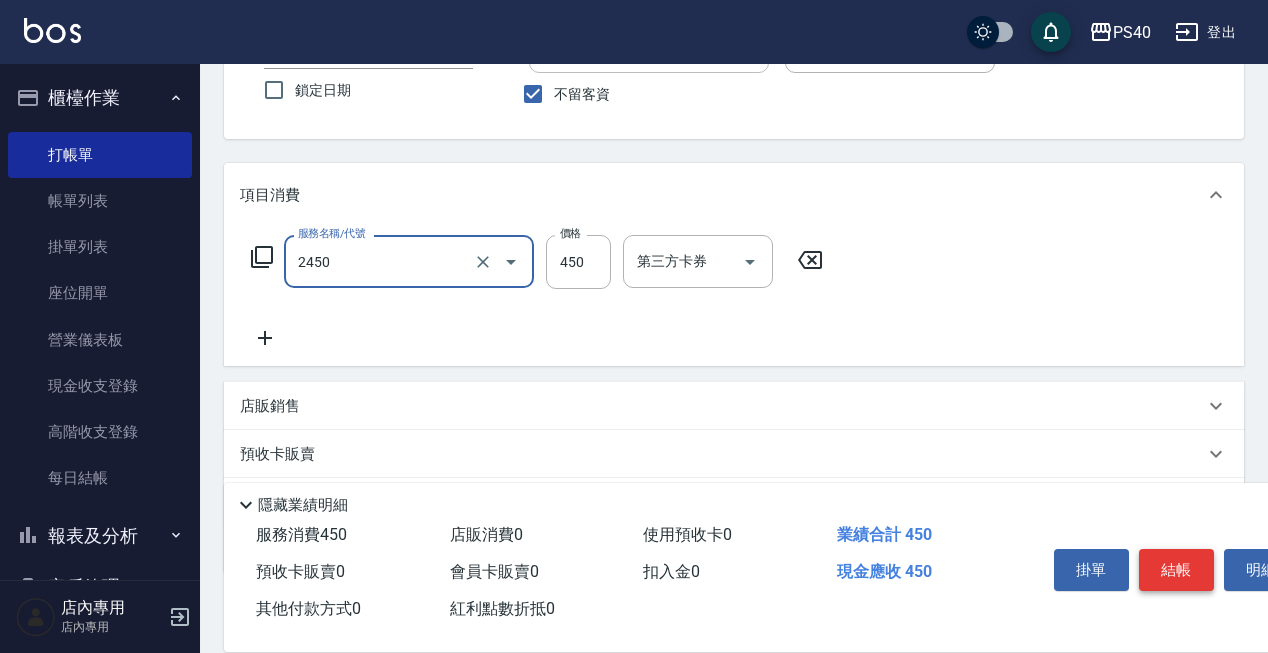 type on "C剪髮套餐(2450)" 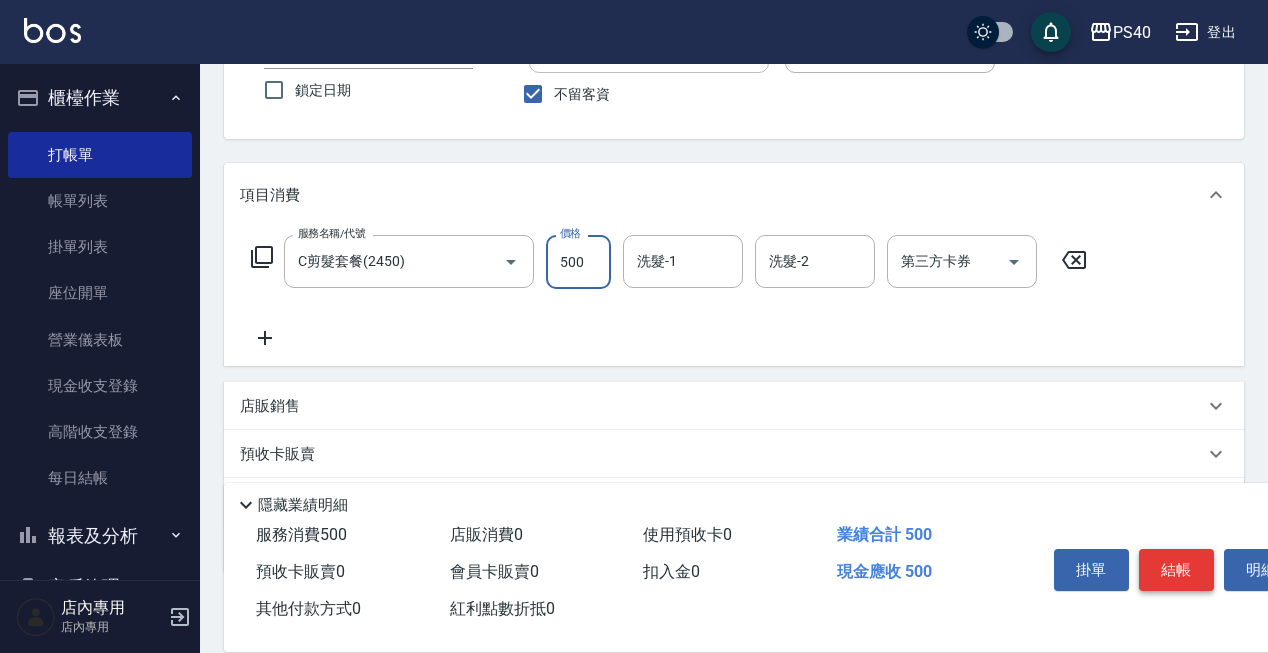 type on "500" 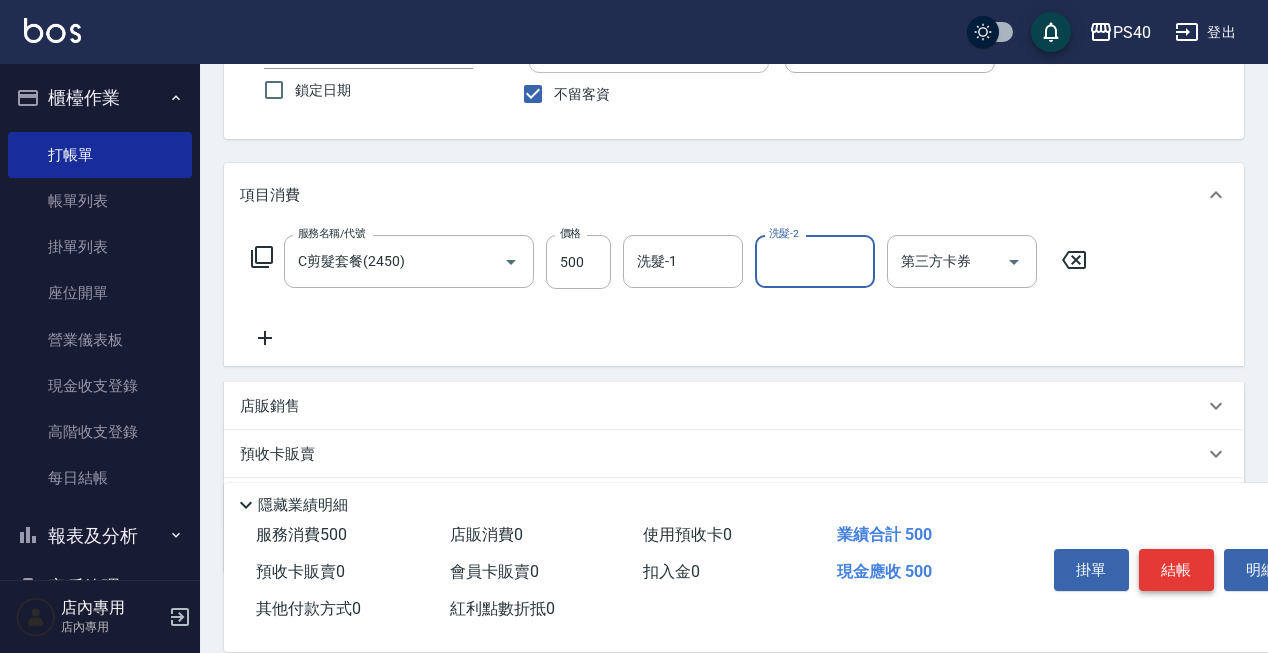 click on "結帳" at bounding box center [1176, 570] 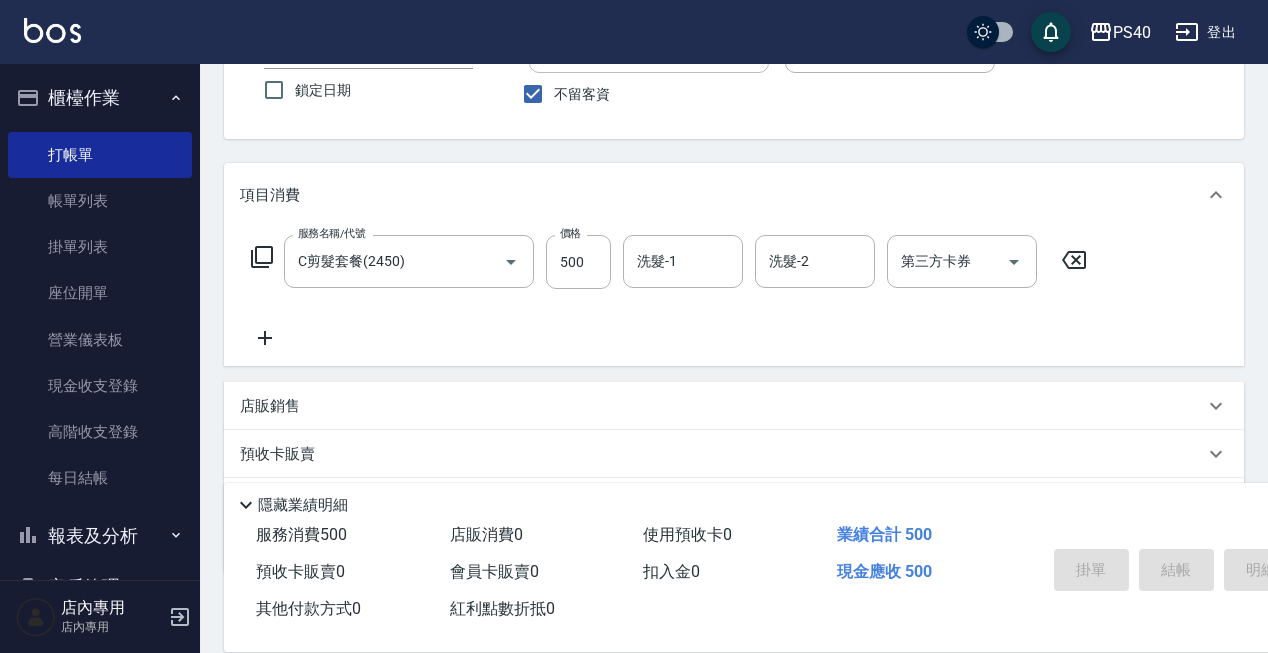 type 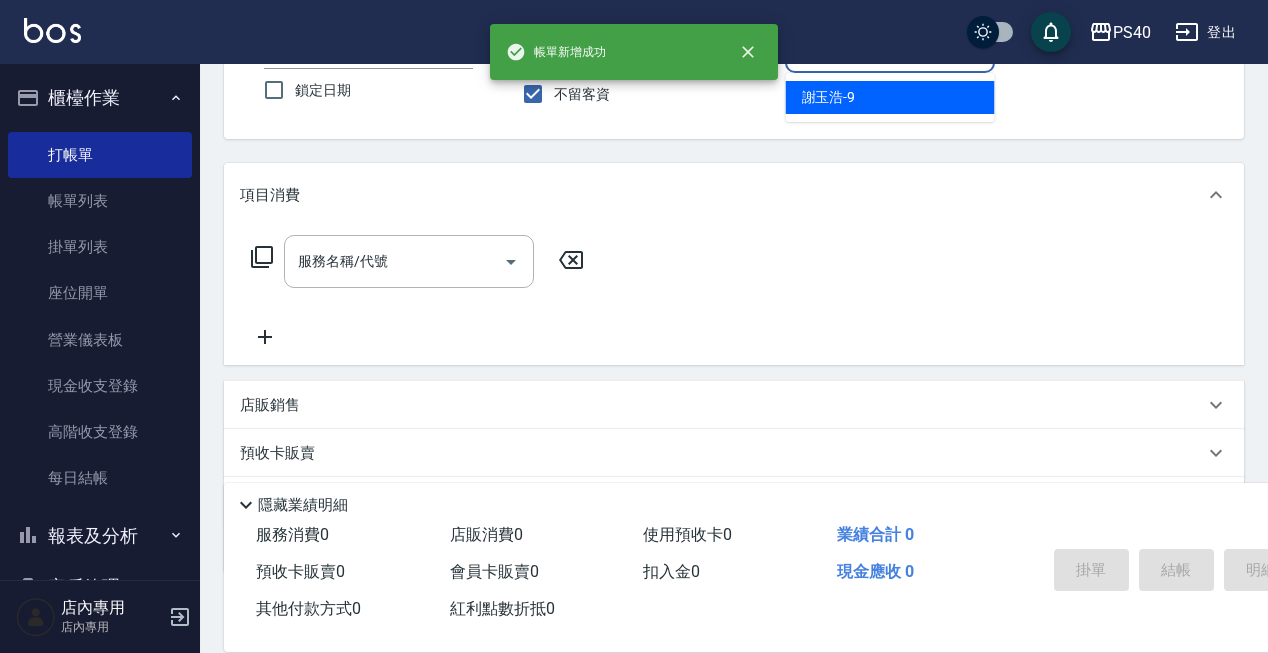 type on "[PERSON_NAME]-9" 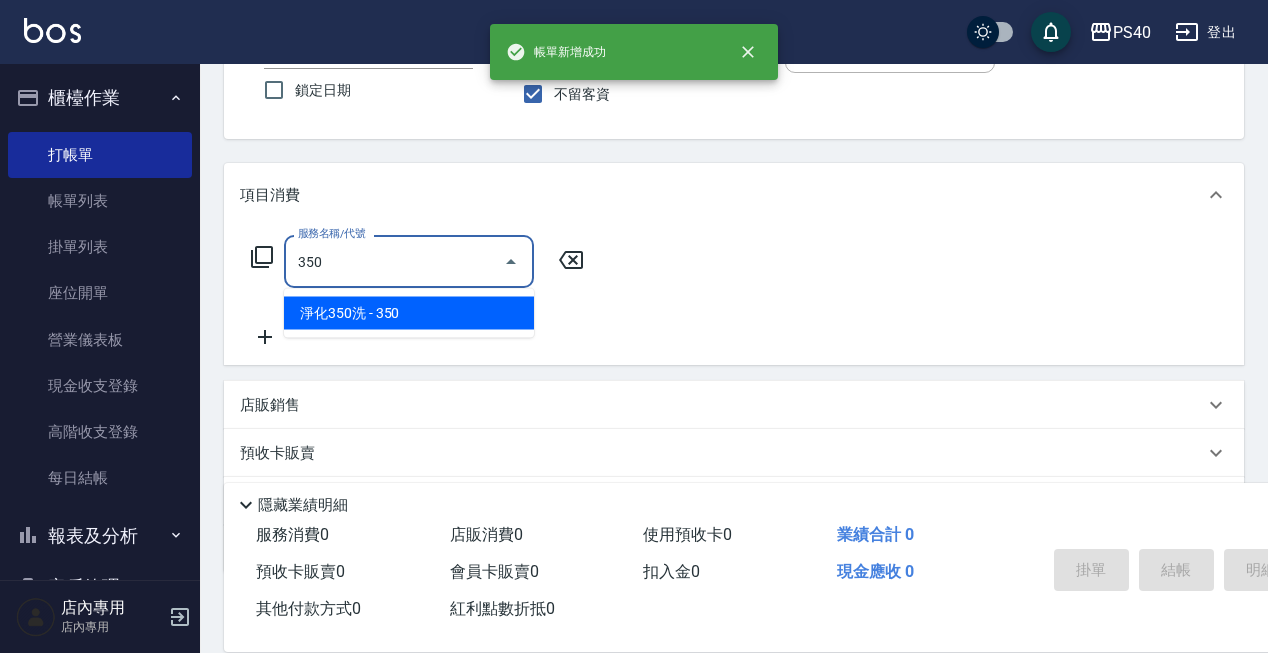 type on "淨化350洗(1350)" 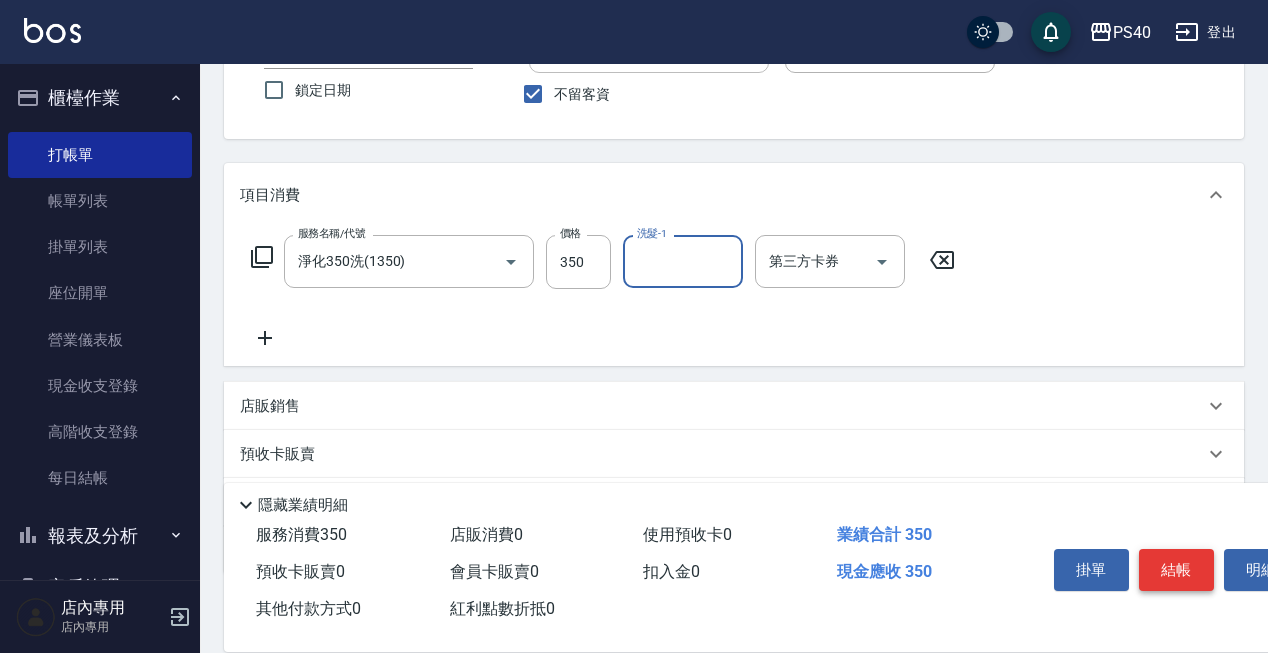 click on "結帳" at bounding box center (1176, 570) 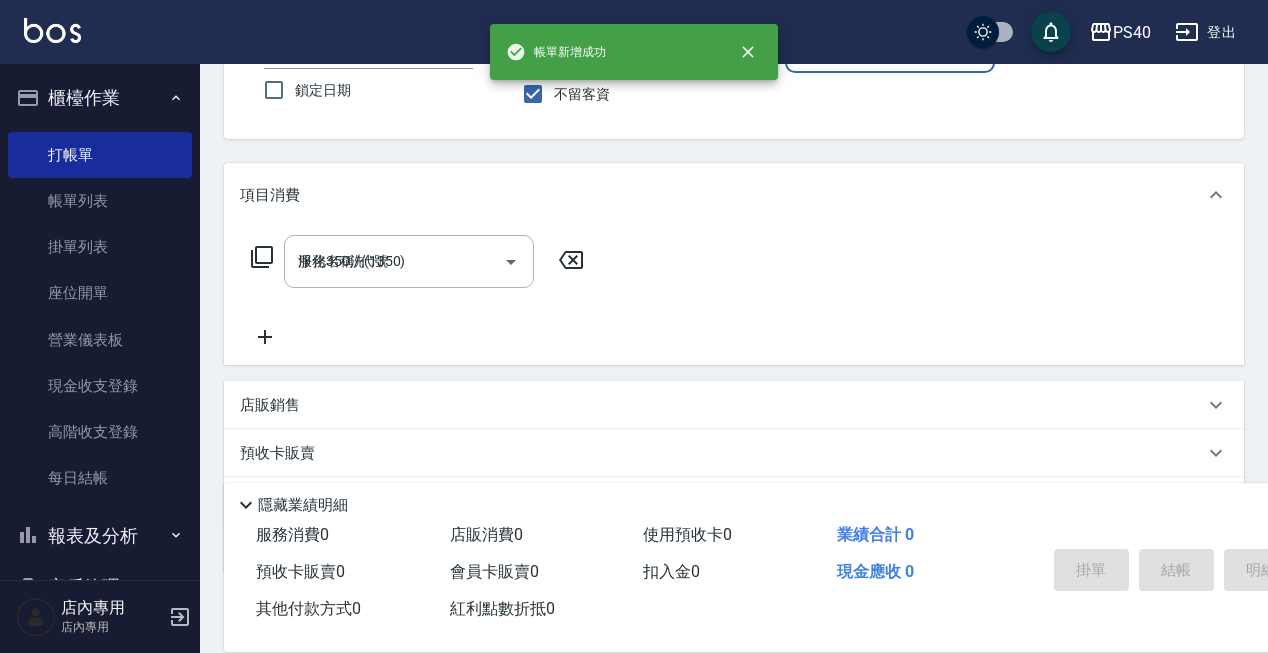 type 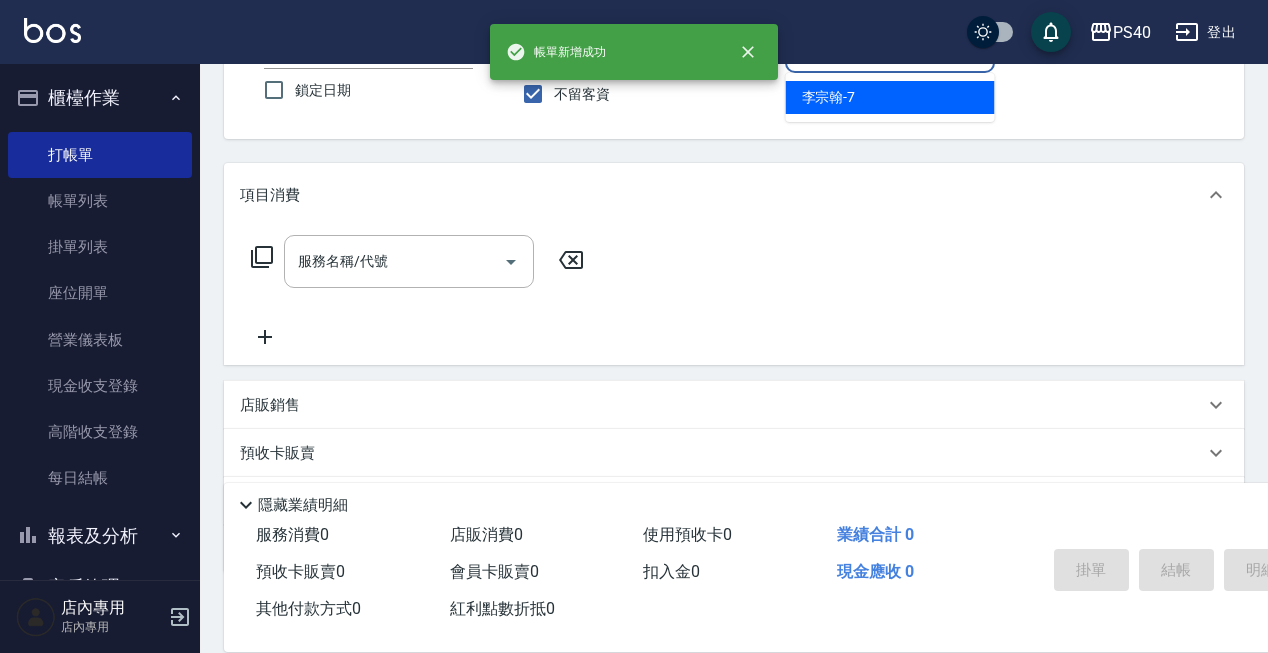 type on "[PERSON_NAME]-7" 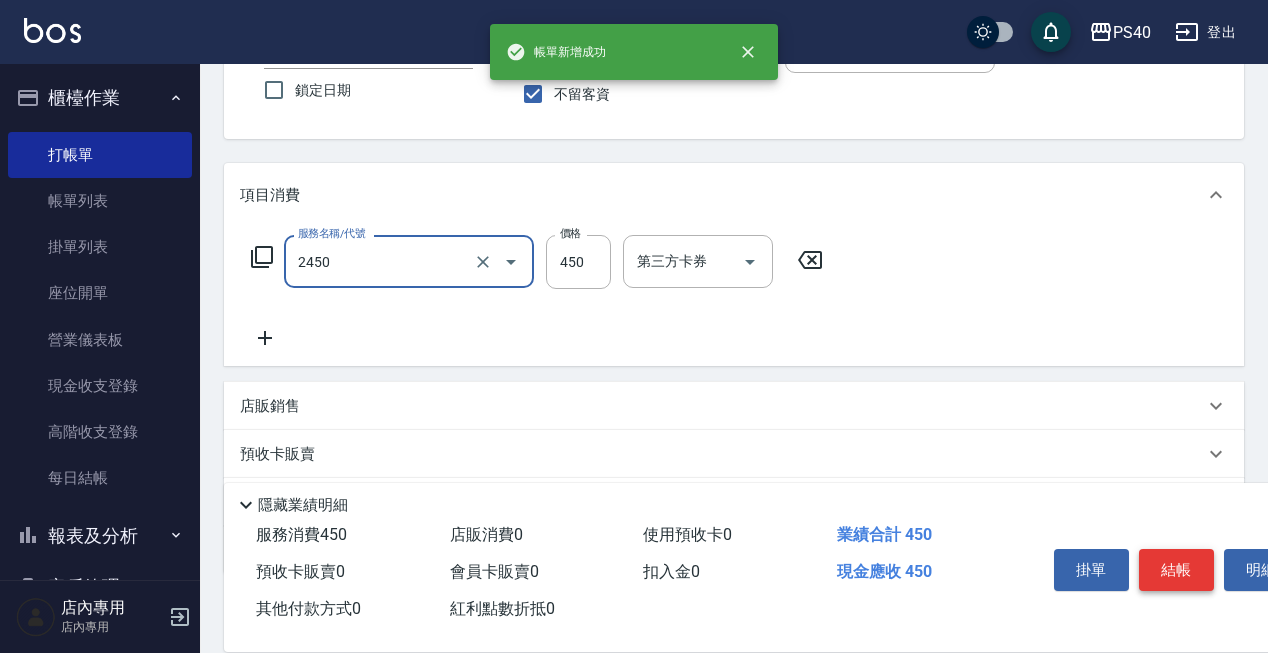 type on "C剪髮套餐(2450)" 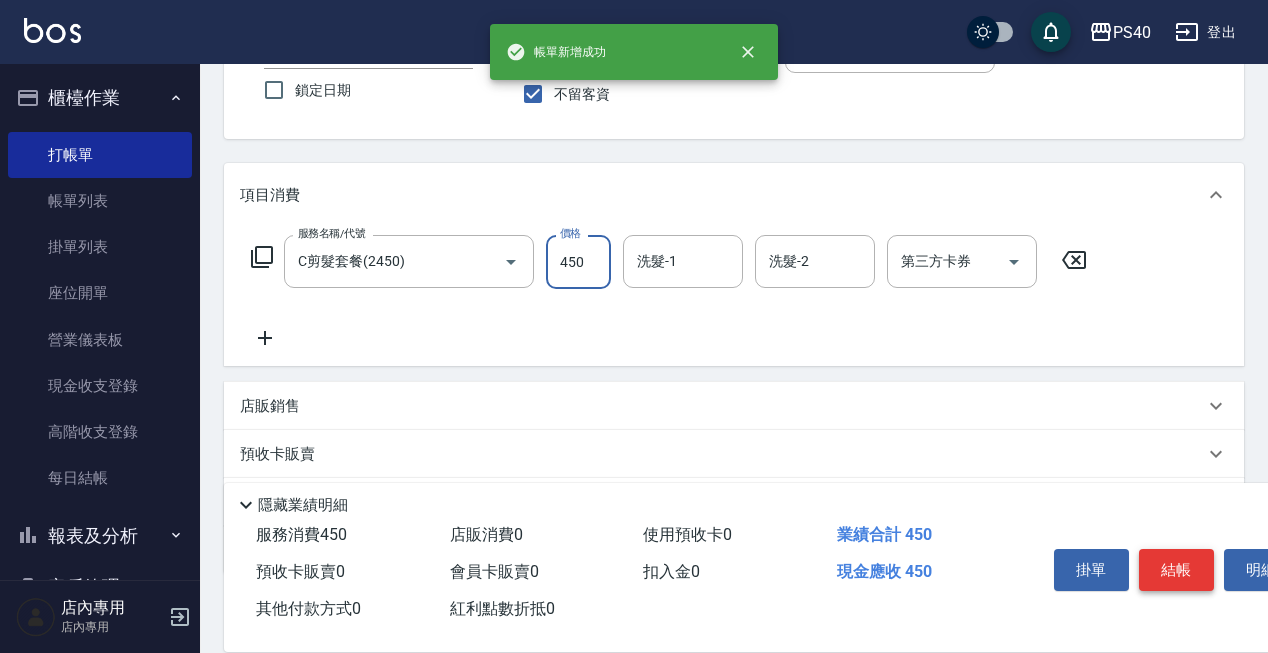 click on "結帳" at bounding box center (1176, 570) 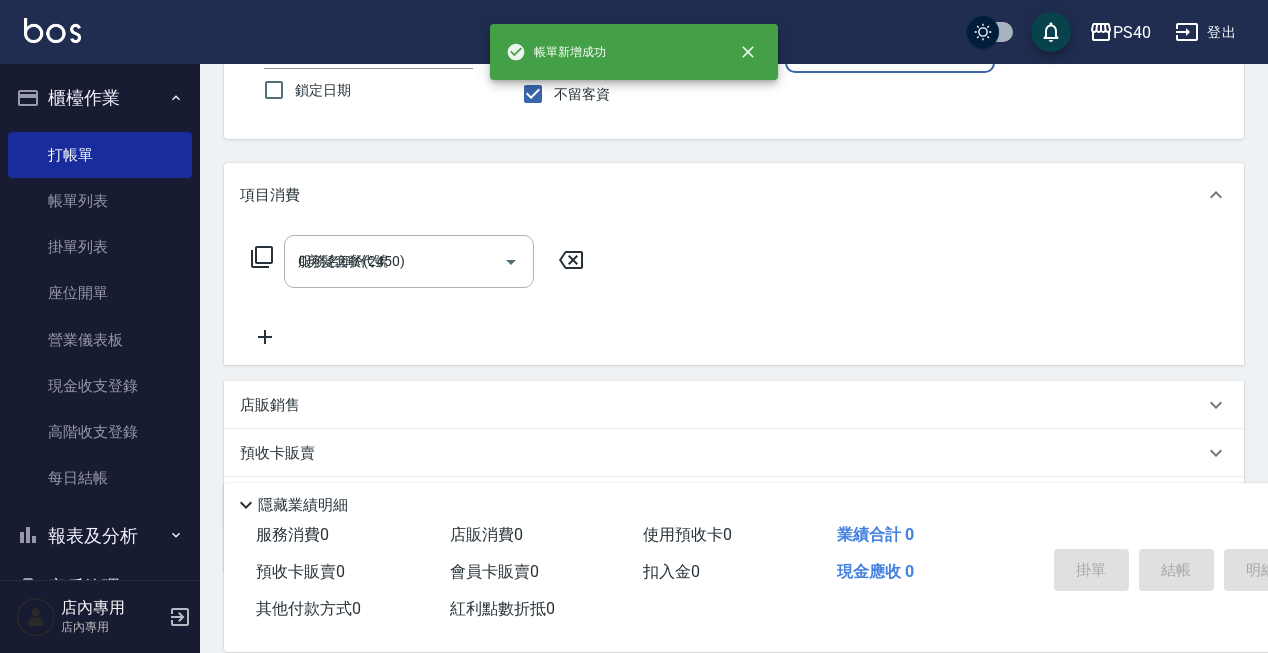 type 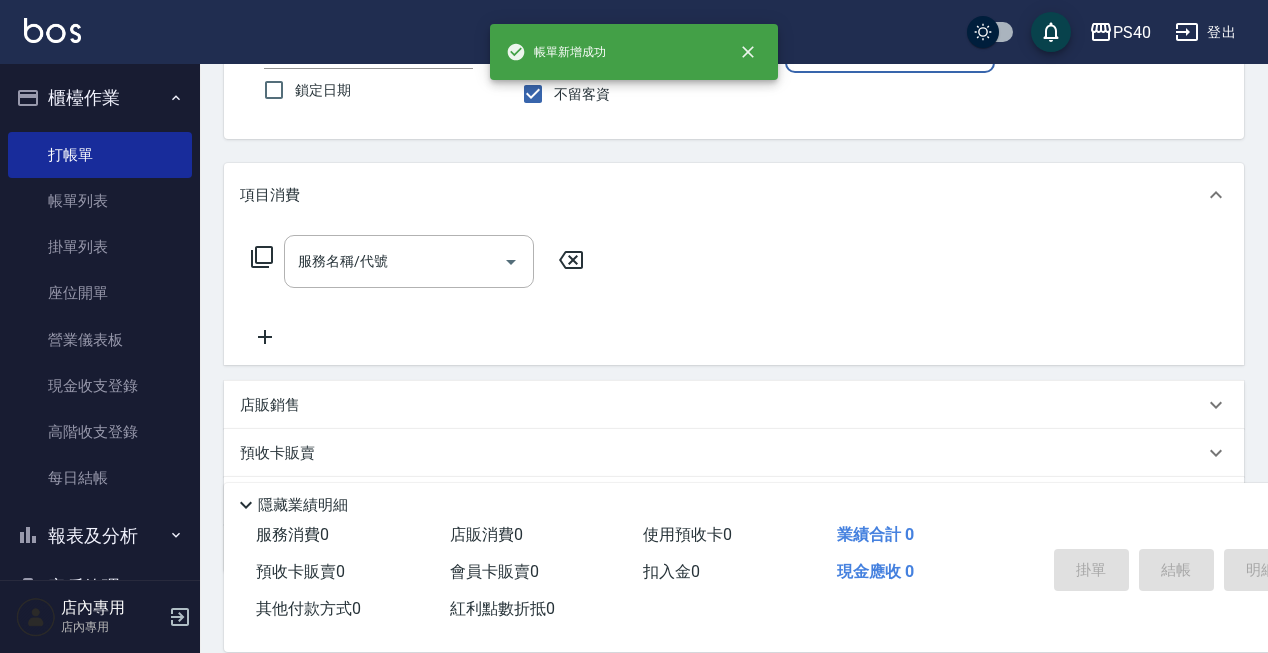 type on "[PERSON_NAME]-2" 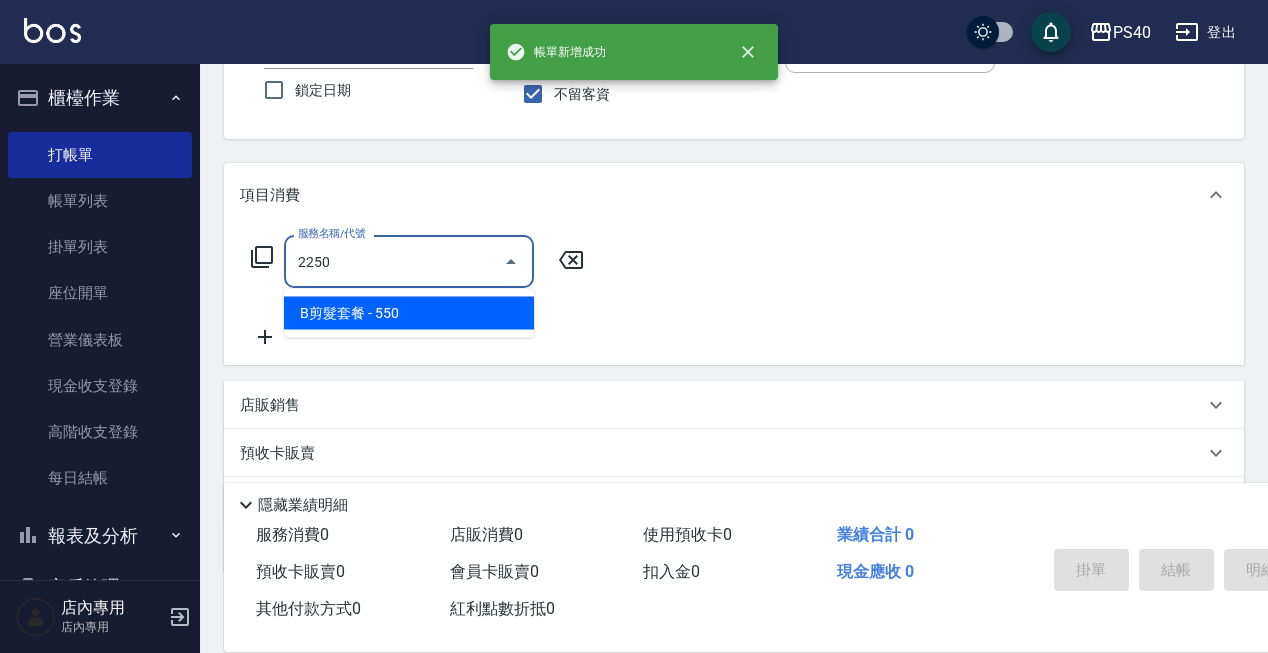 type on "B剪髮套餐(2250)" 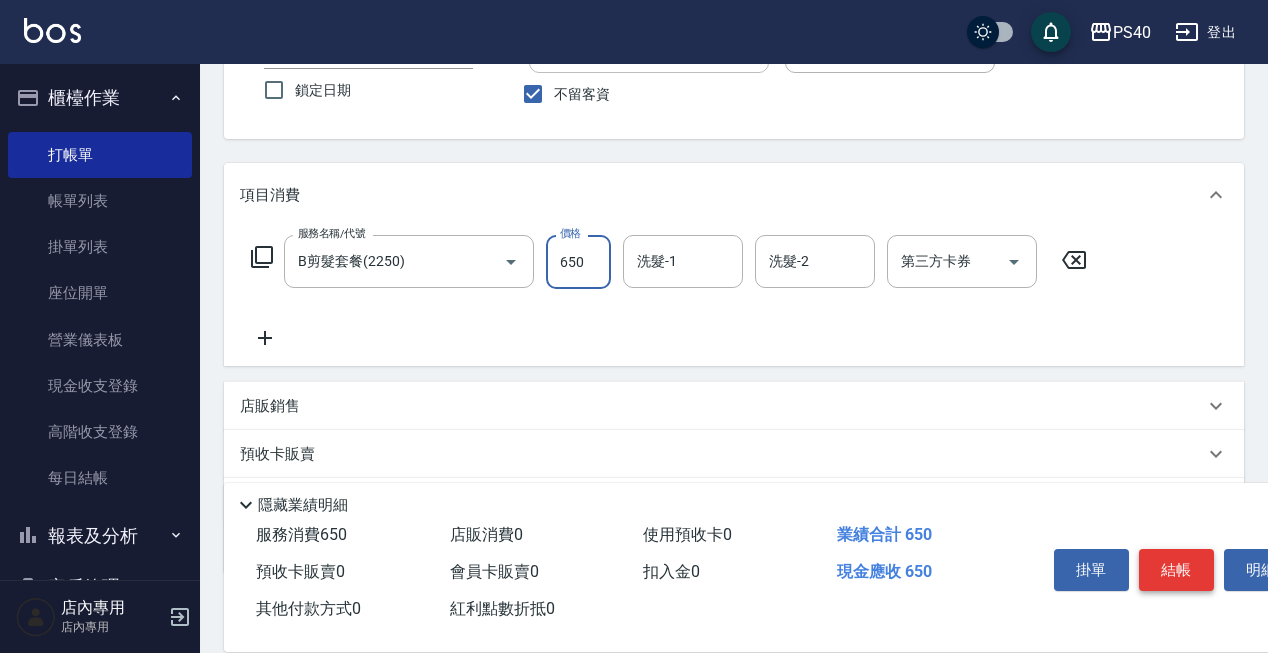 type on "650" 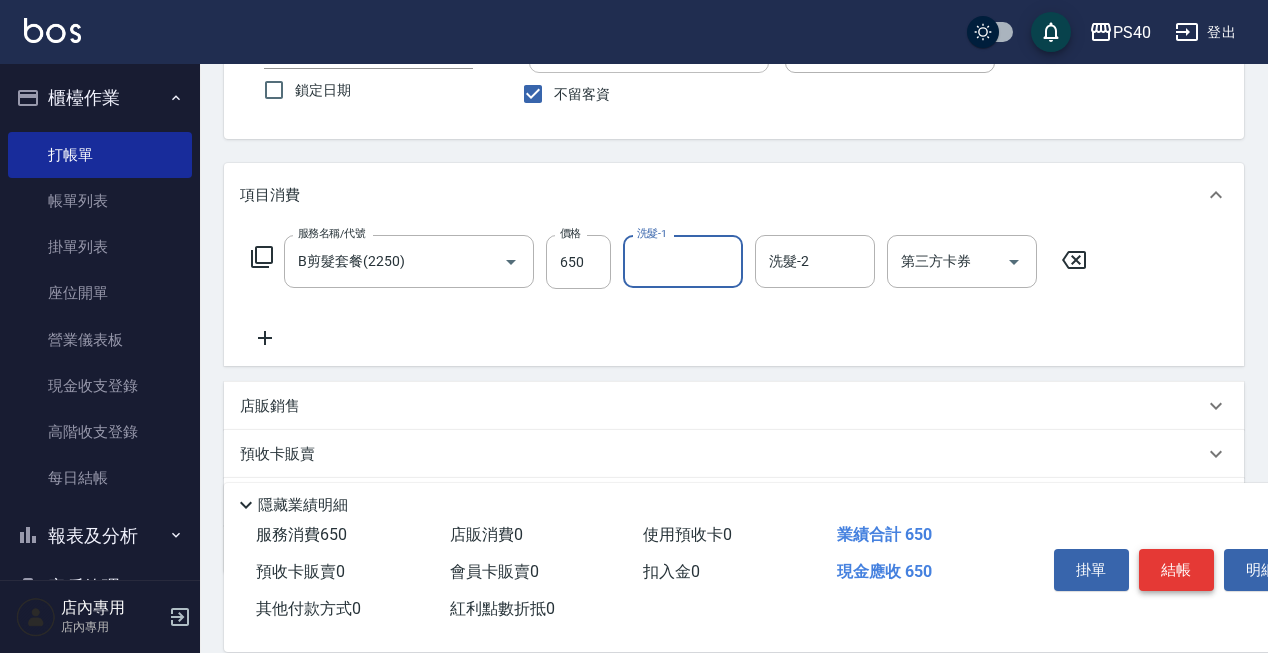 click on "結帳" at bounding box center (1176, 570) 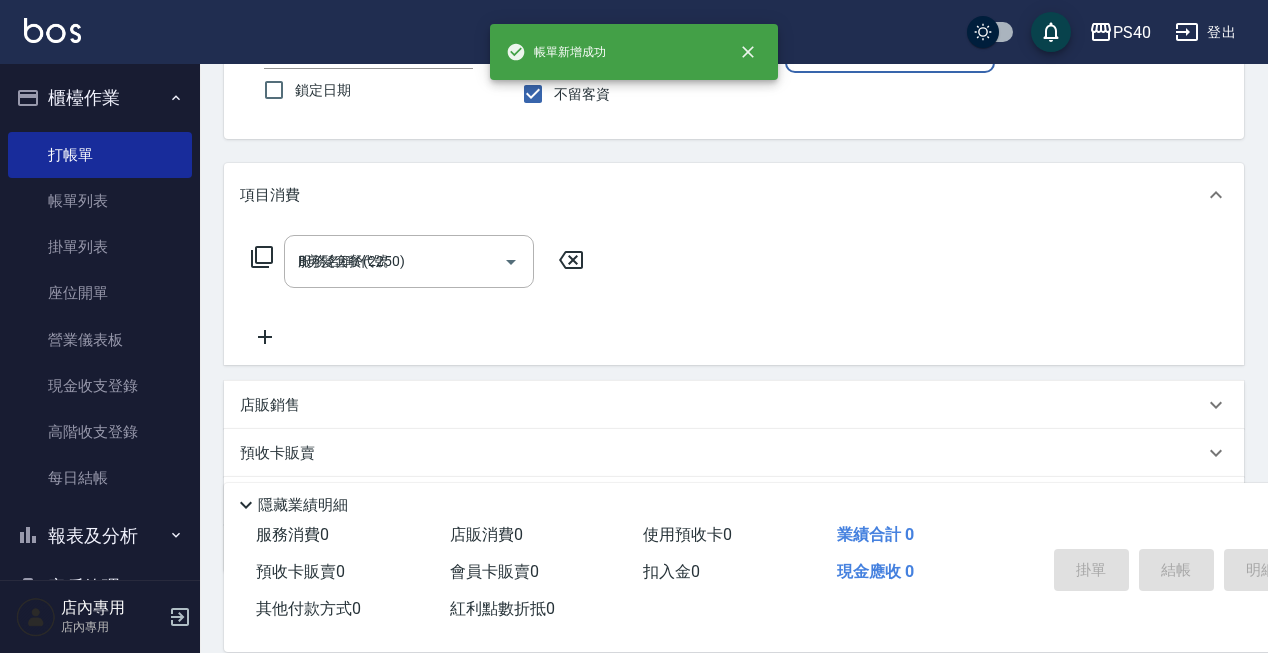 type 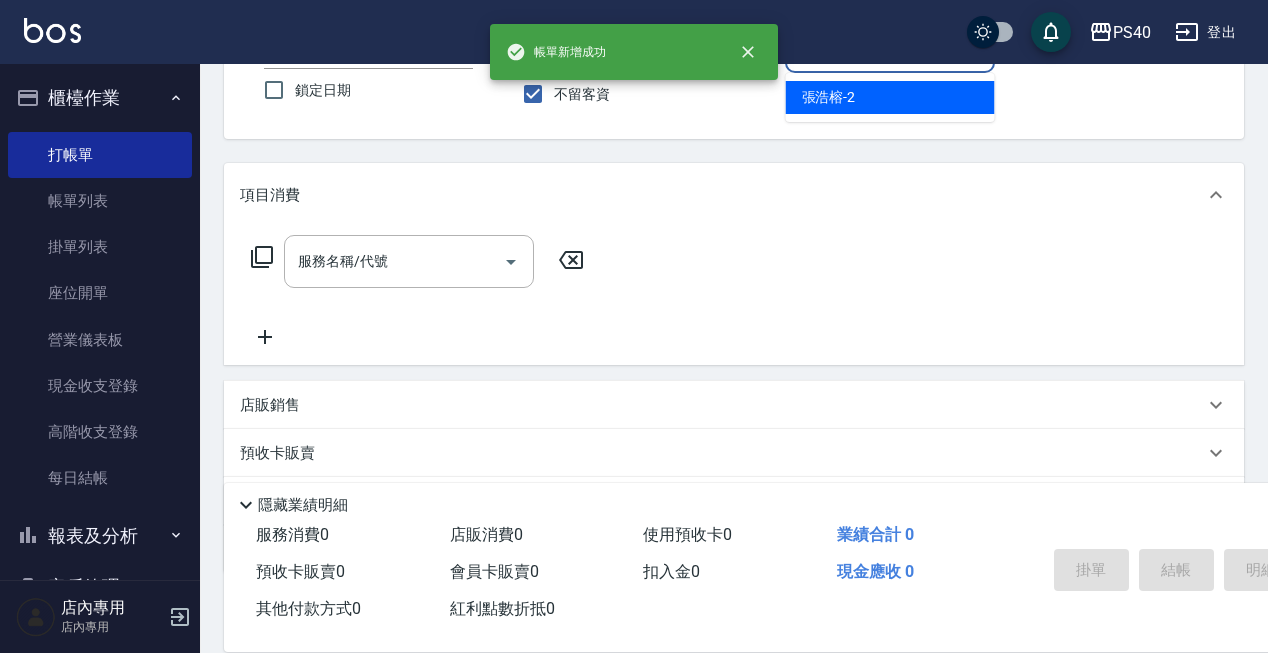 type on "[PERSON_NAME]-2" 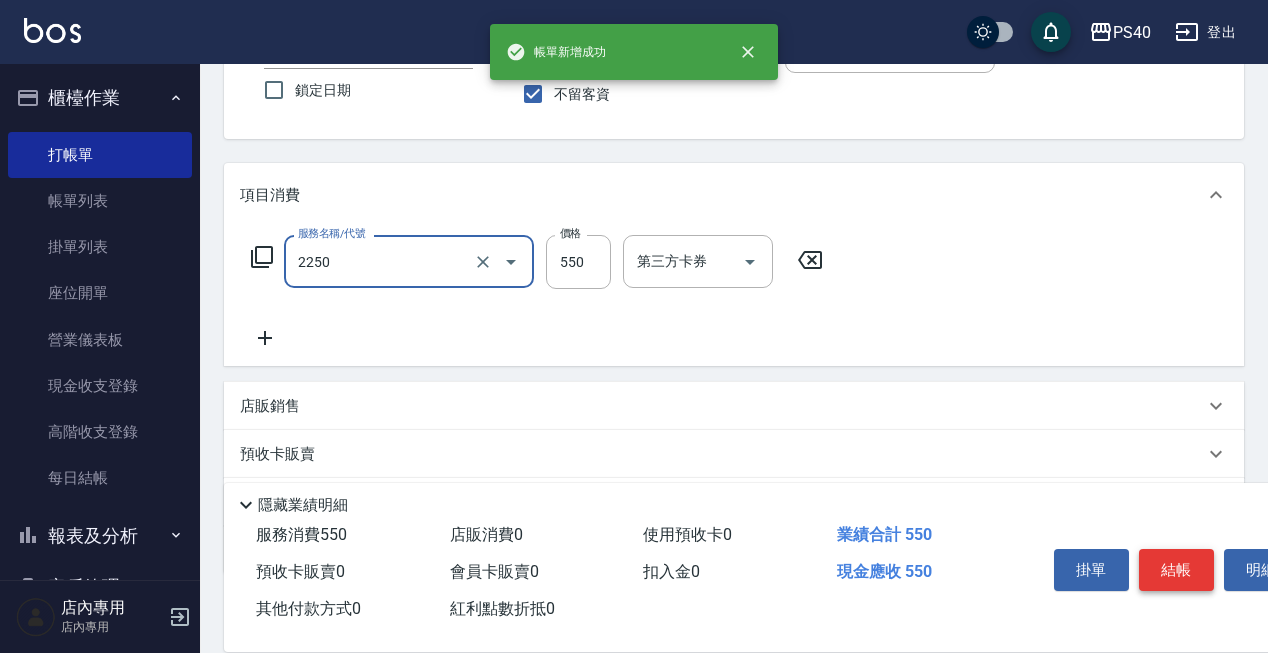 type on "B剪髮套餐(2250)" 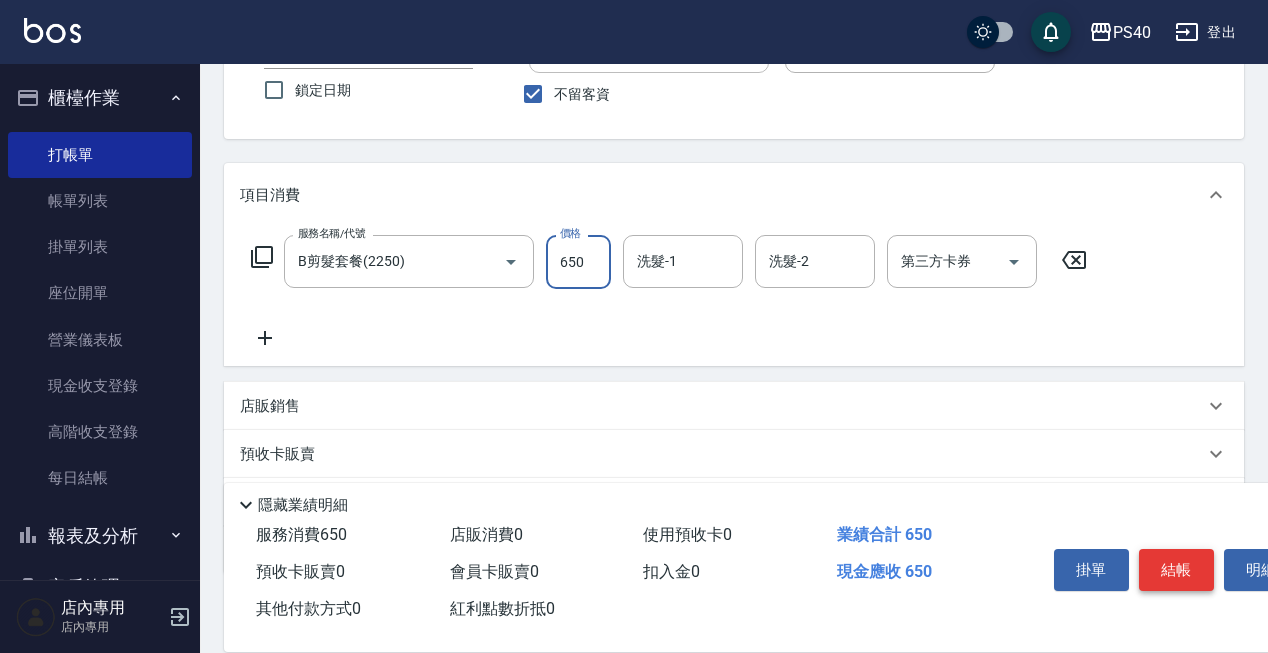 type on "650" 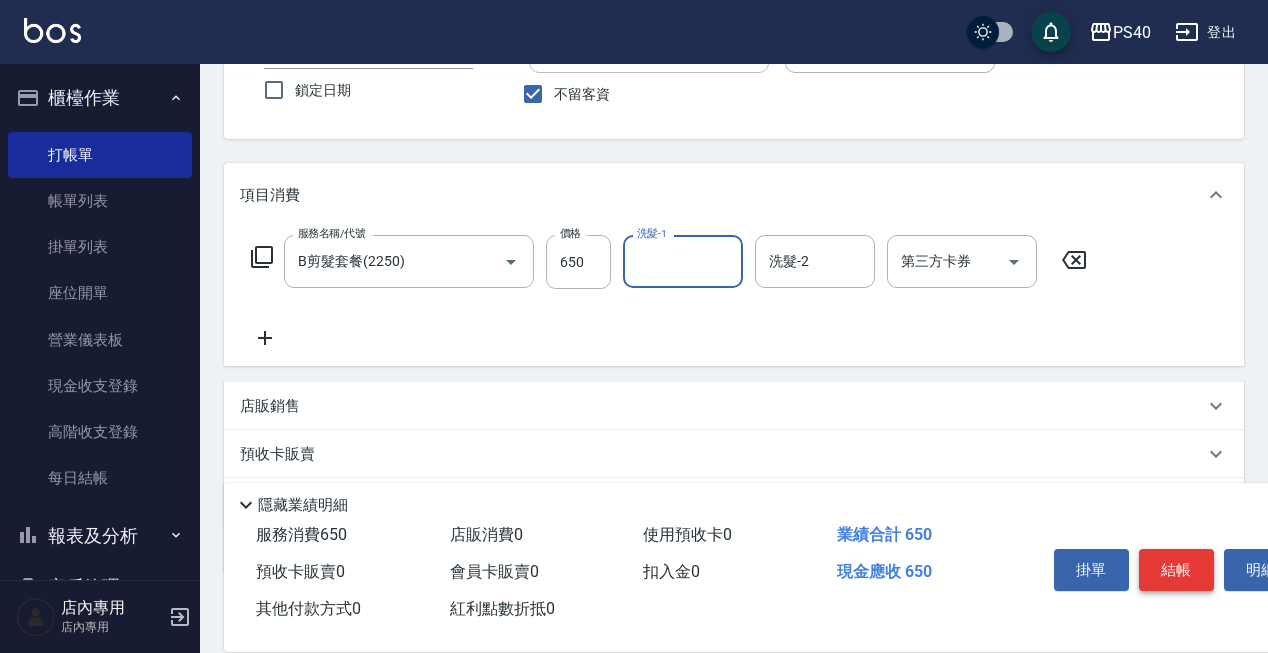 click on "結帳" at bounding box center [1176, 570] 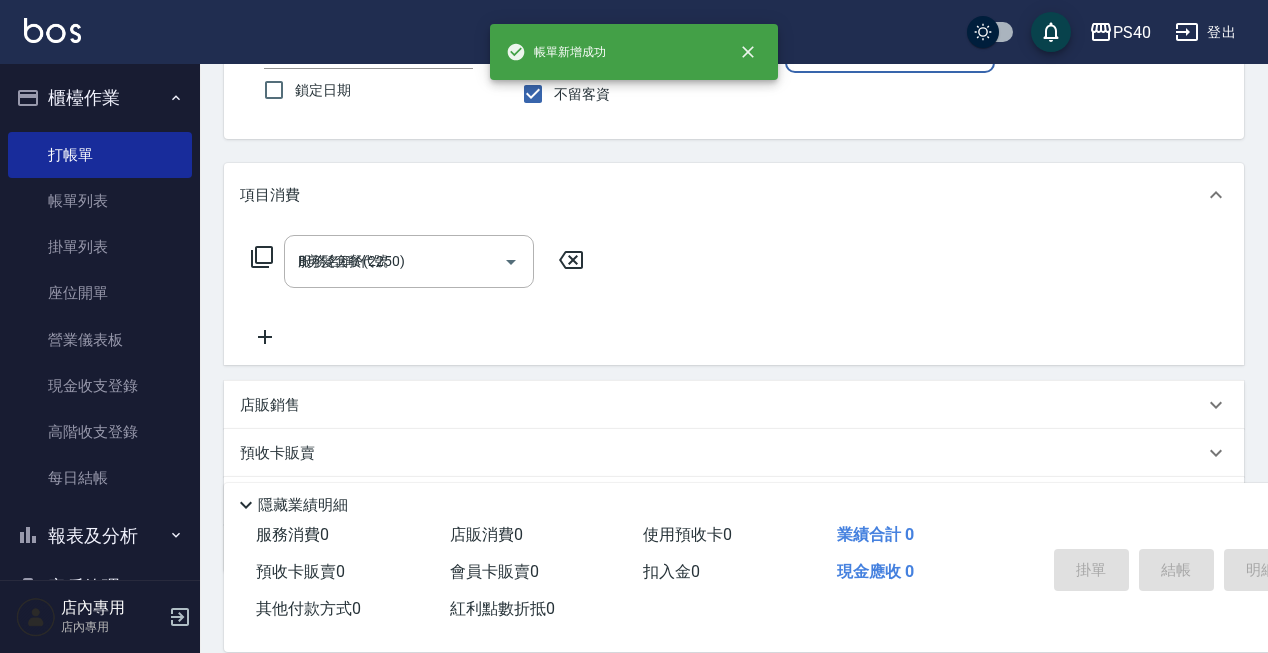 type on "[DATE] 22:56" 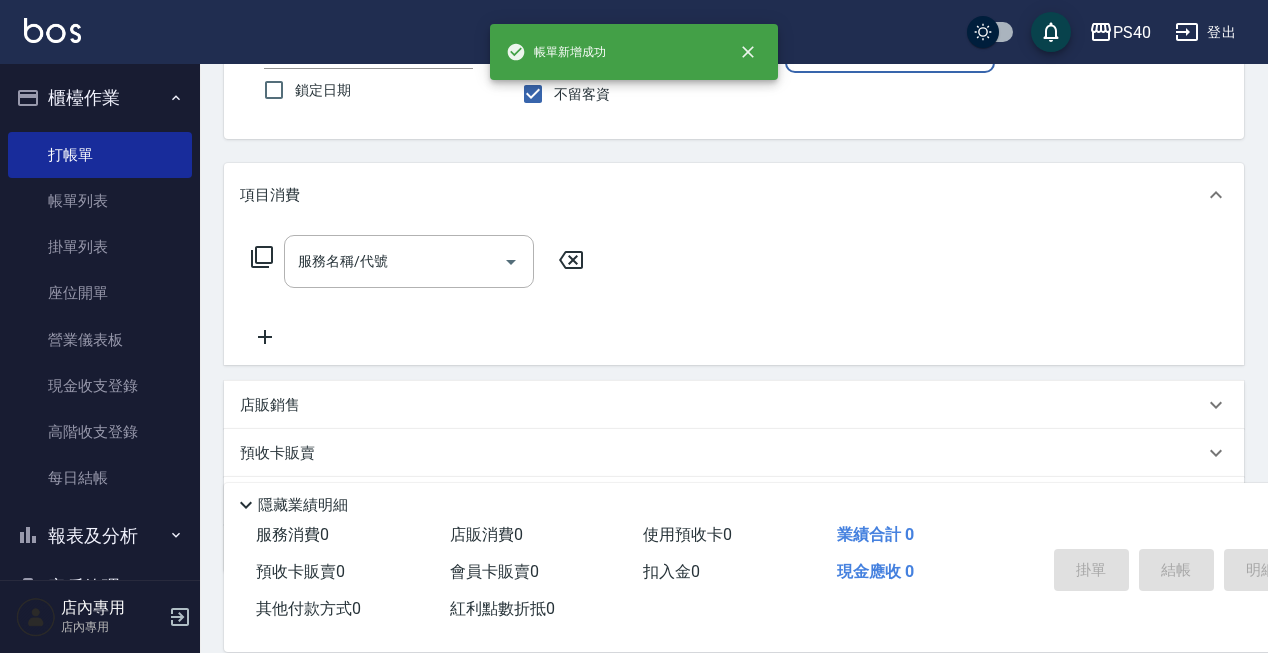 type on "[PERSON_NAME]-5" 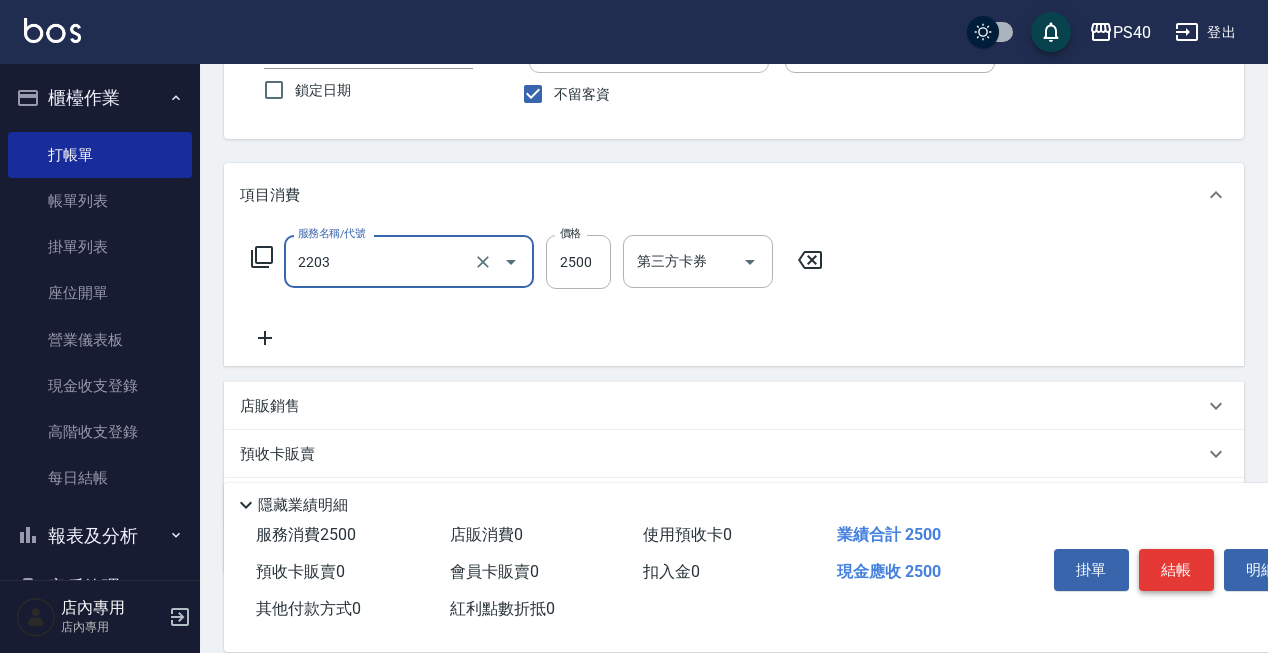 type on "燙髮C餐(短髮)(2203)" 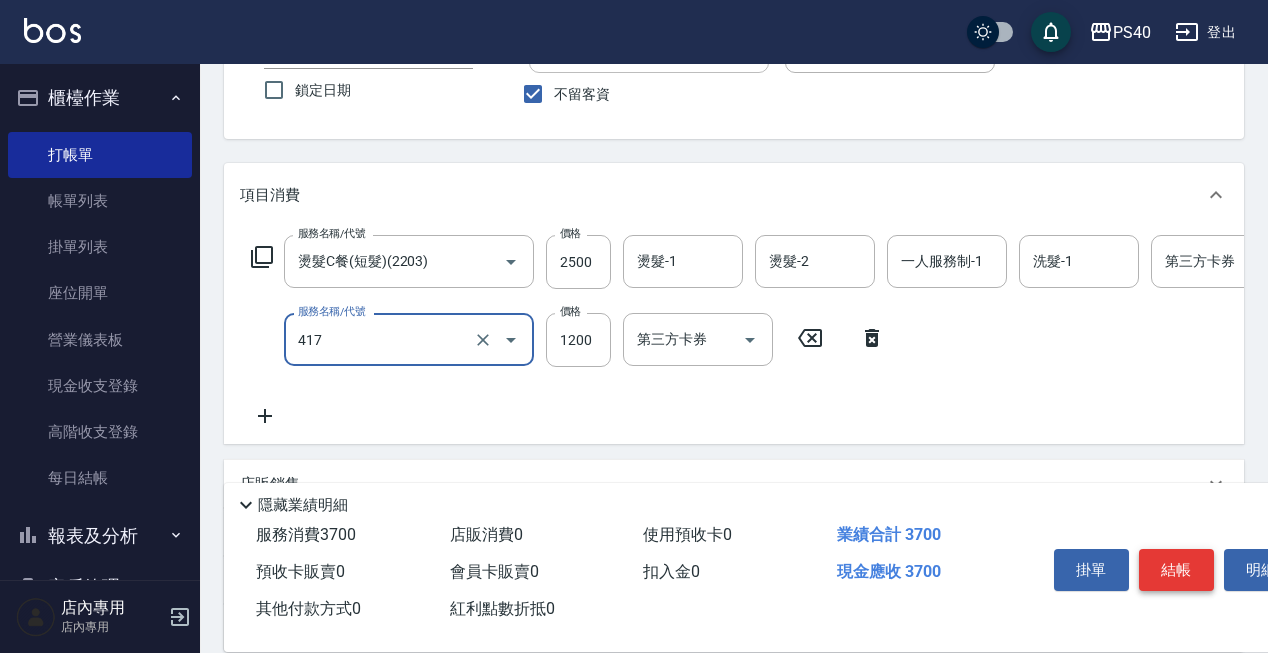 type on "哥德式(417)" 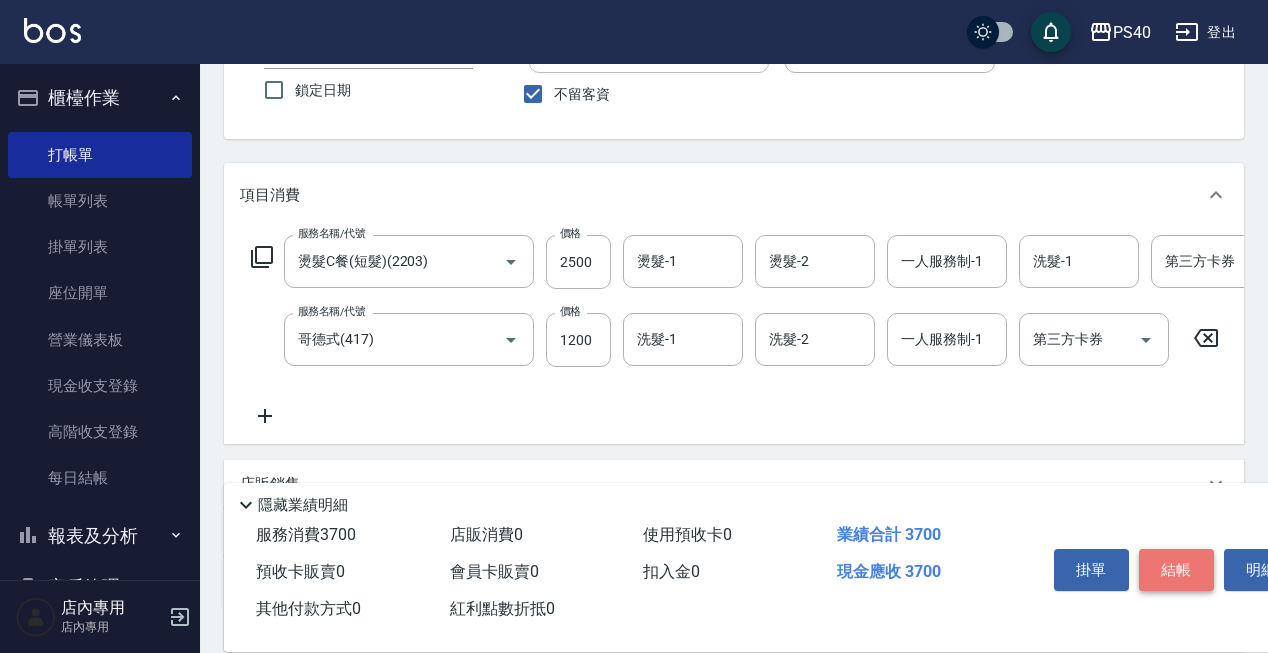 click on "結帳" at bounding box center [1176, 570] 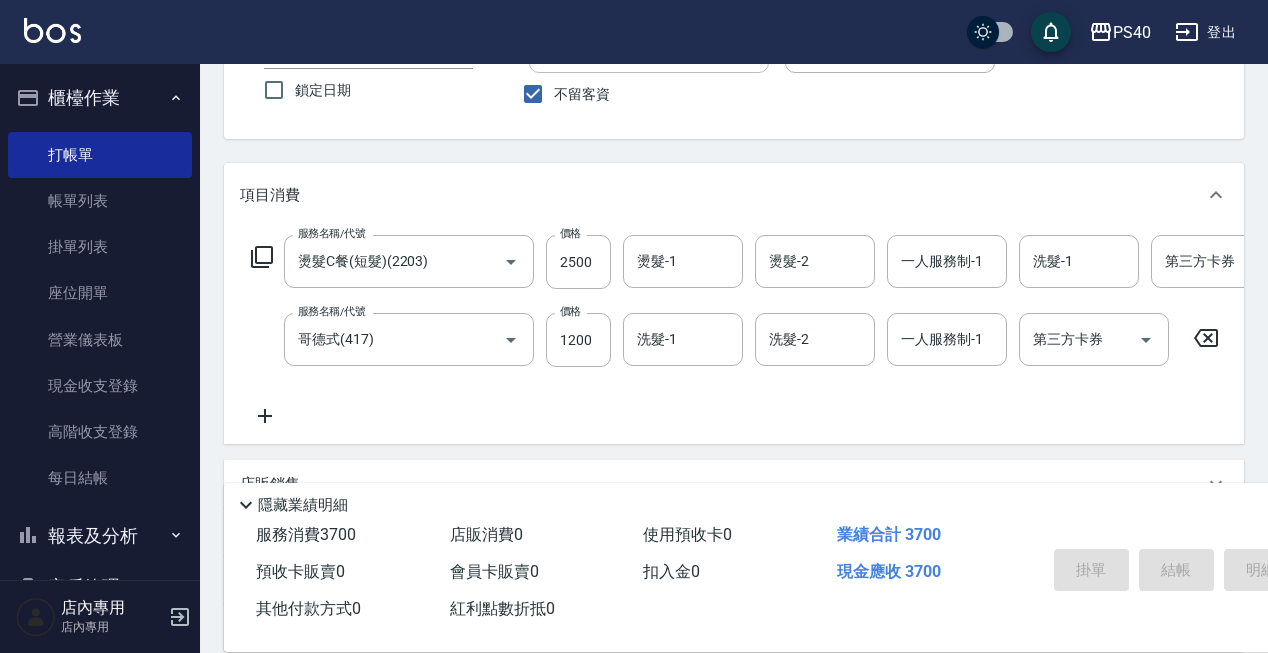 type 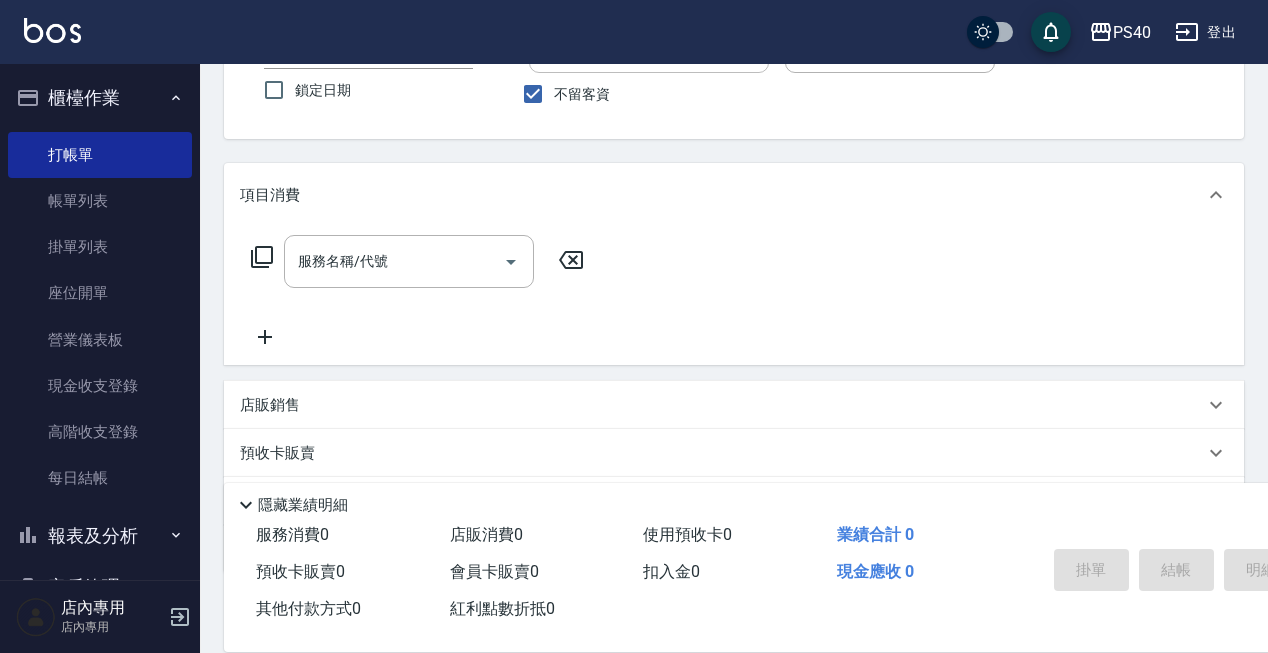 type on "[PERSON_NAME]-2" 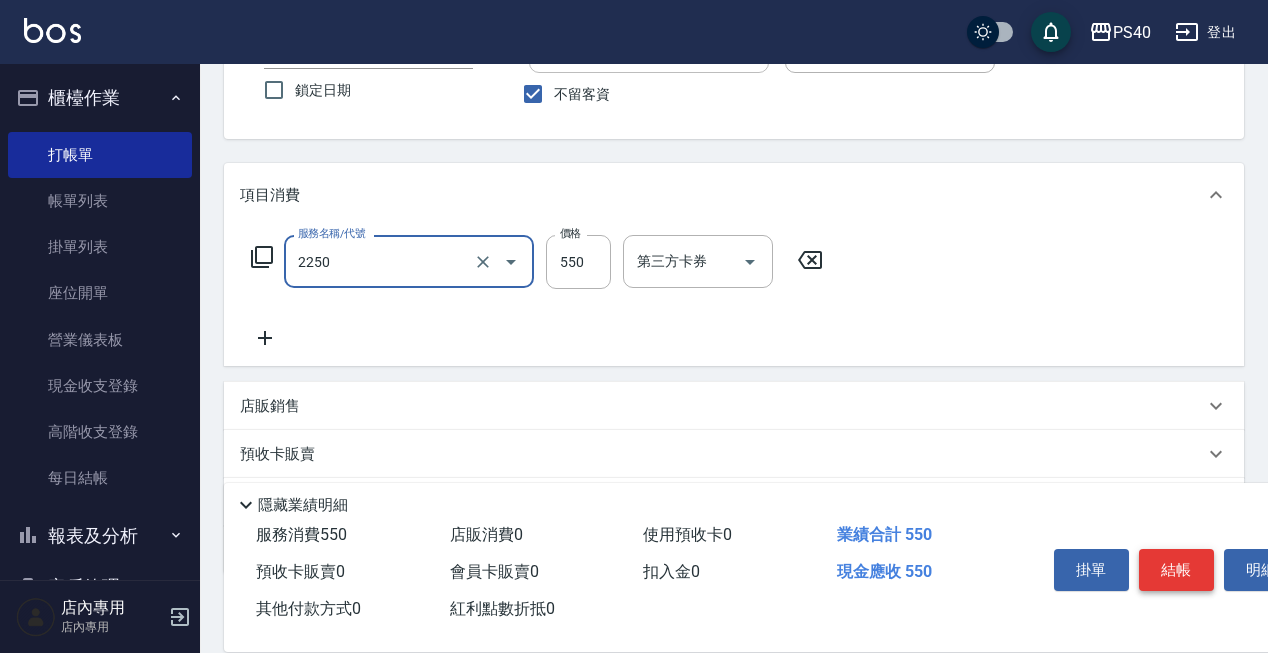 type on "B剪髮套餐(2250)" 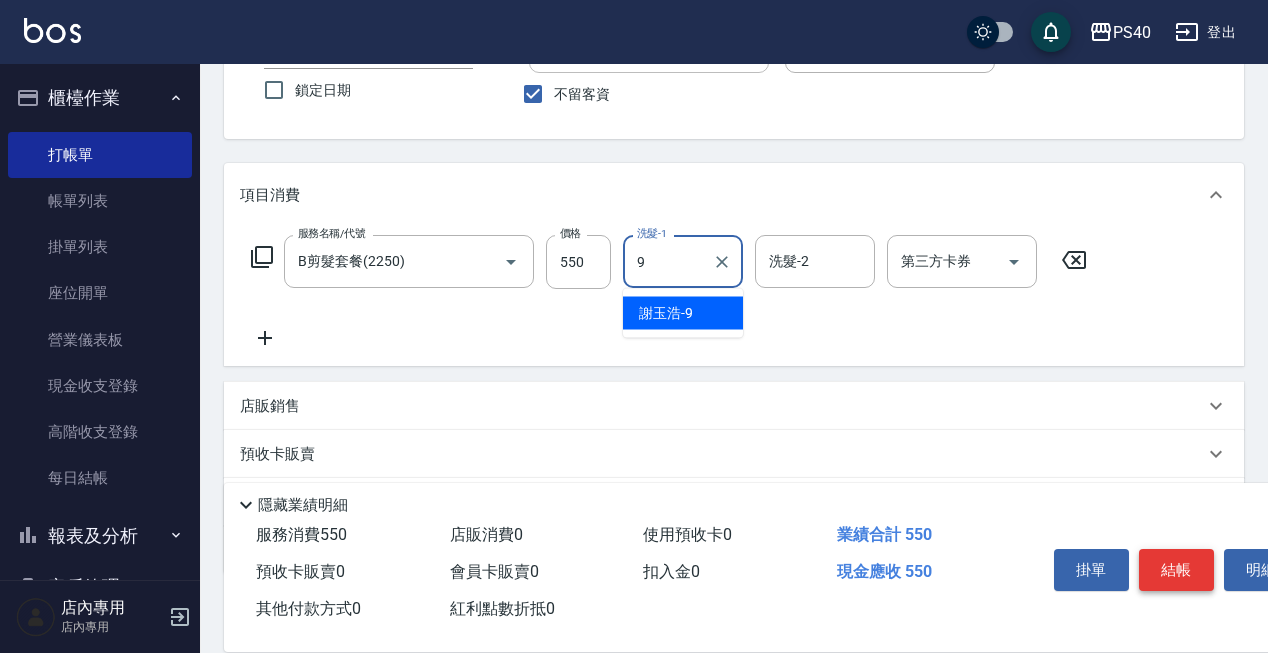 type on "[PERSON_NAME]-9" 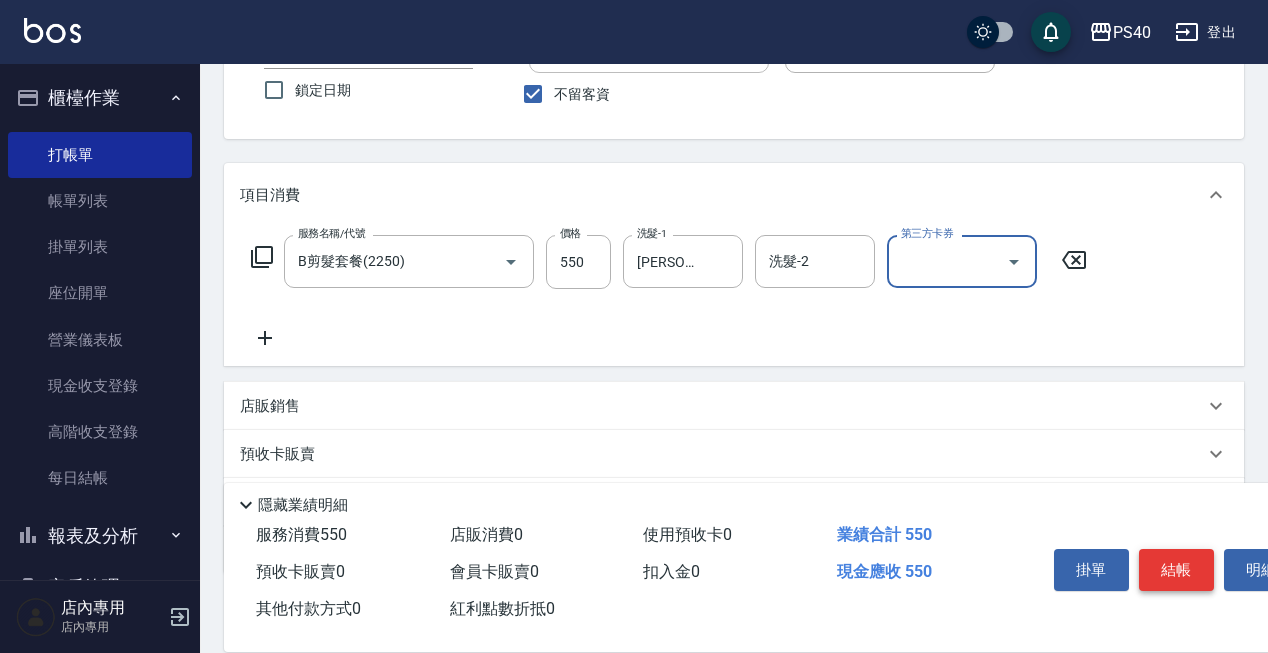 click on "結帳" at bounding box center (1176, 570) 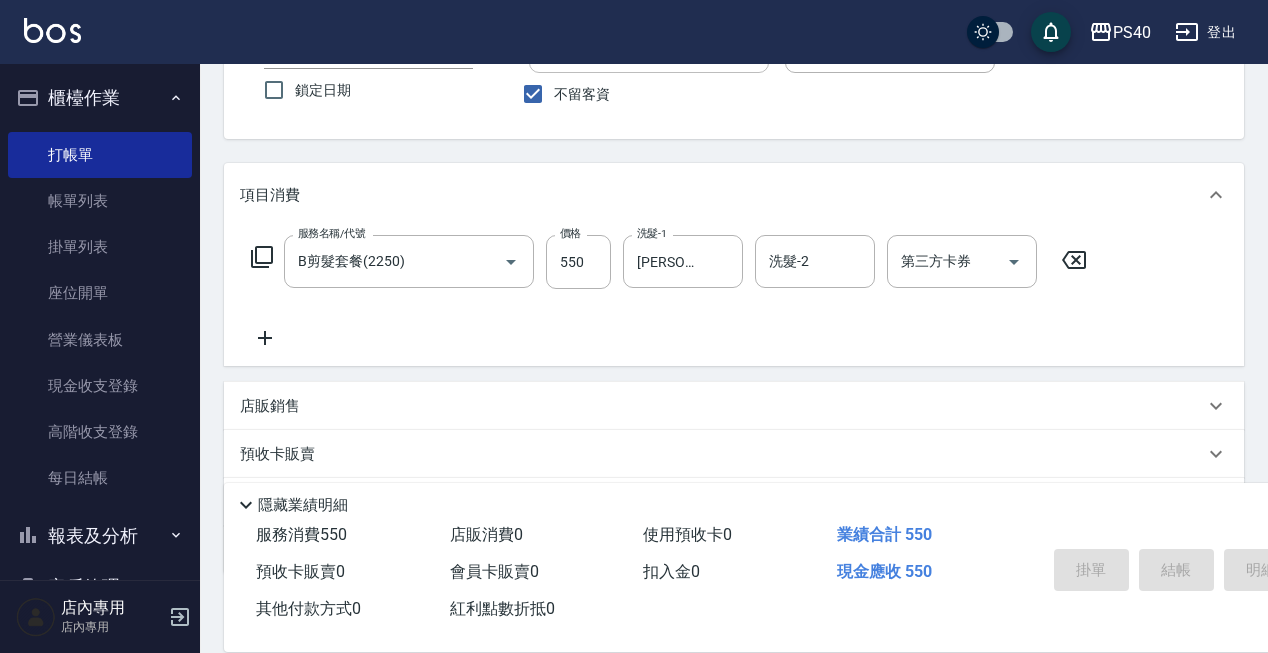 type 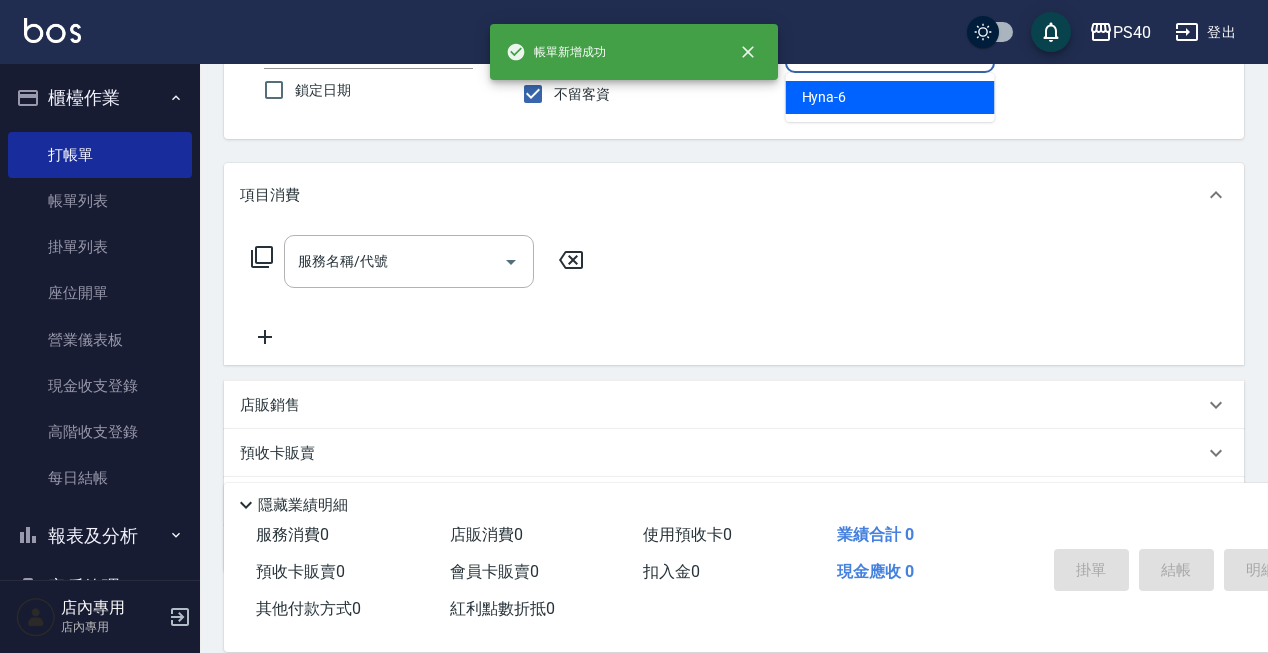 type on "Hyna-6" 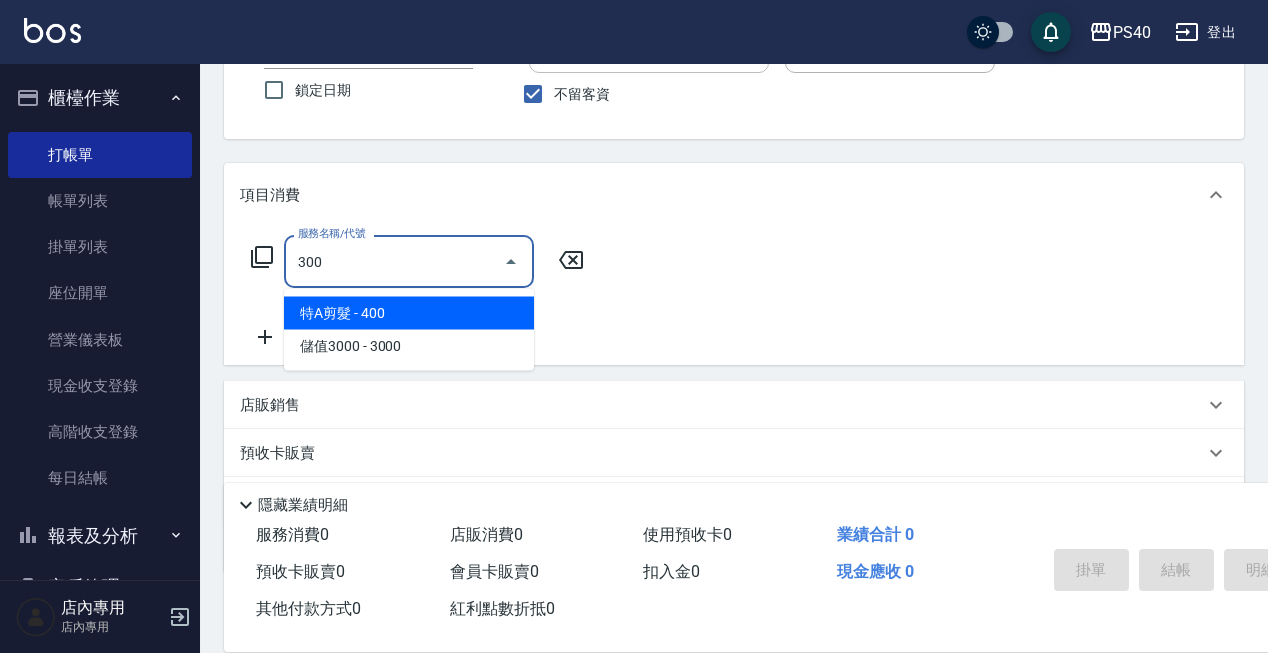 type on "特A剪髮(300)" 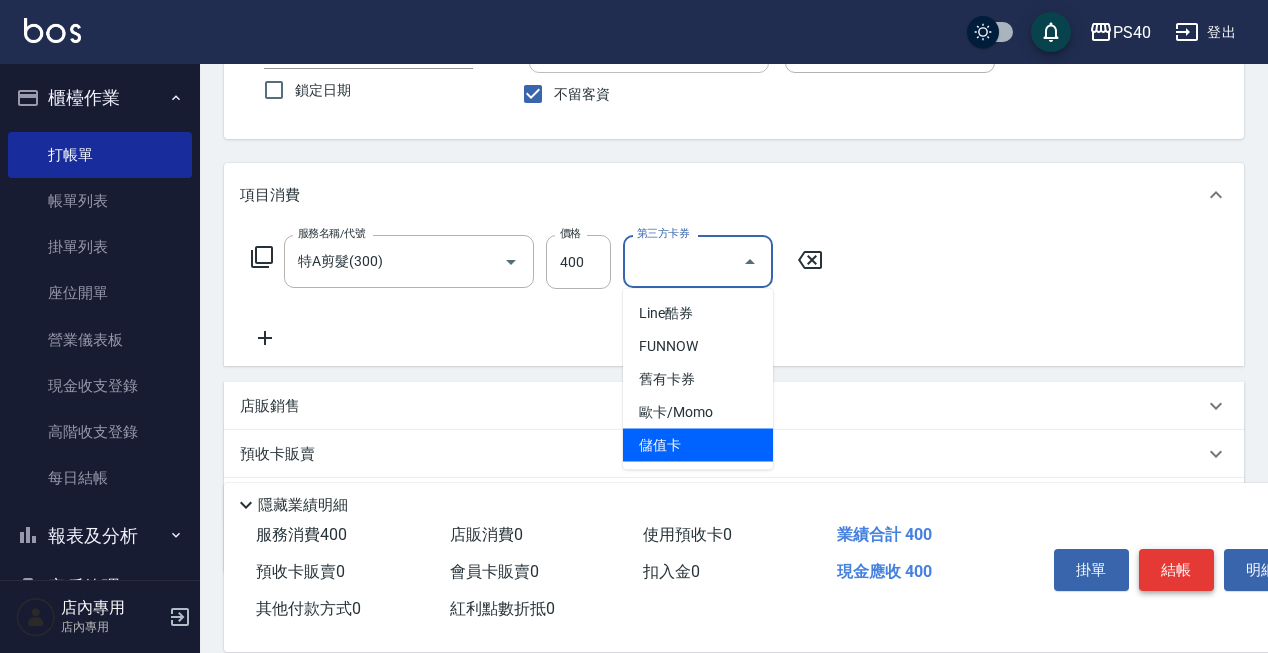 type on "儲值卡" 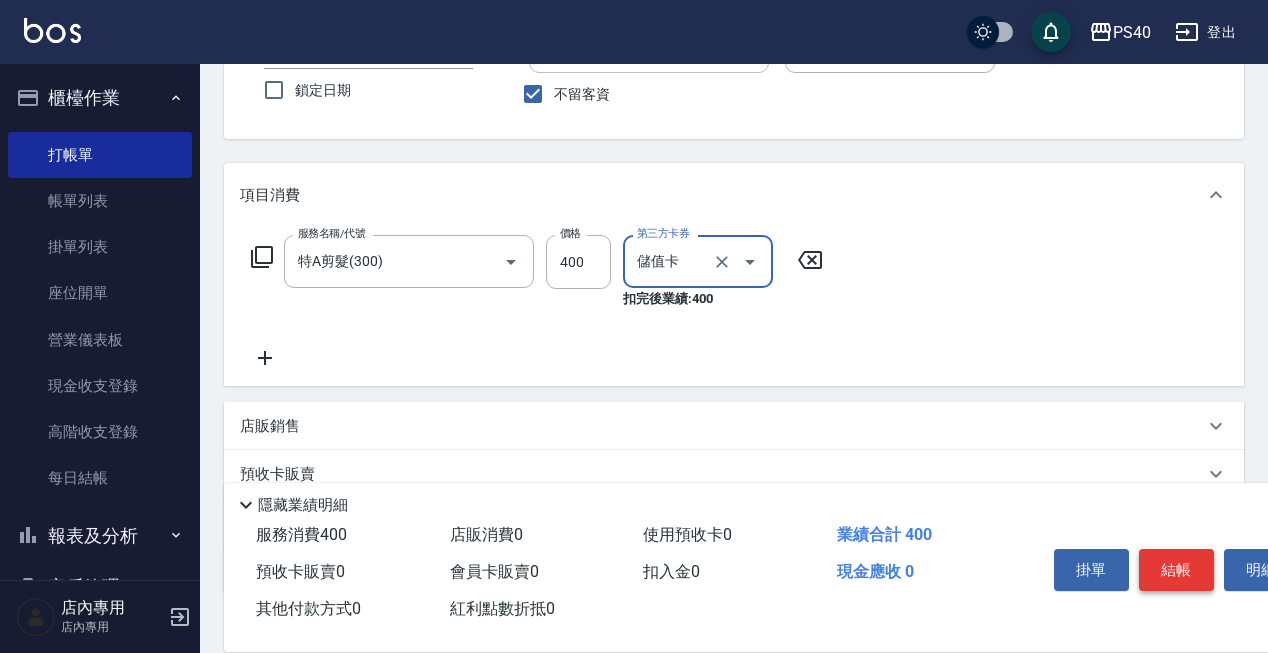 click on "結帳" at bounding box center (1176, 570) 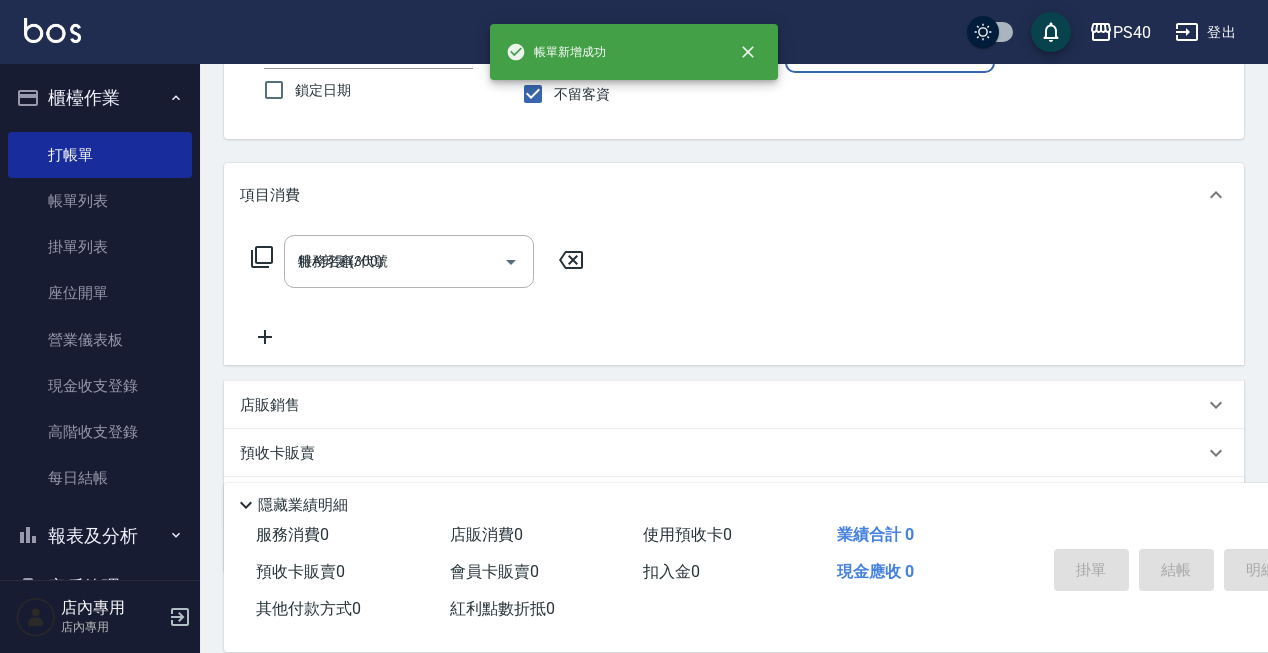 type 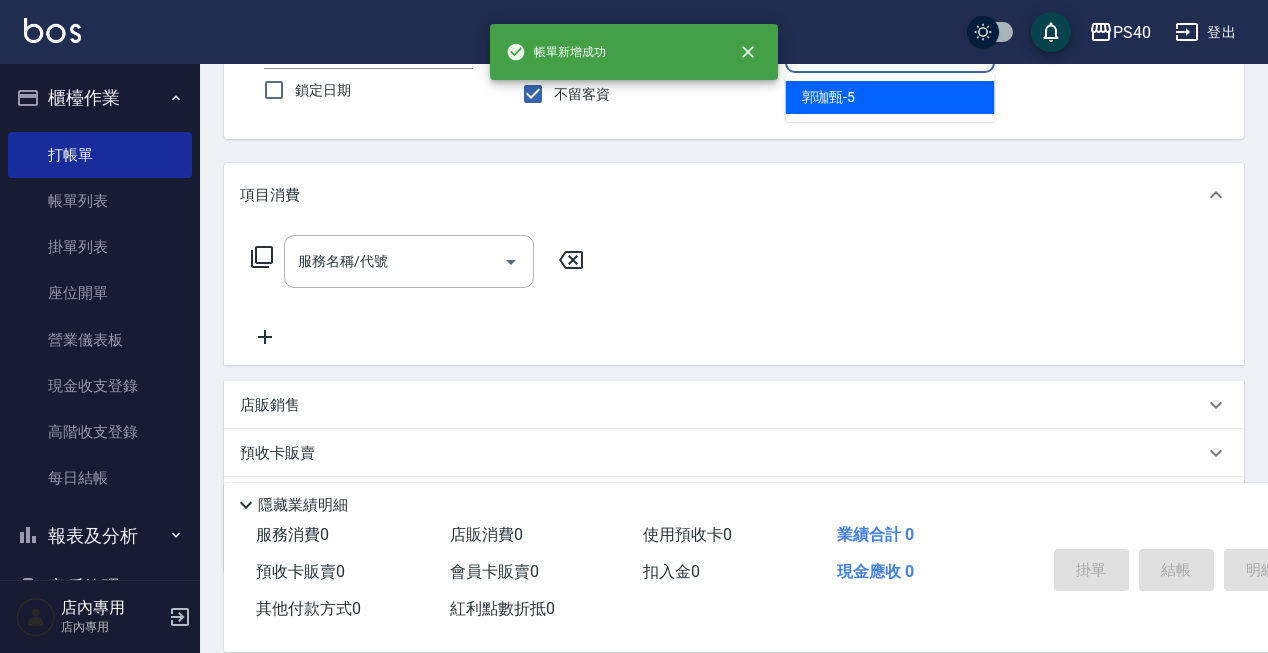 type on "[PERSON_NAME]-5" 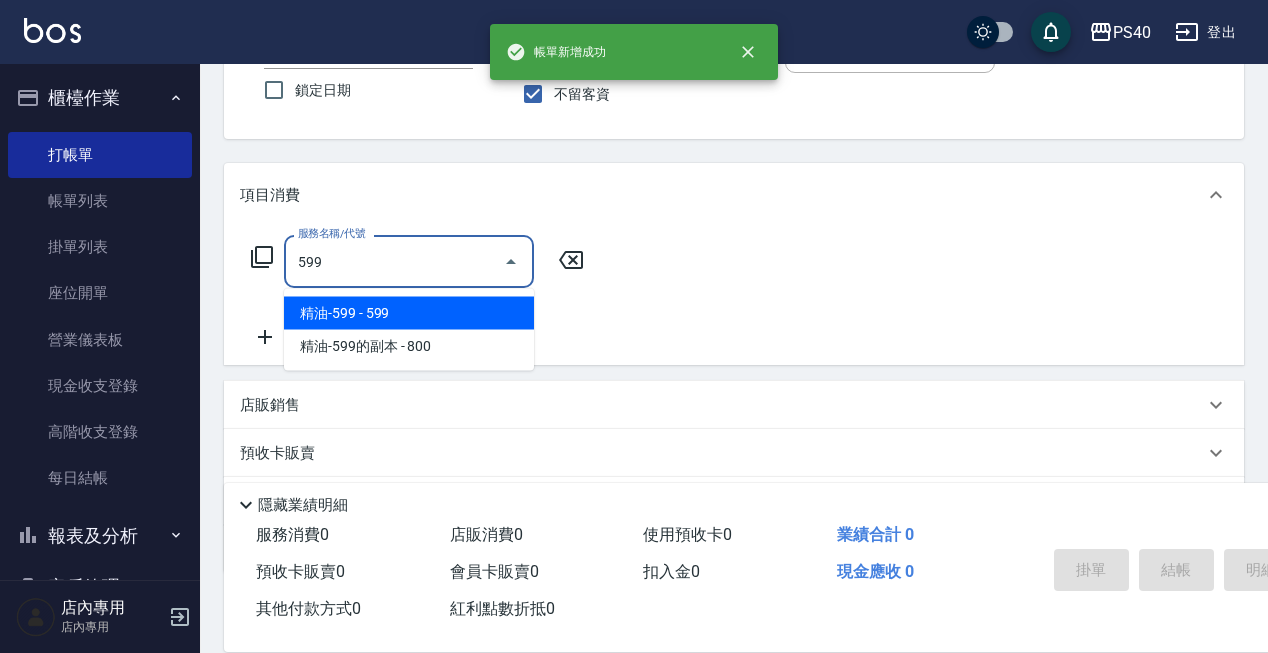 type on "精油-599(0599)" 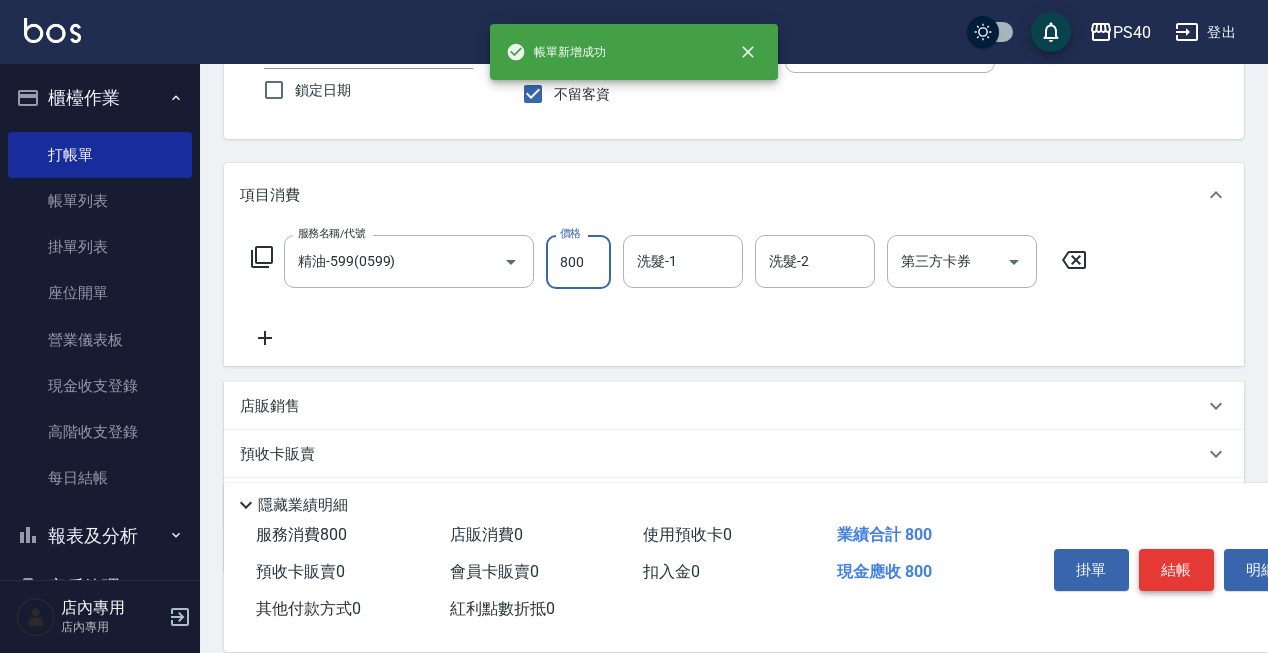 type on "800" 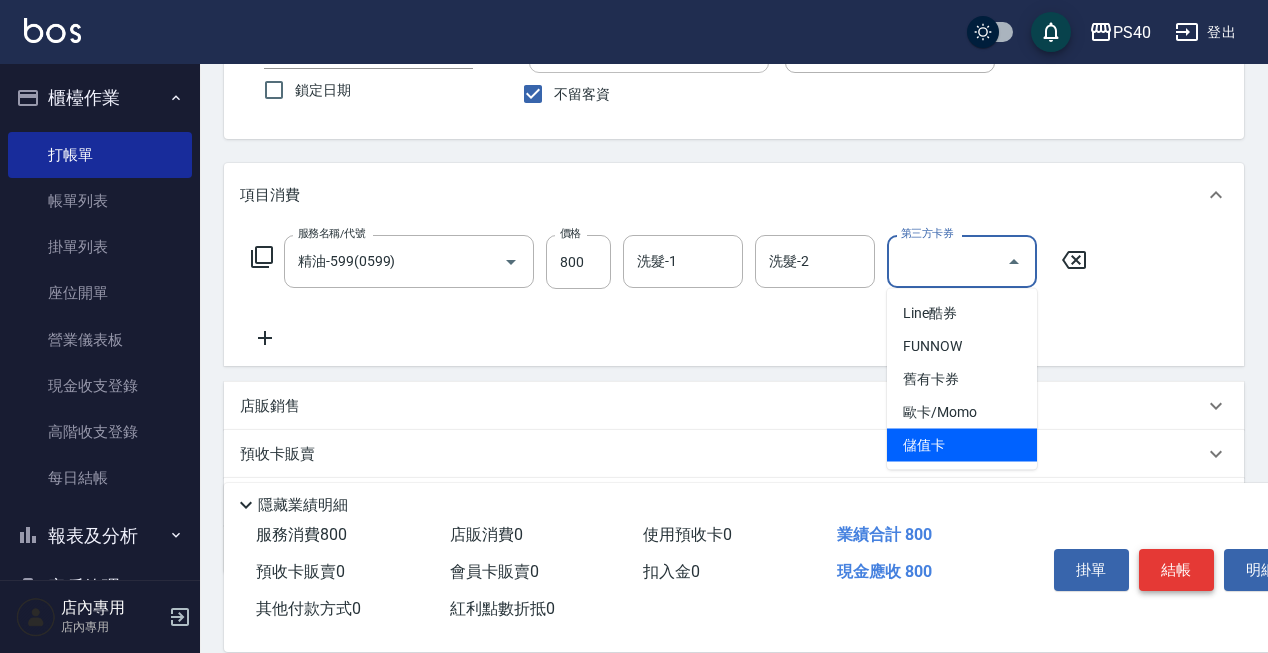 type on "儲值卡" 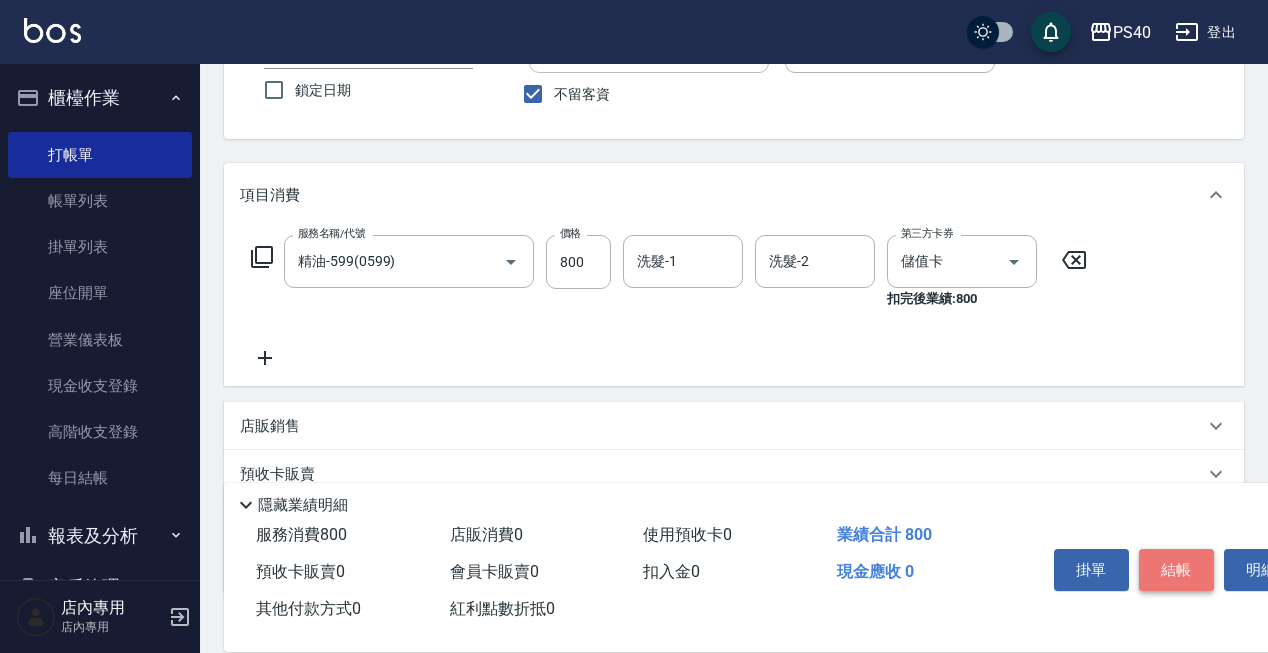 click on "結帳" at bounding box center (1176, 570) 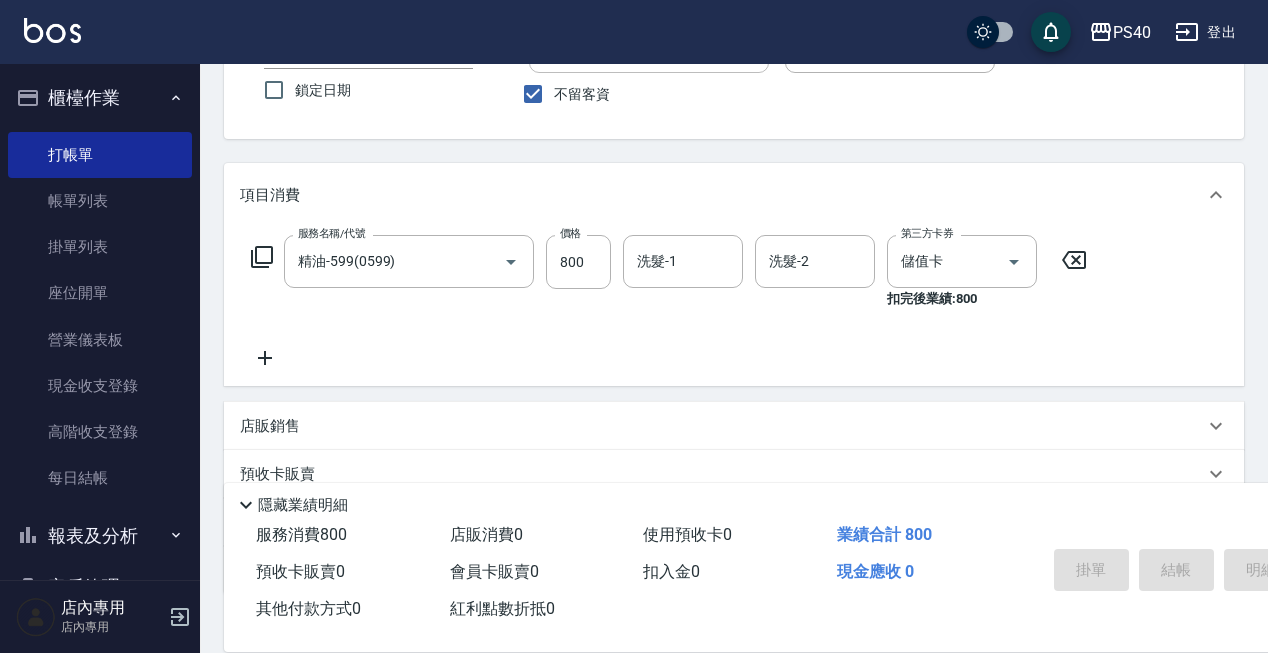 type 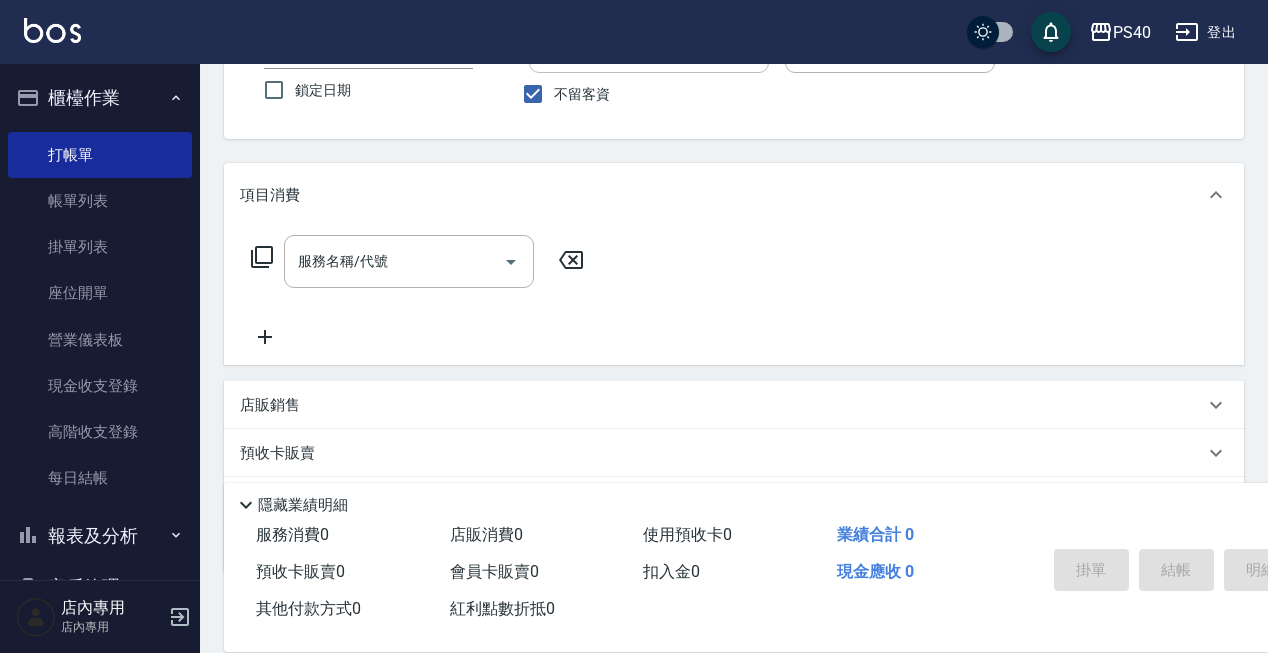 type on "[PERSON_NAME]-5" 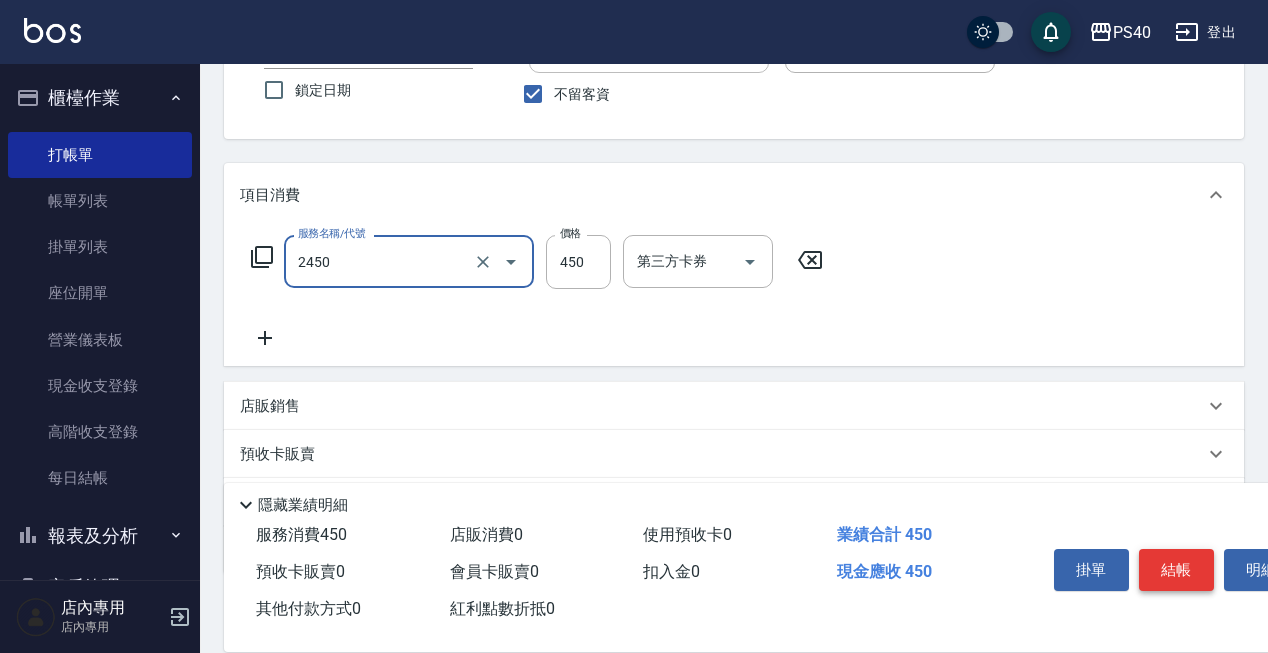 type on "C剪髮套餐(2450)" 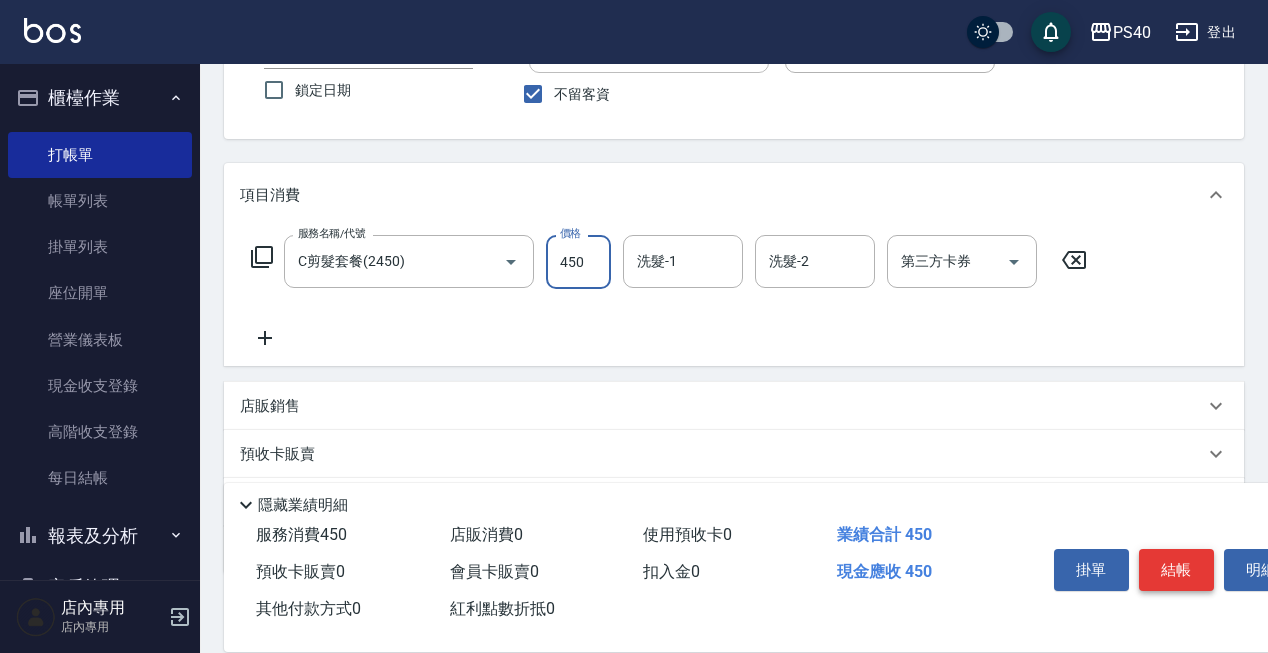 click on "結帳" at bounding box center [1176, 570] 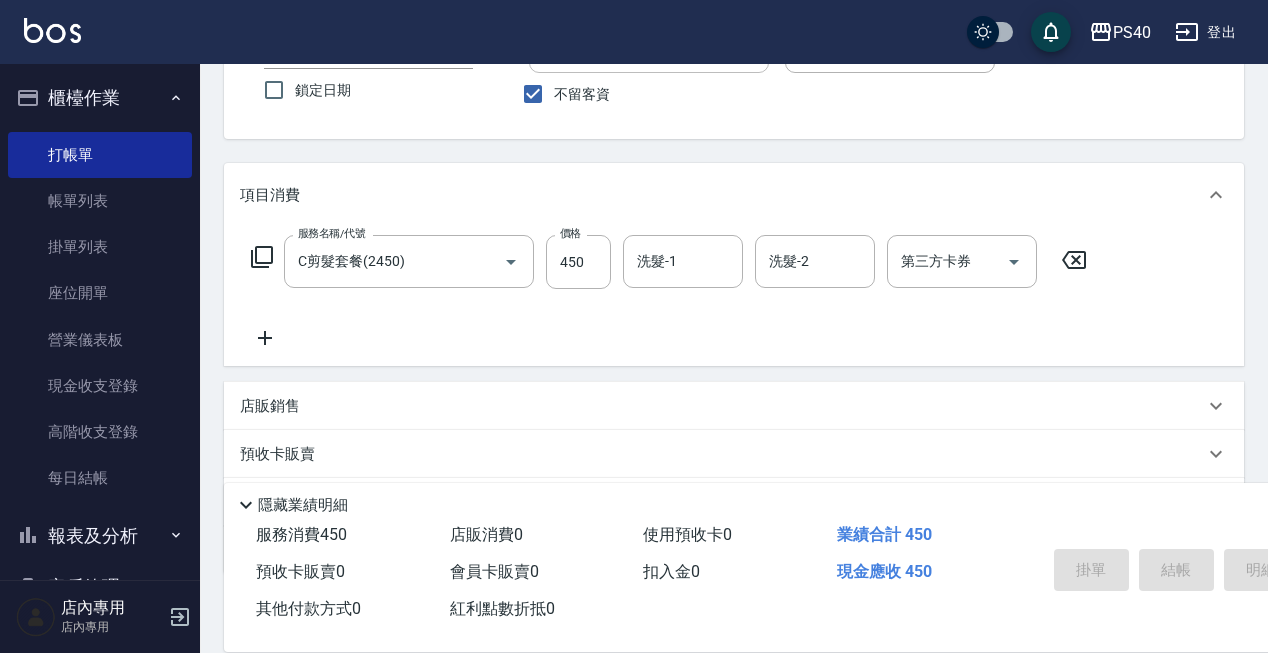 type 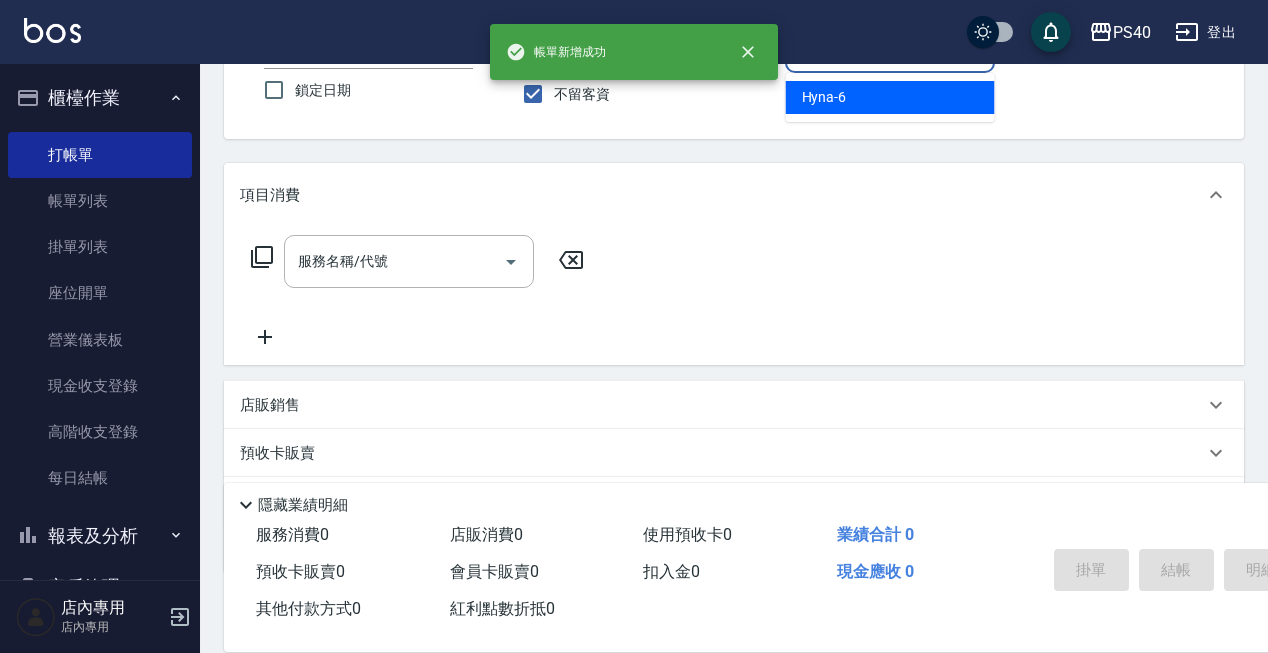 type on "Hyna-6" 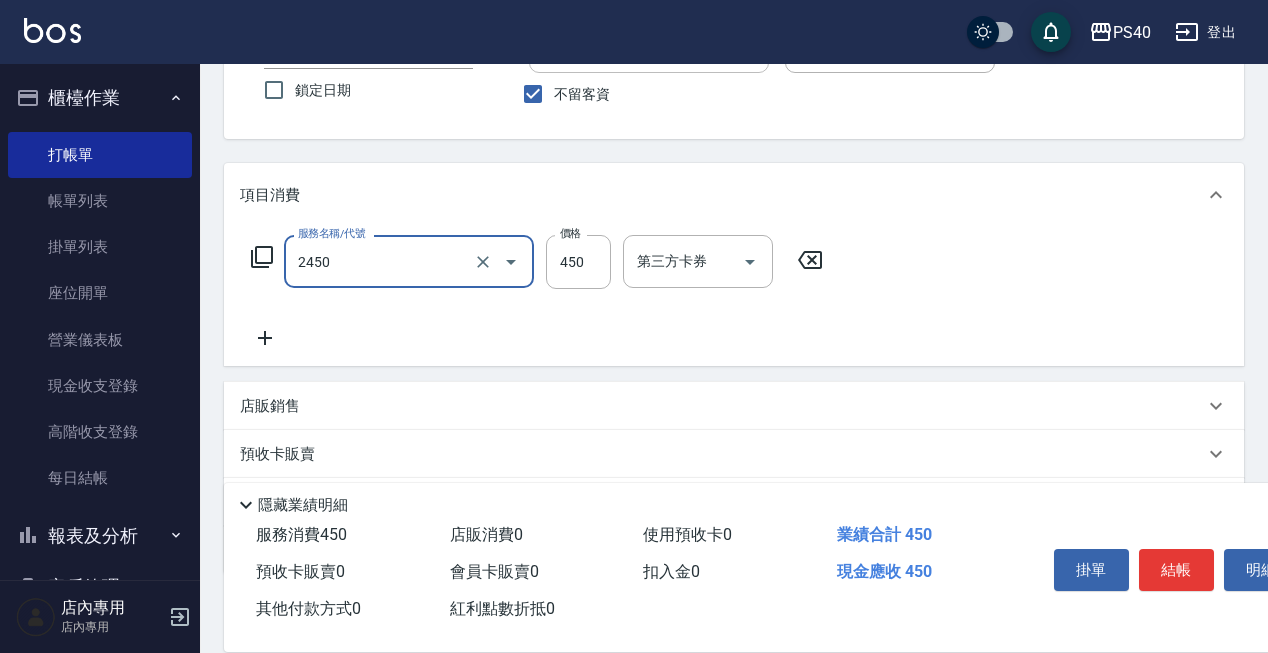 type on "C剪髮套餐(2450)" 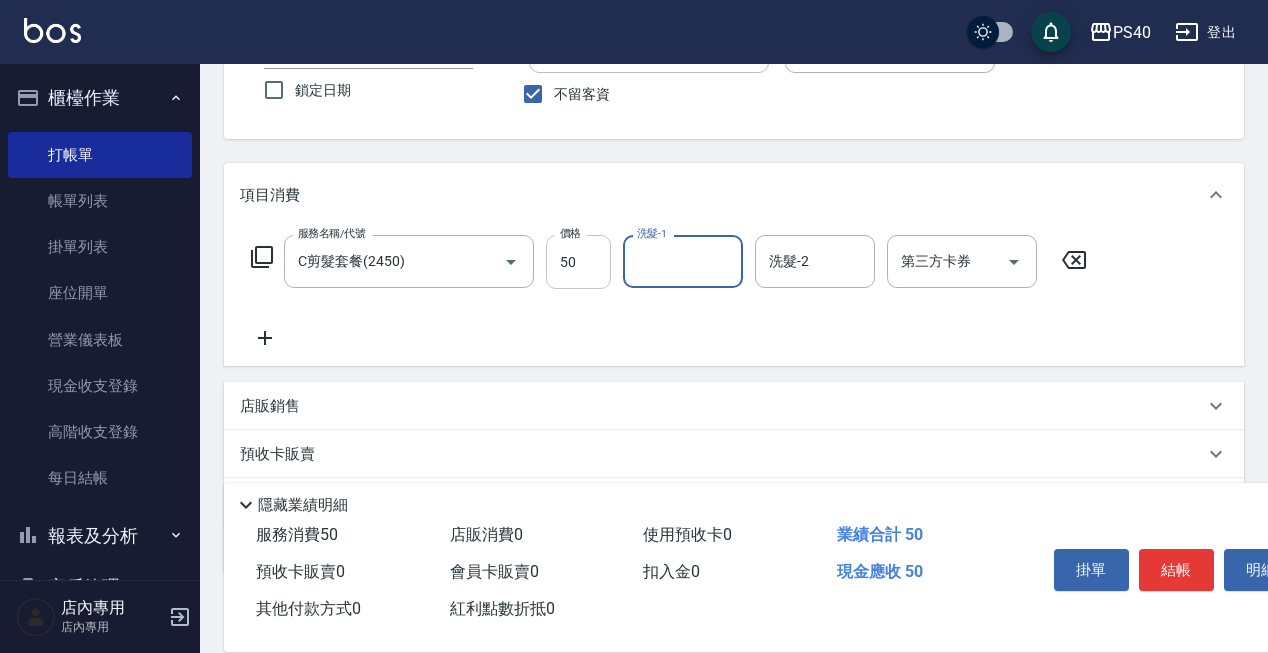click on "50" at bounding box center (578, 262) 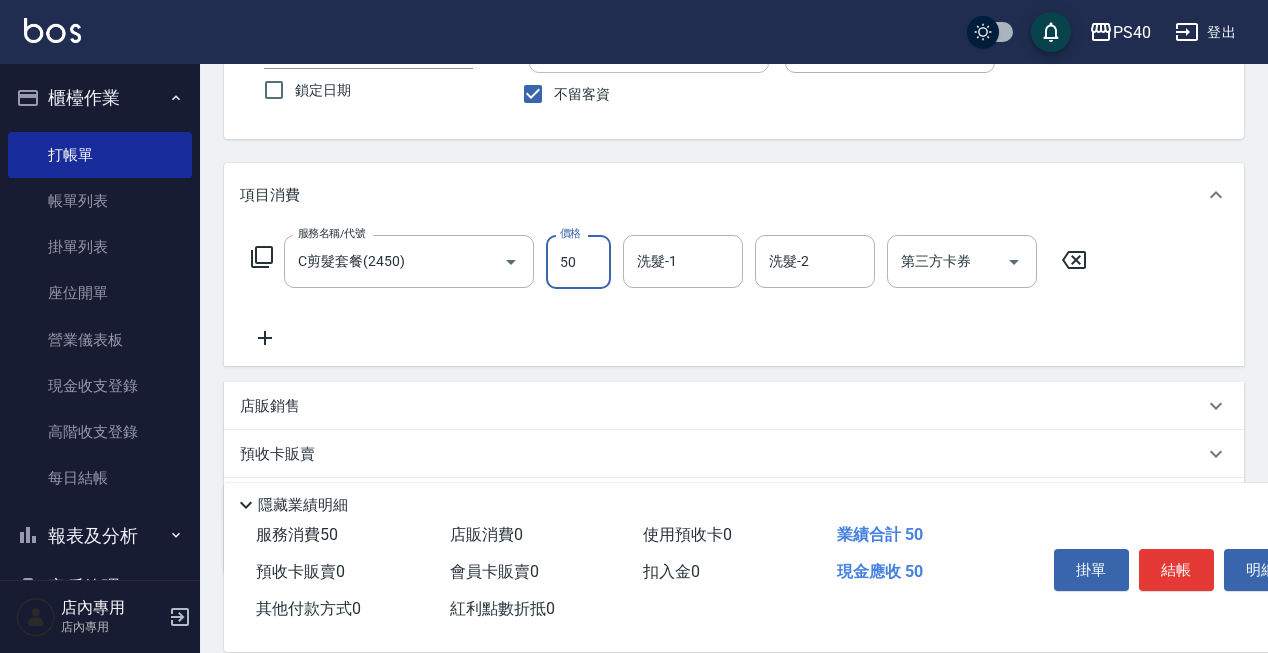 click on "50" at bounding box center (578, 262) 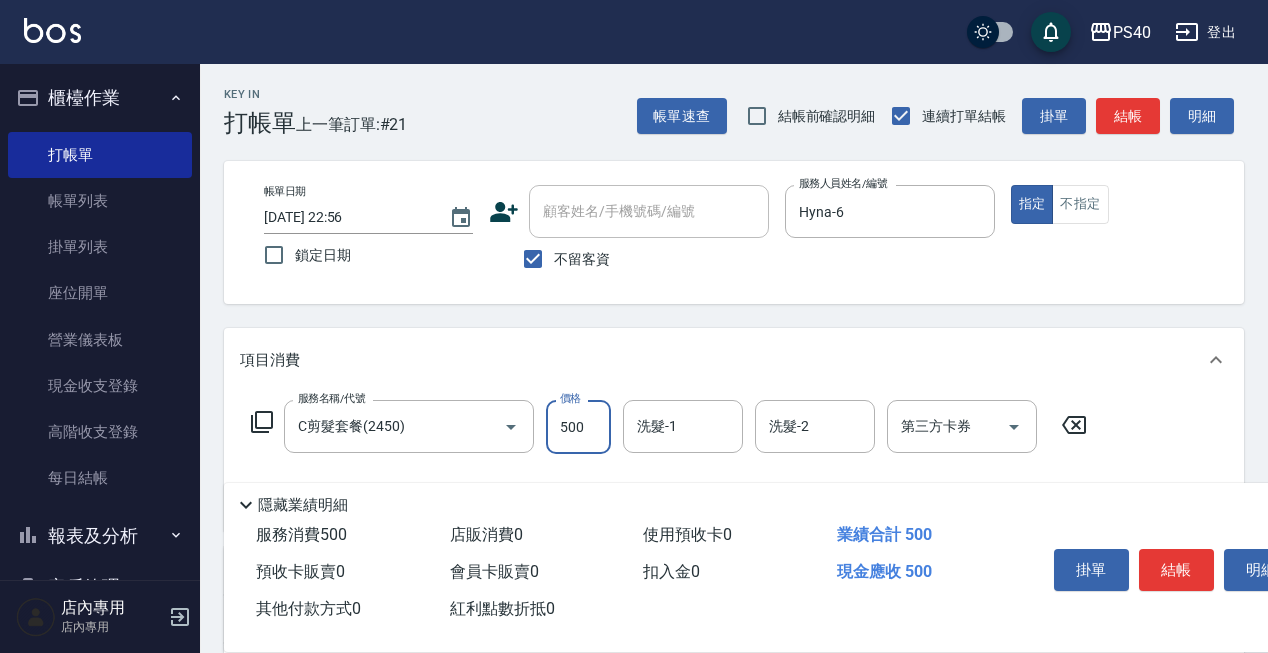 scroll, scrollTop: 0, scrollLeft: 0, axis: both 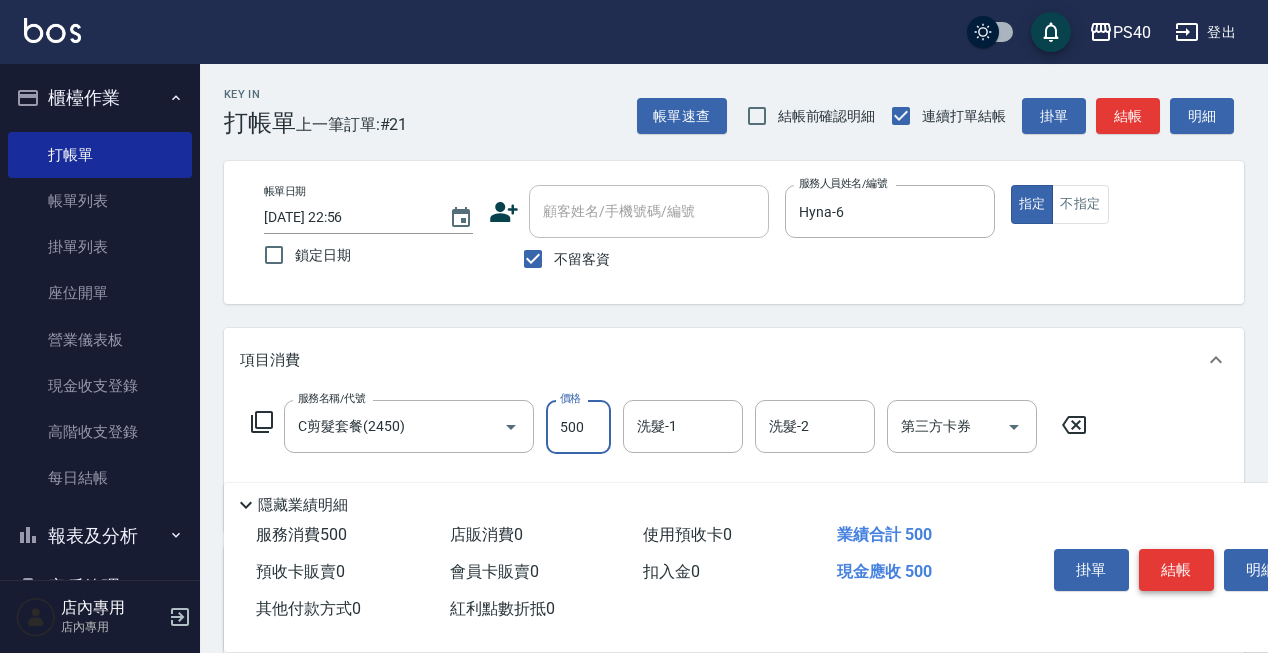 type on "500" 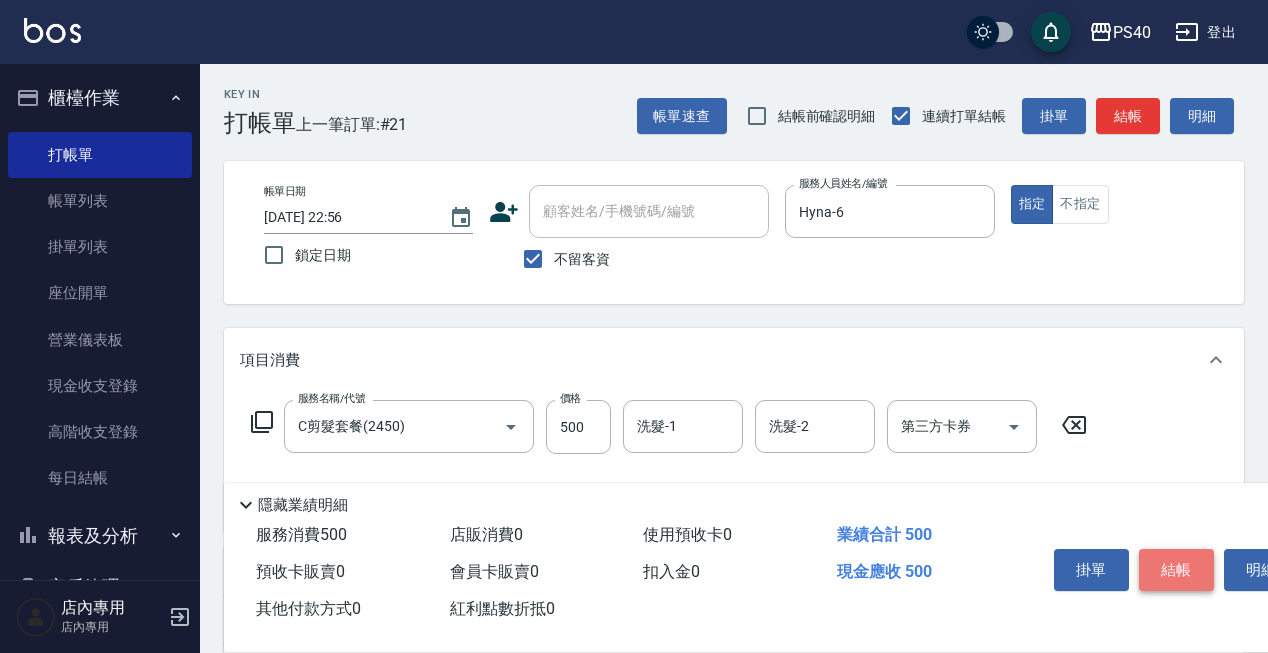 click on "結帳" at bounding box center (1176, 570) 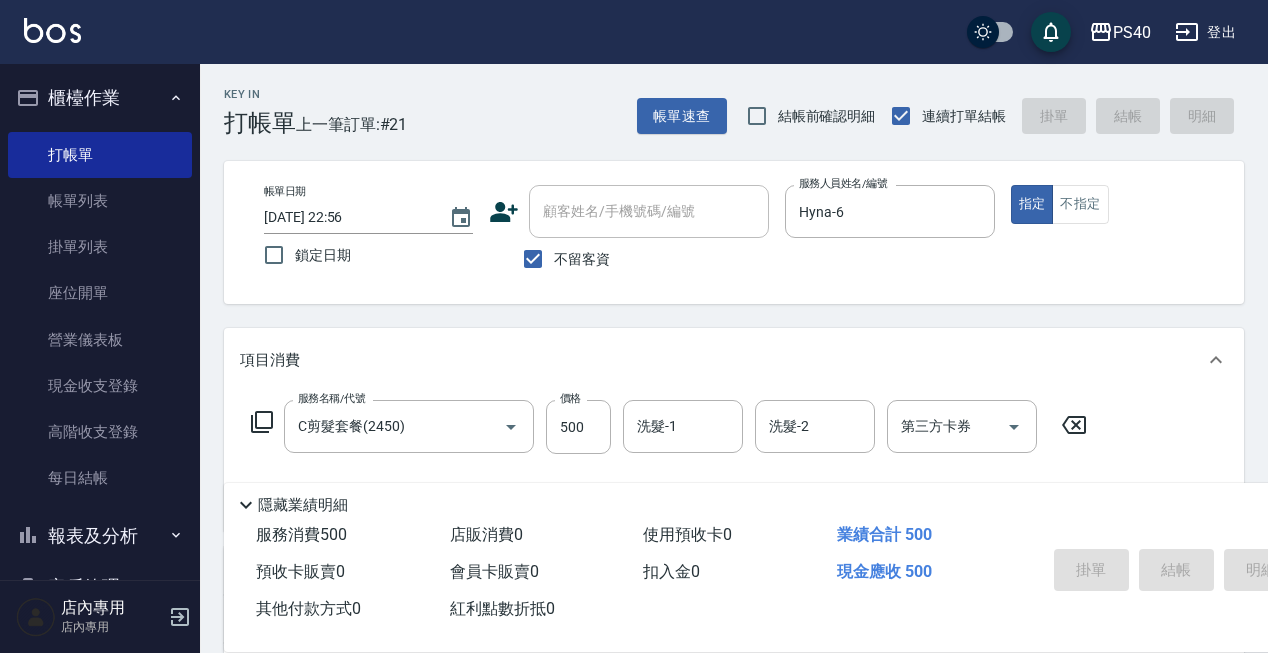 type 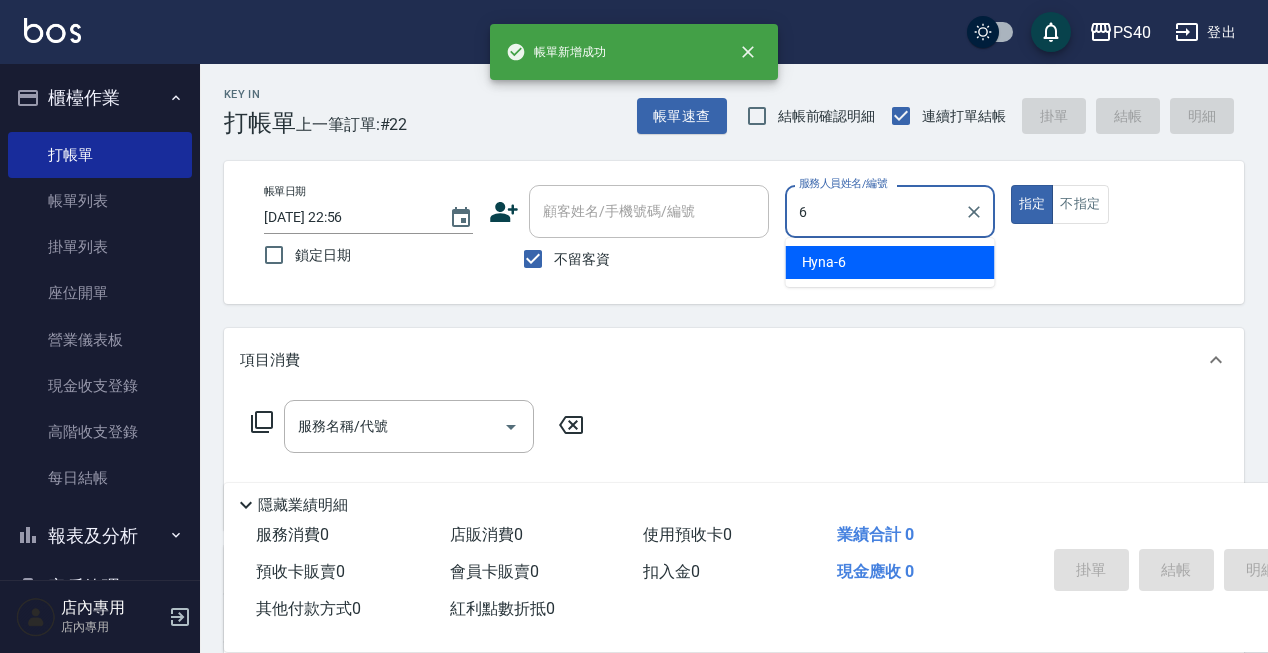 type on "Hyna-6" 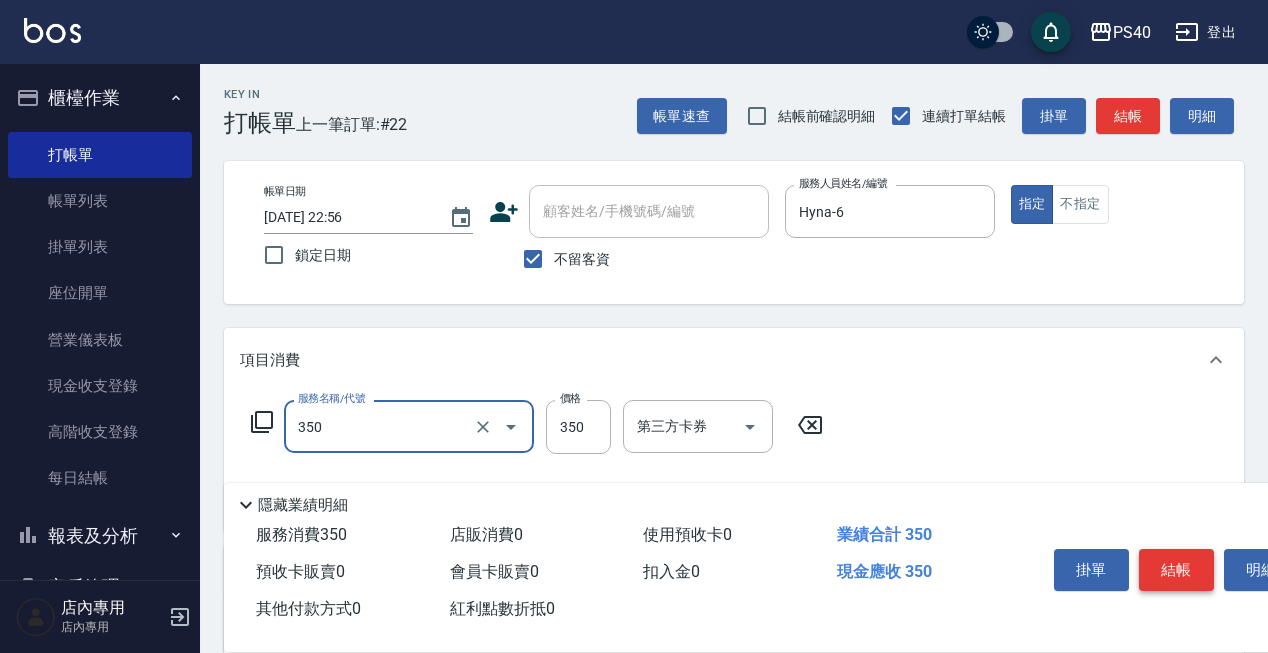 type on "淨化350洗(1350)" 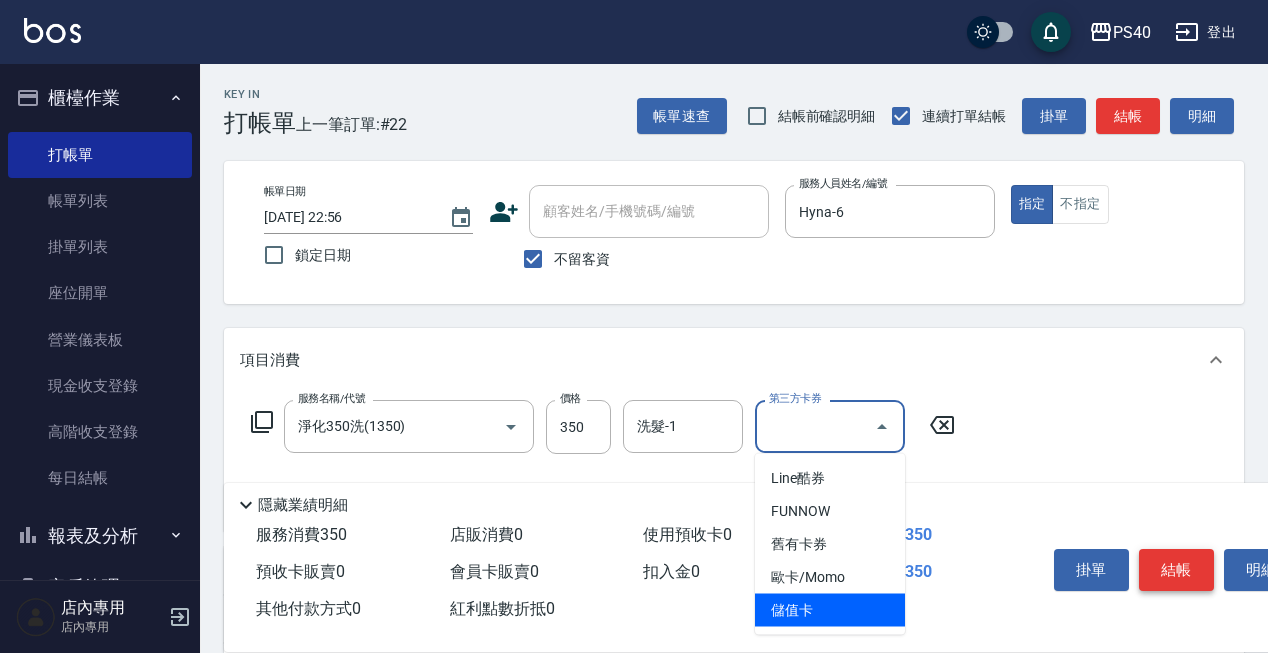 type on "儲值卡" 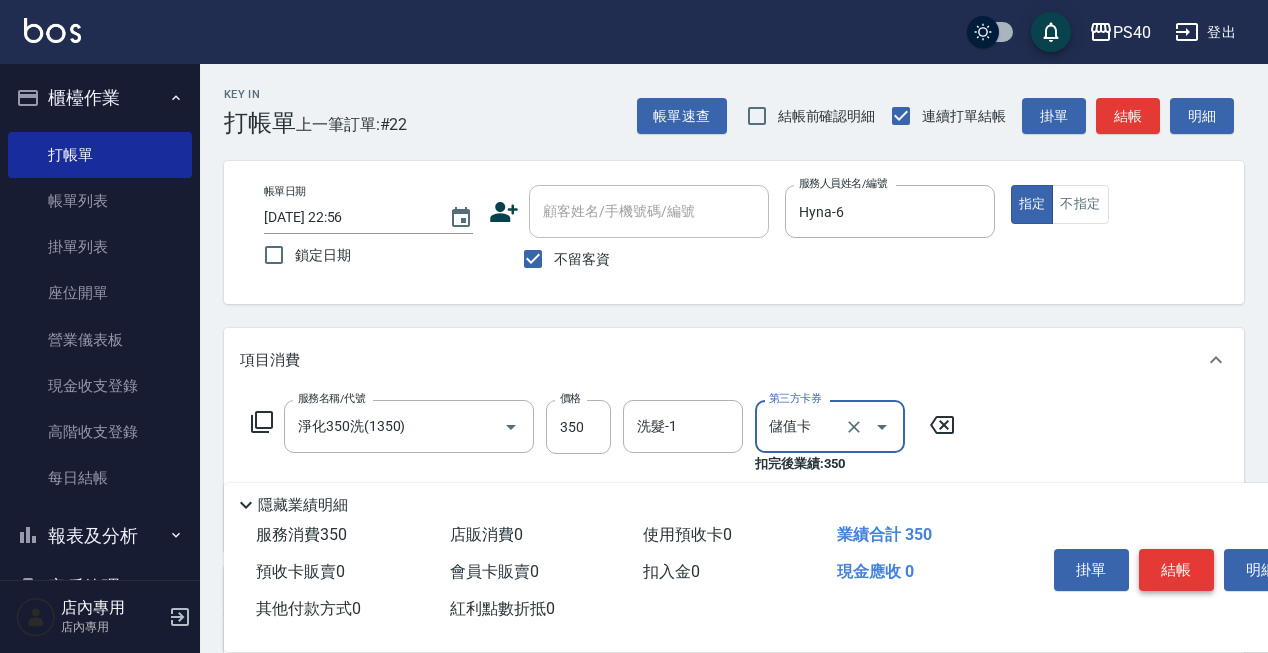 click on "結帳" at bounding box center [1176, 570] 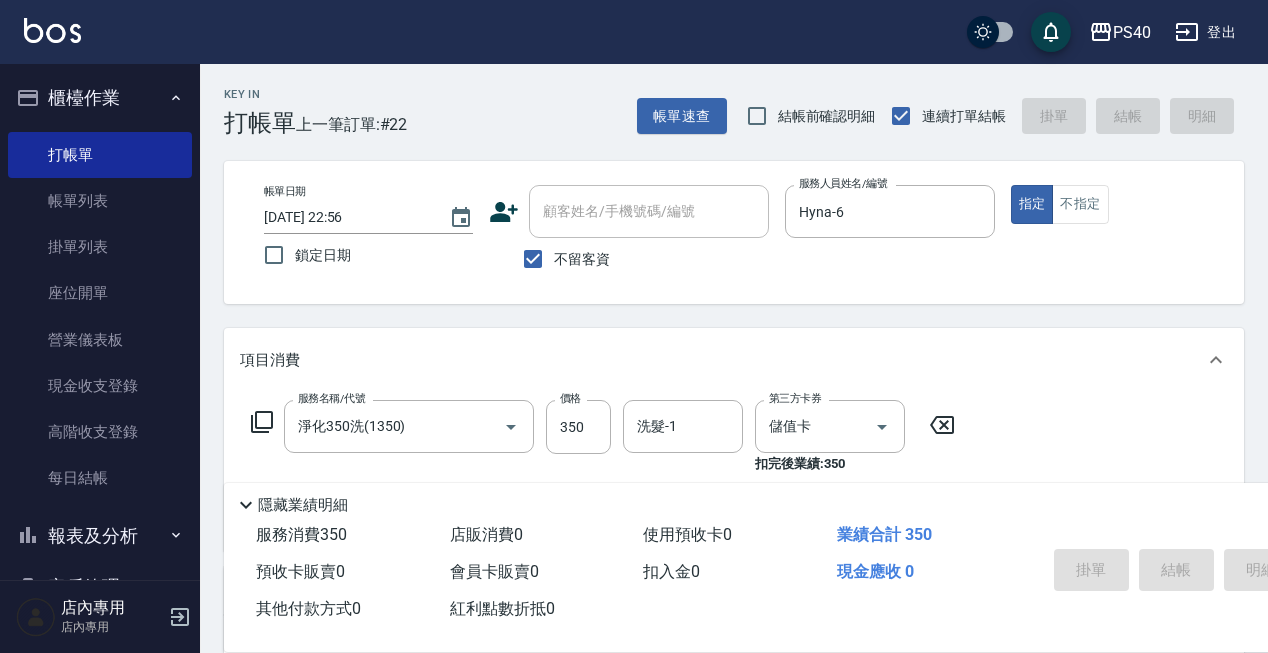 type on "[DATE] 22:57" 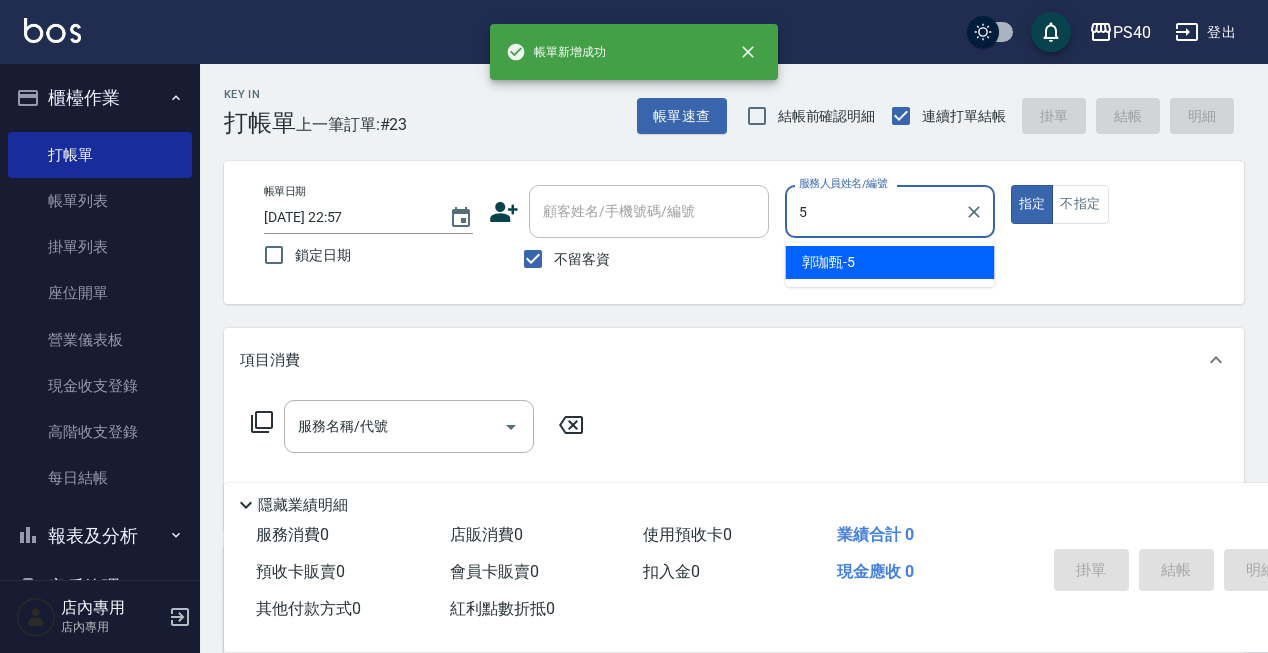 type on "[PERSON_NAME]-5" 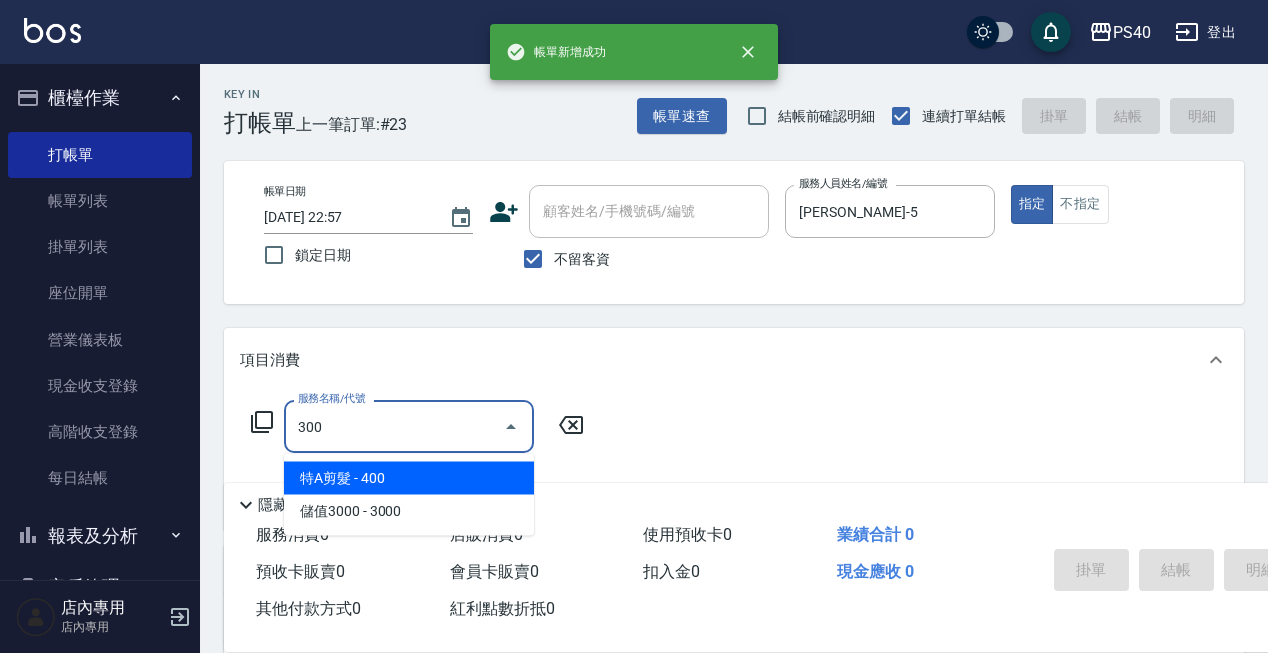 type on "特A剪髮(300)" 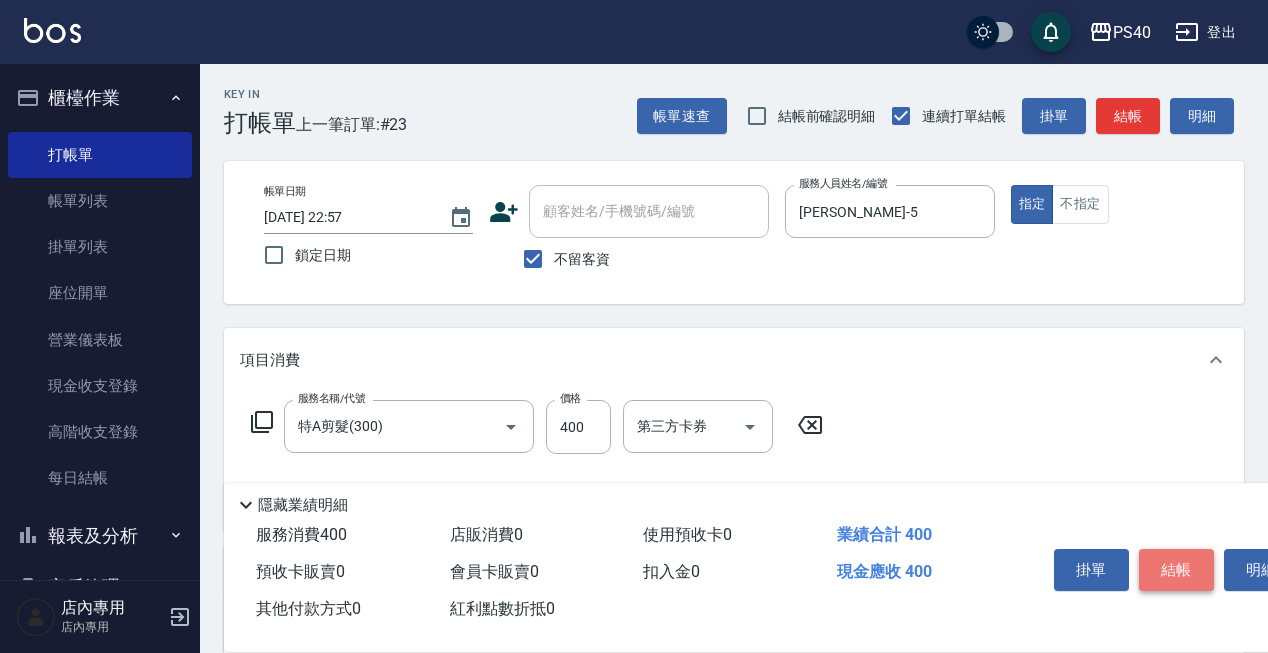 click on "結帳" at bounding box center (1176, 570) 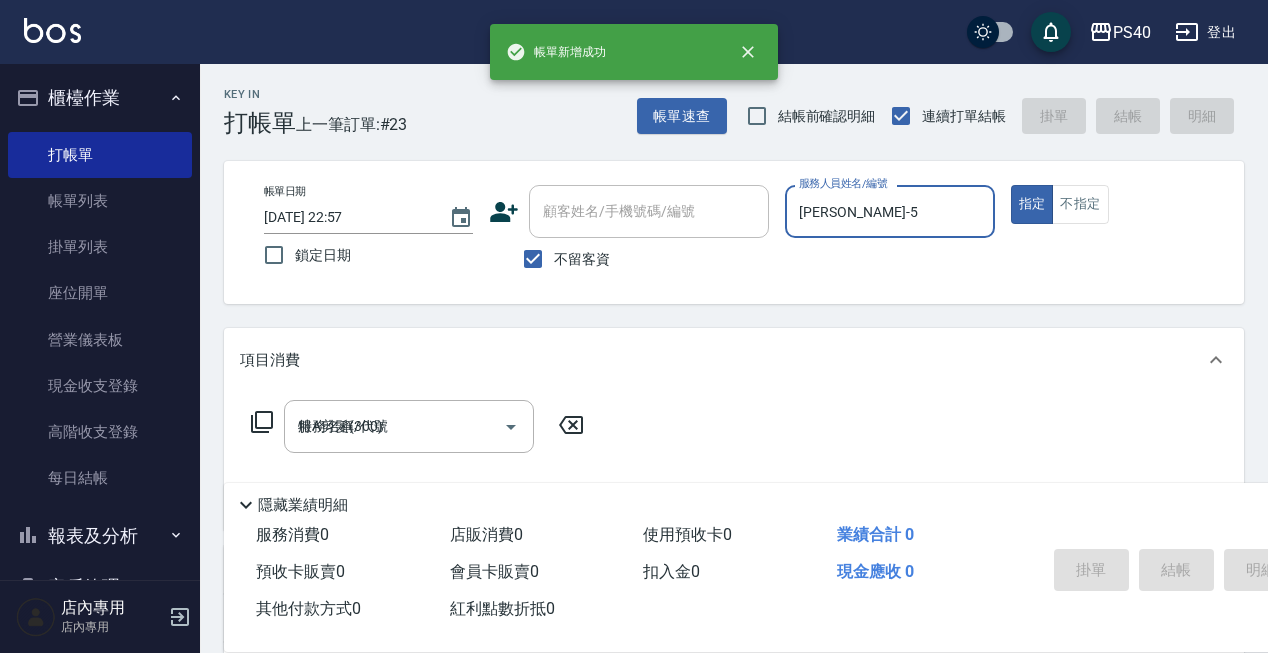 type 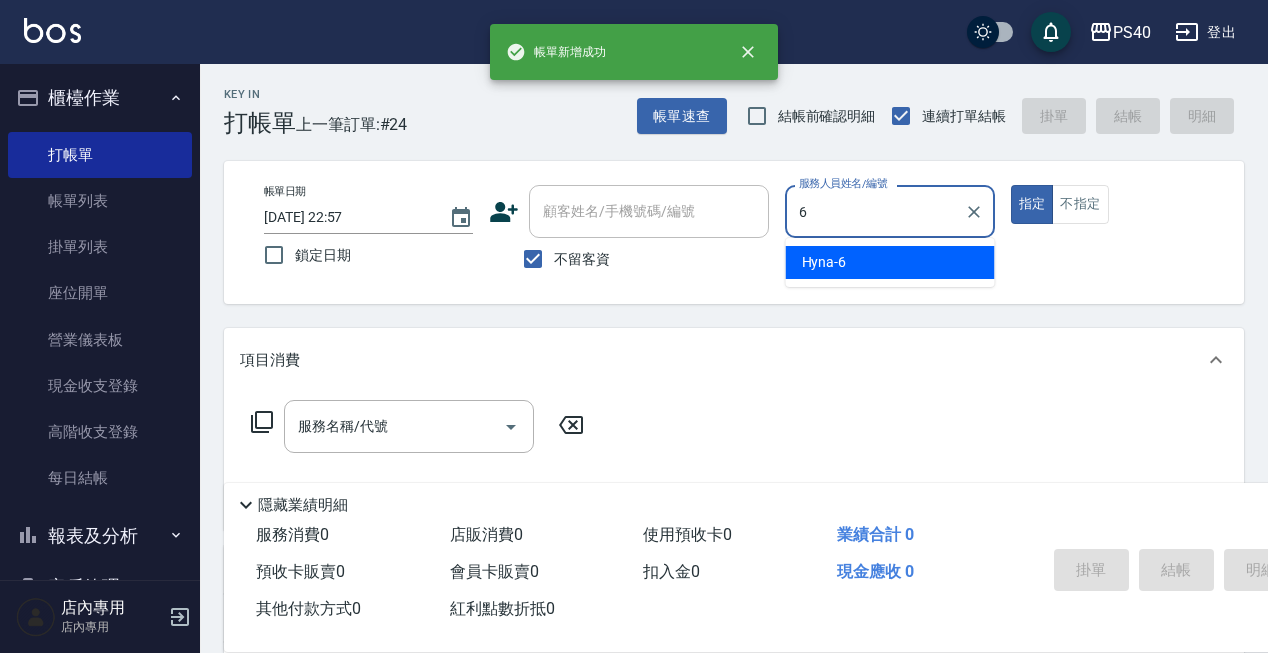 type on "Hyna-6" 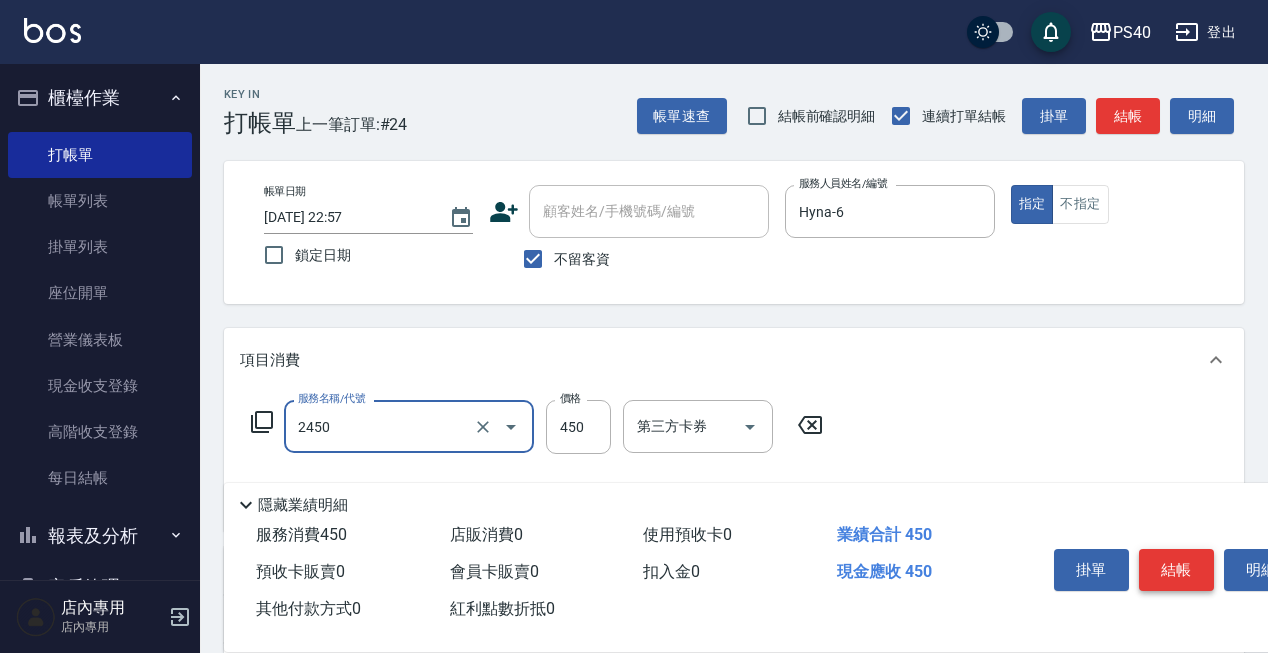 type on "C剪髮套餐(2450)" 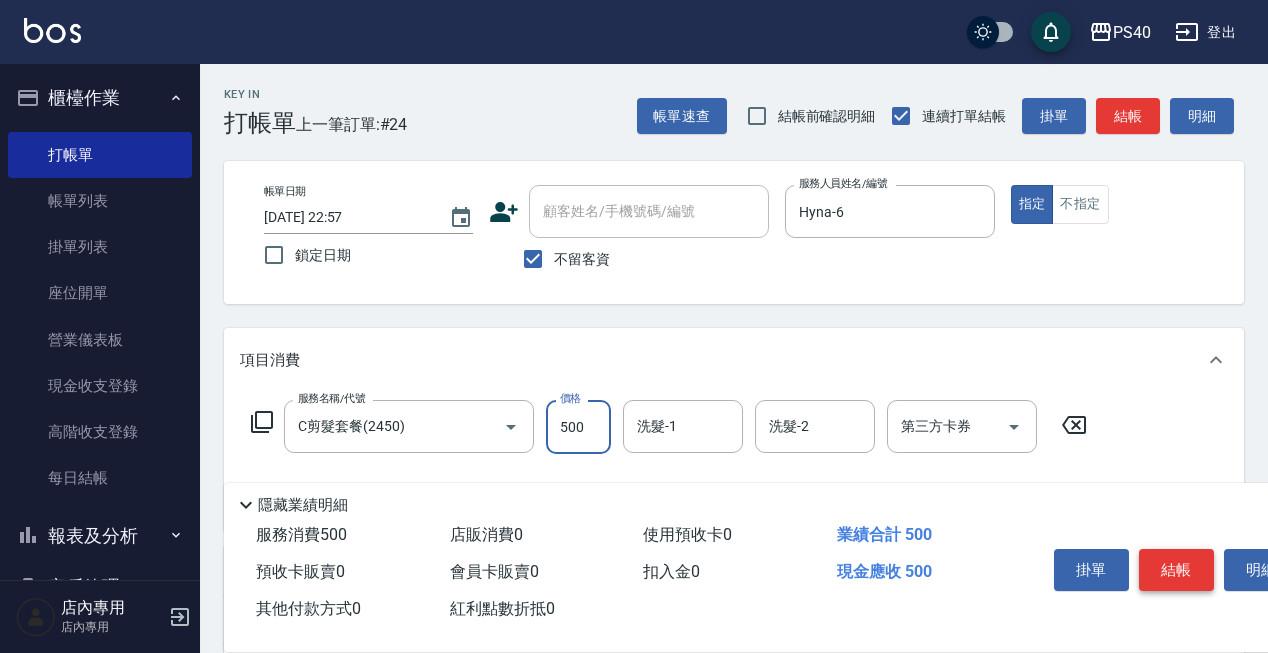 type on "500" 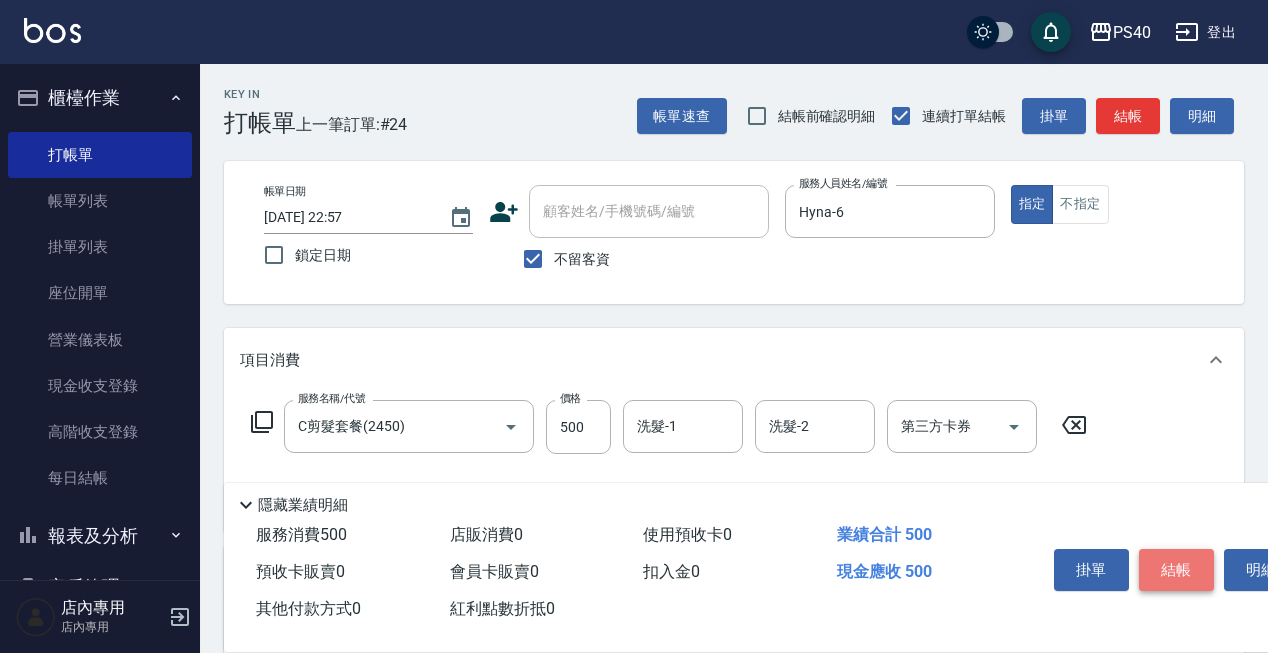 click on "結帳" at bounding box center [1176, 570] 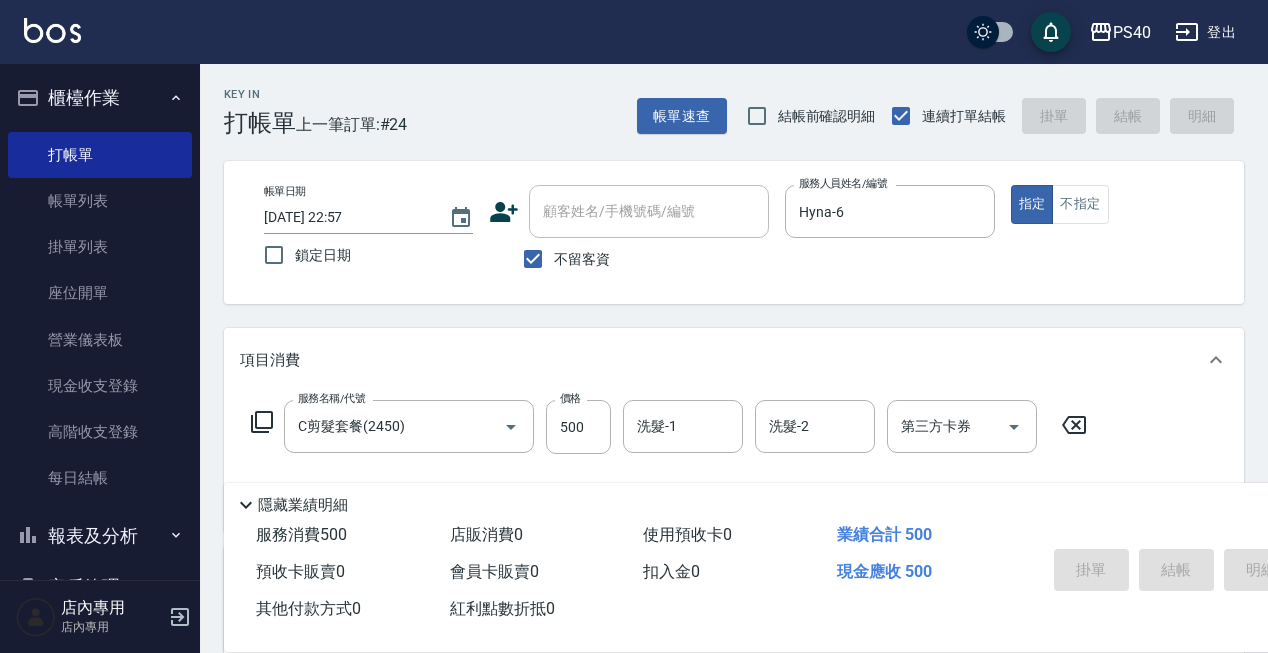 type 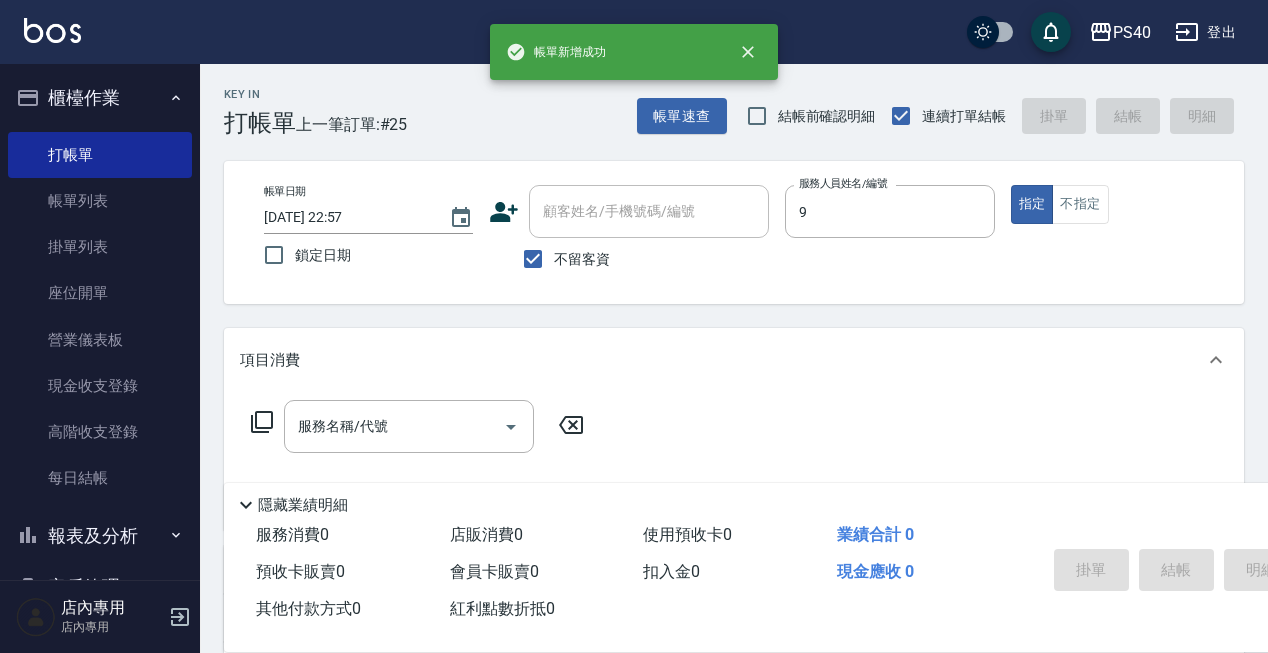 type on "[PERSON_NAME]-9" 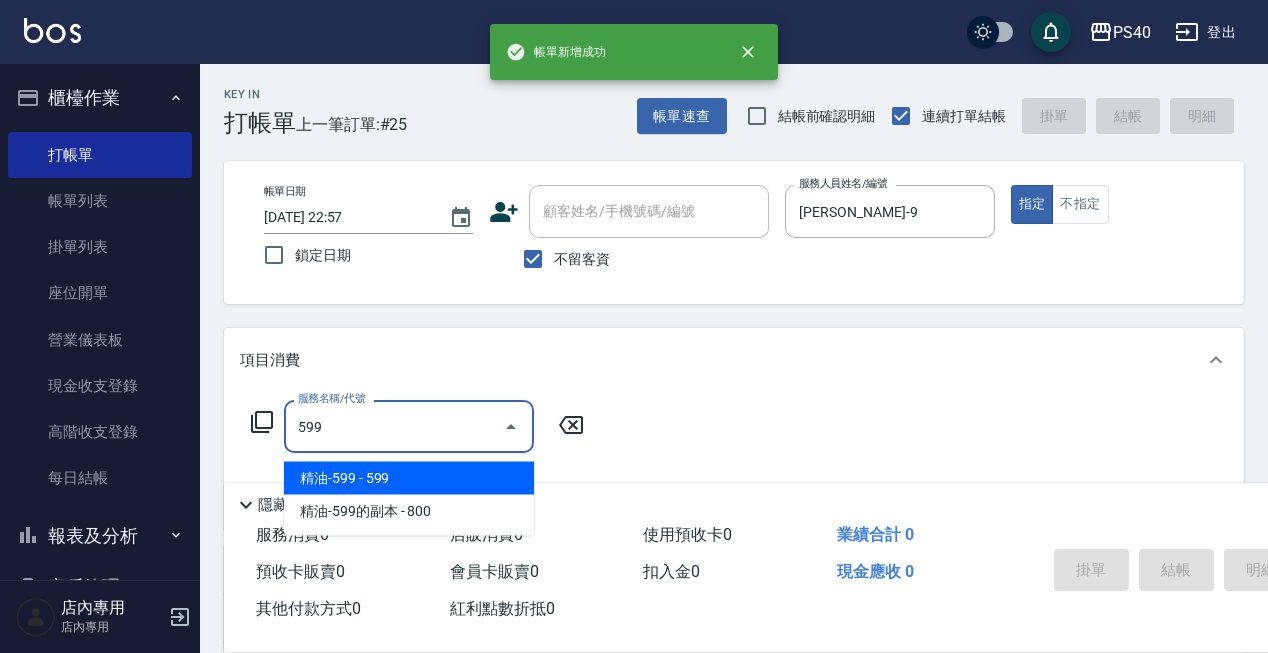 type on "精油-599(0599)" 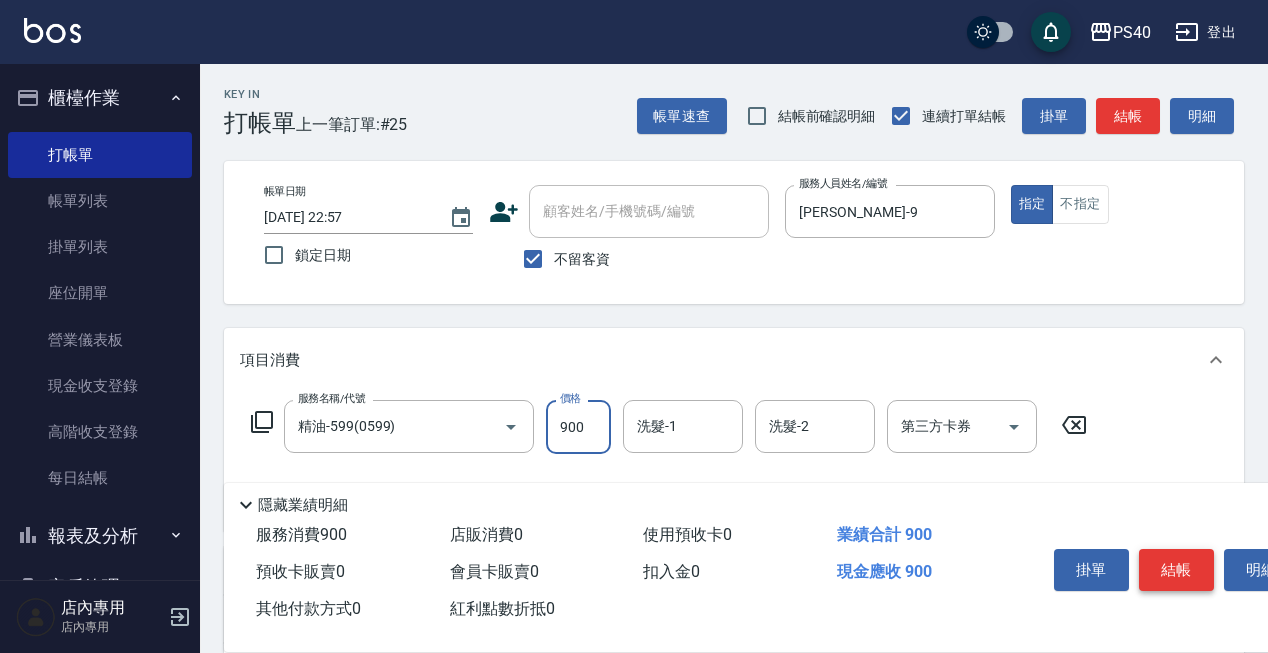 type on "900" 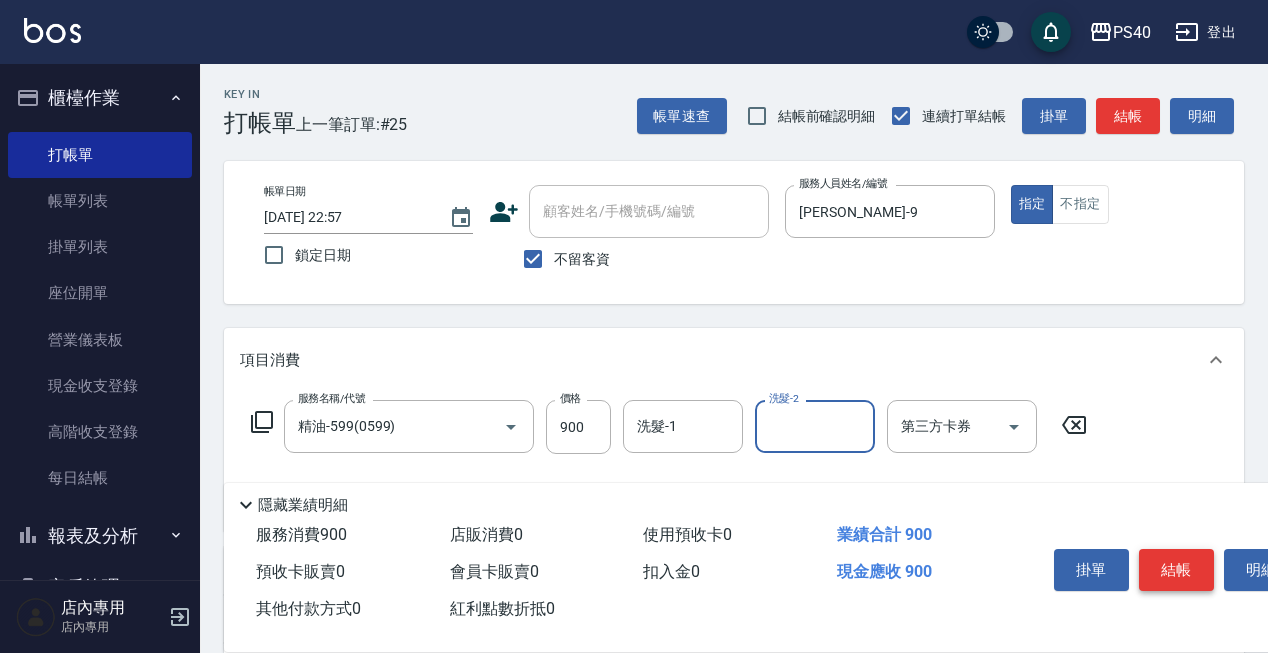 click on "結帳" at bounding box center (1176, 570) 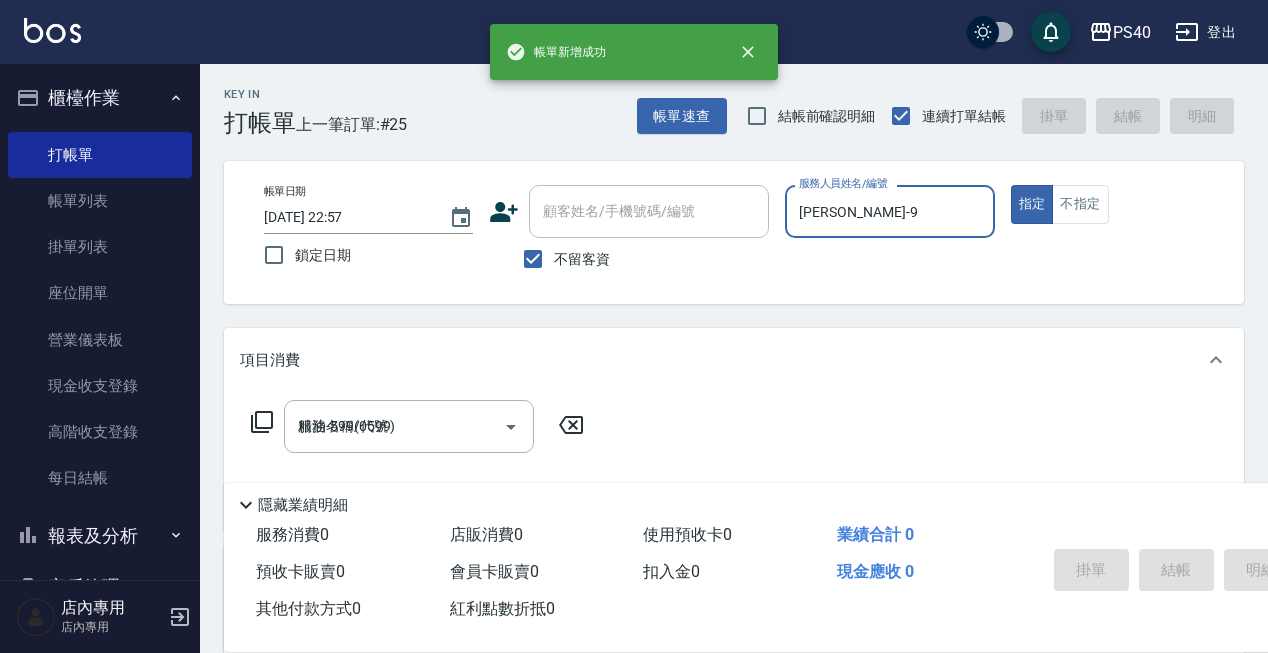 type 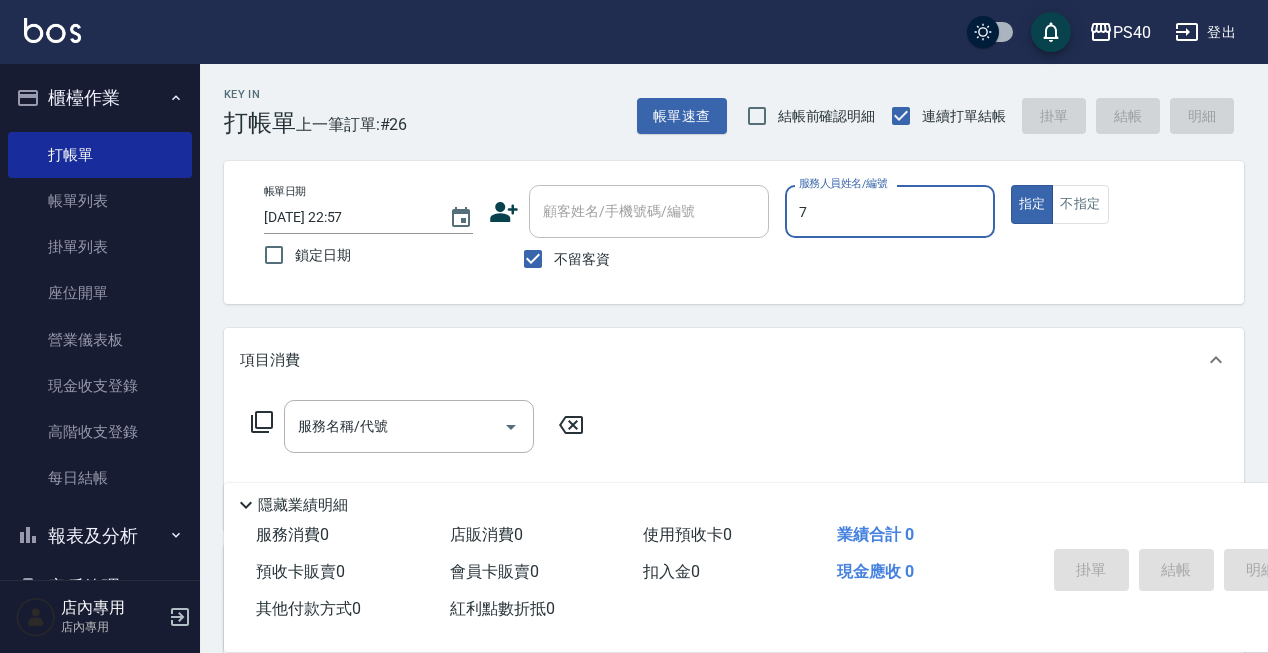 type on "[PERSON_NAME]-7" 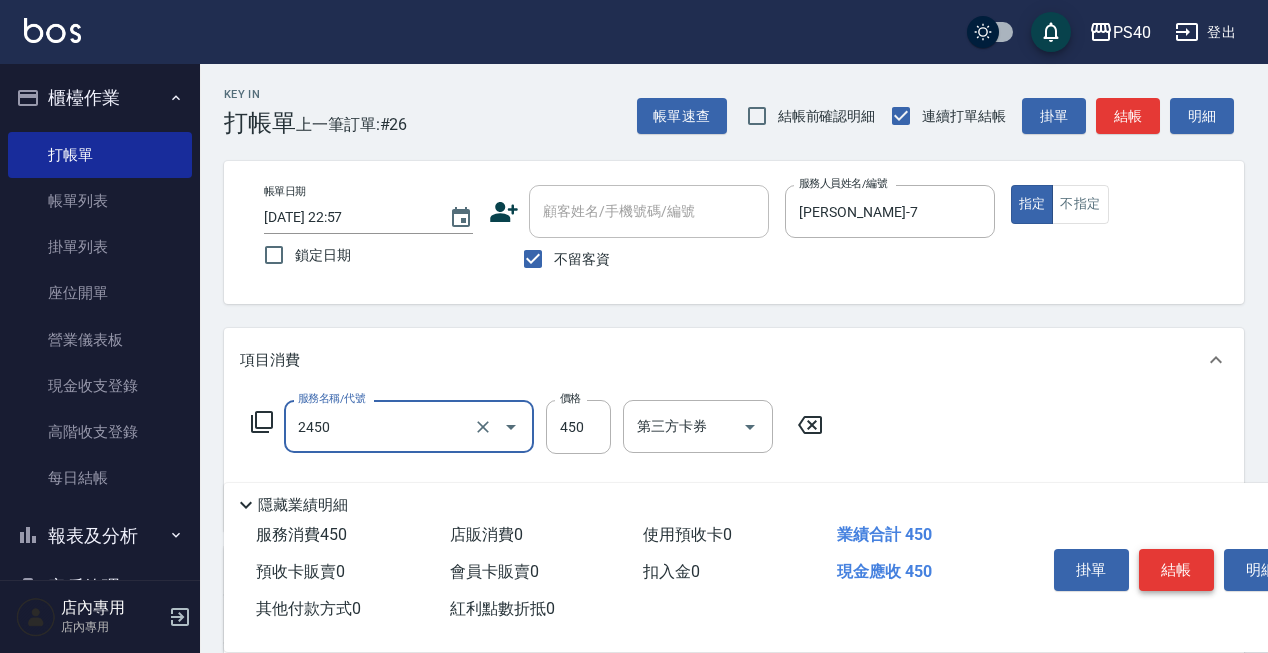 type on "C剪髮套餐(2450)" 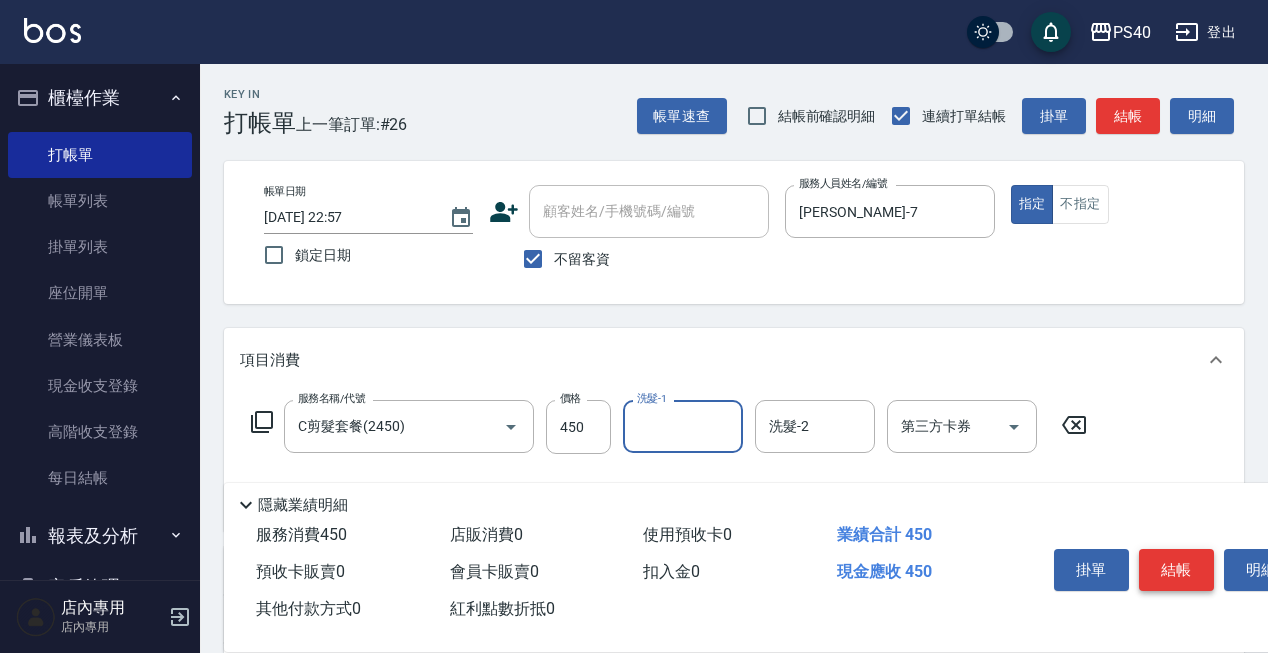 click on "結帳" at bounding box center [1176, 570] 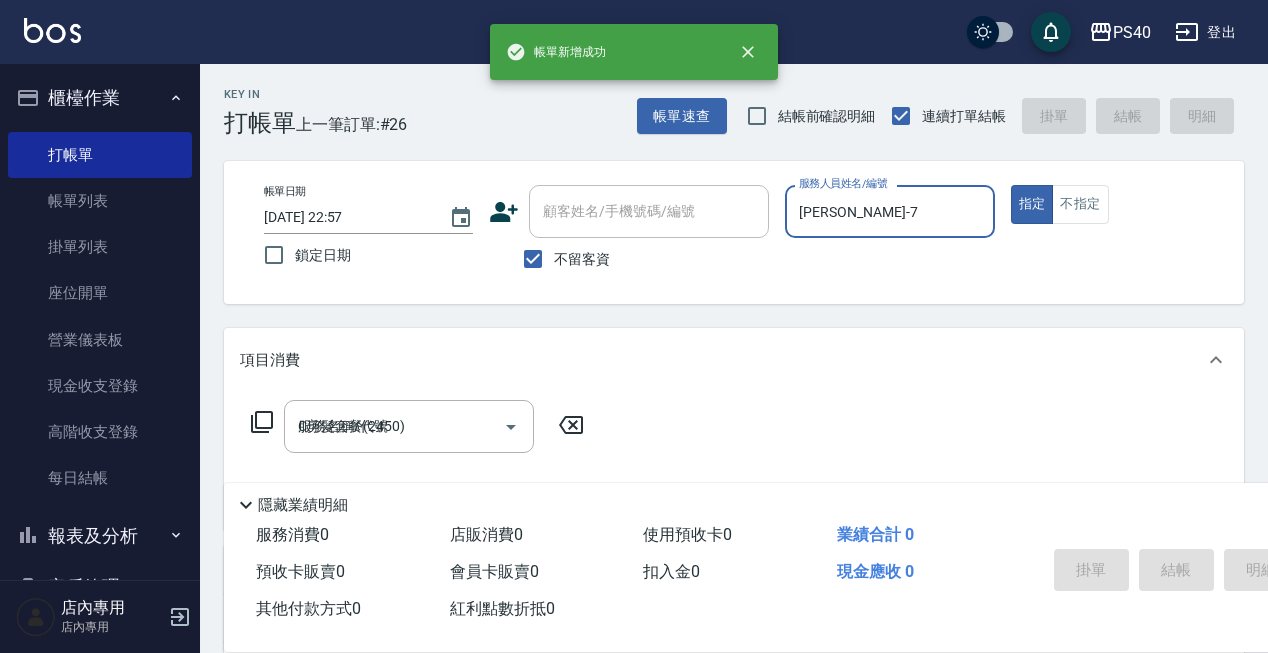 type 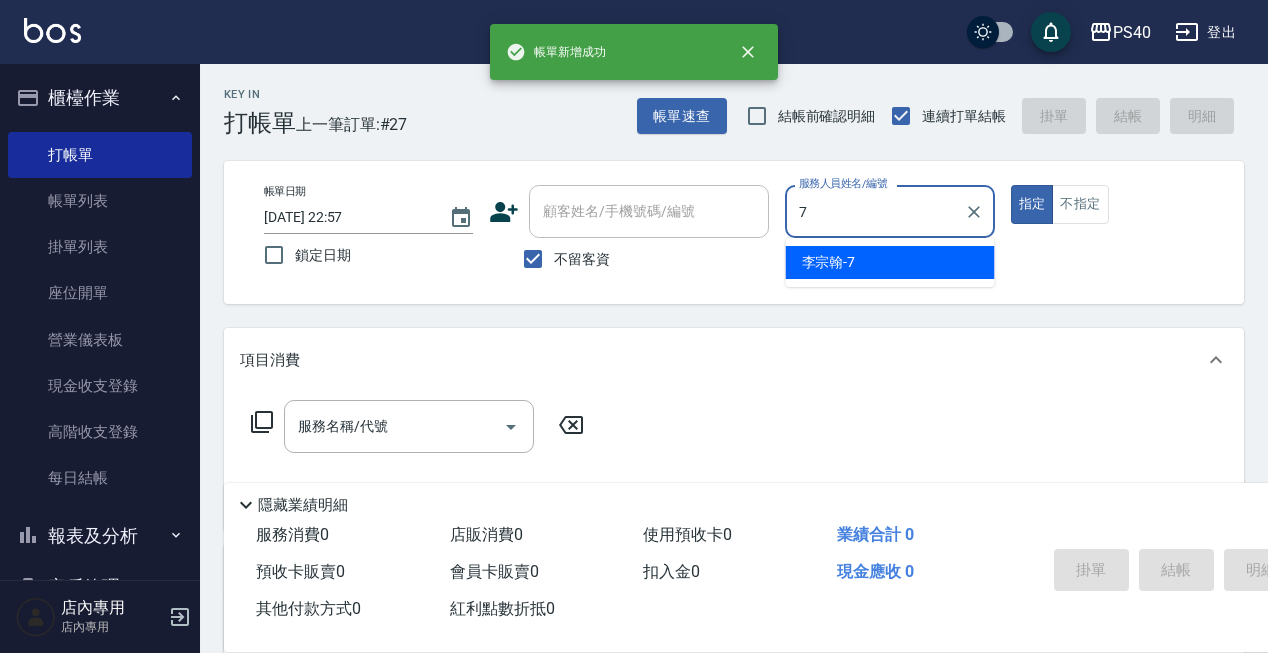 type on "[PERSON_NAME]-7" 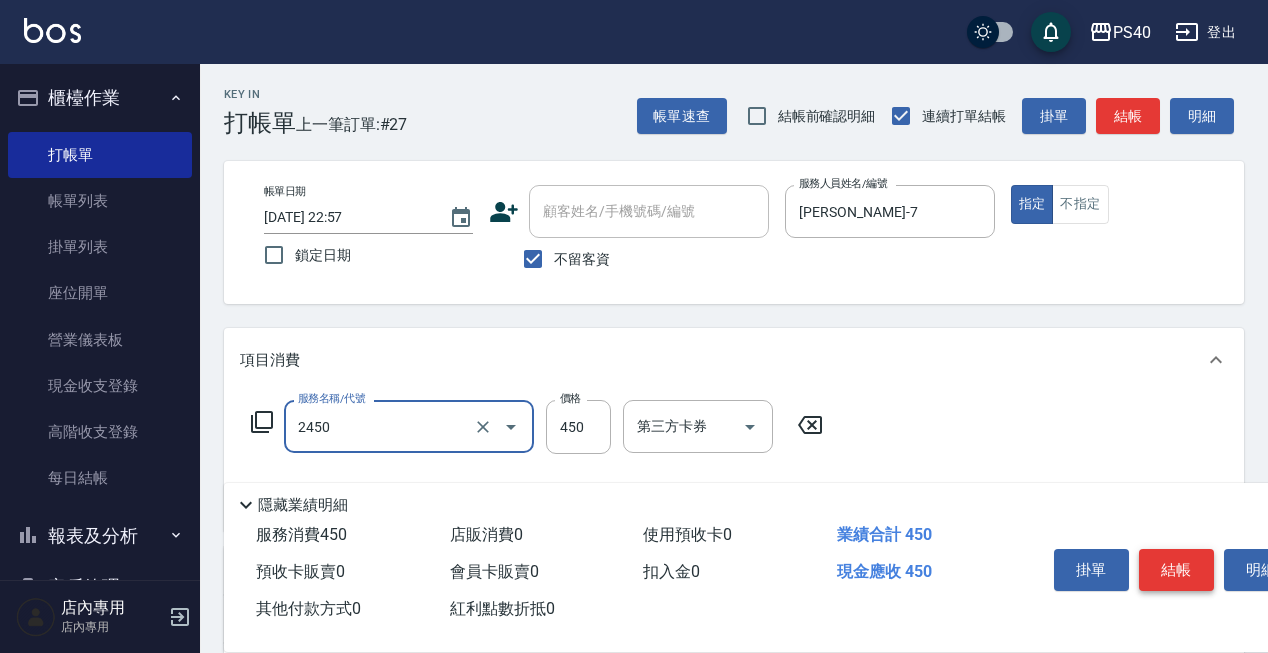 type on "C剪髮套餐(2450)" 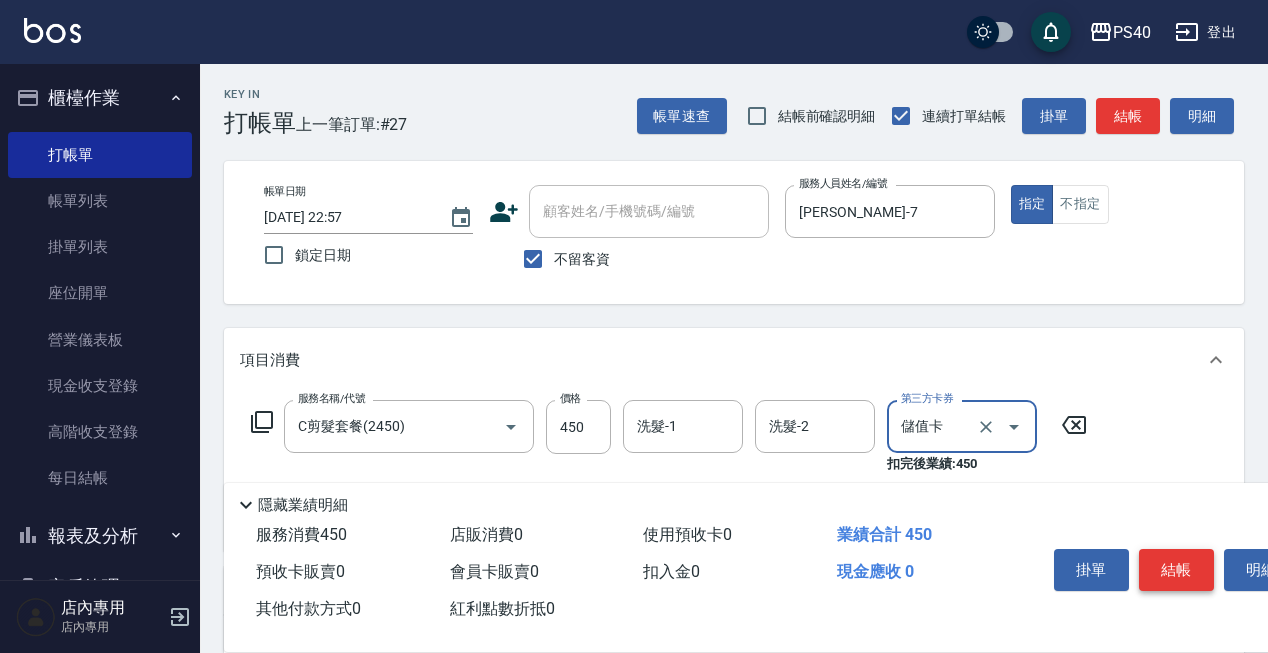 type on "儲值卡" 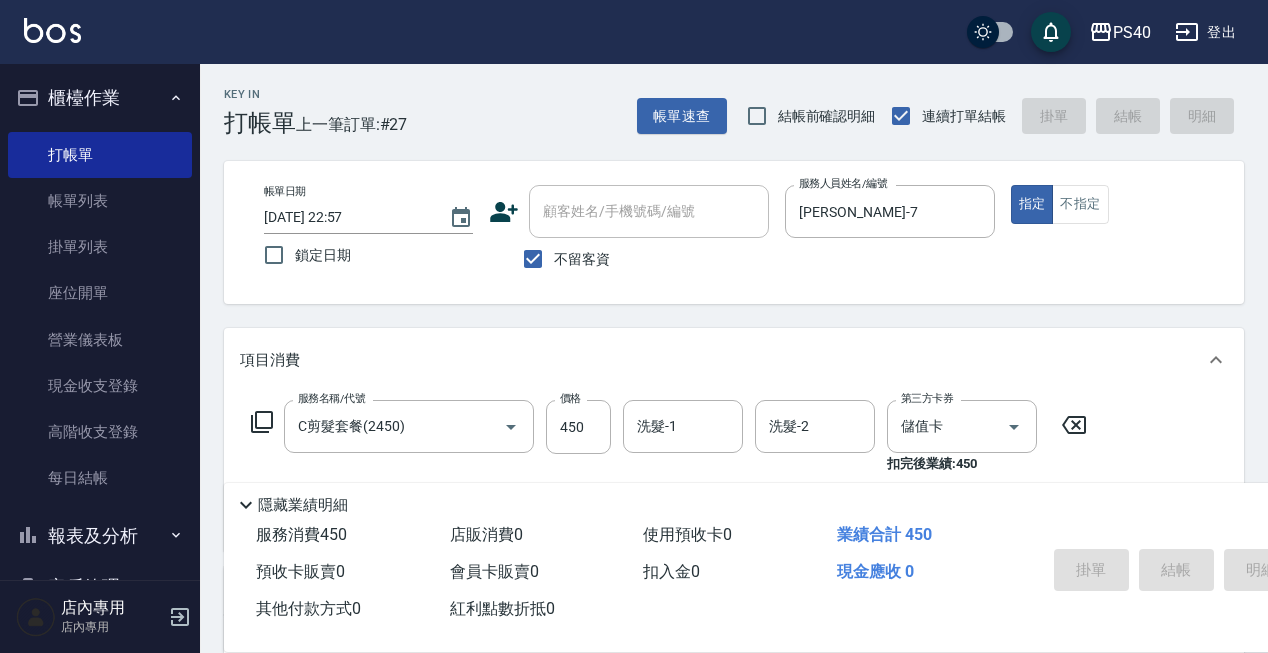 type 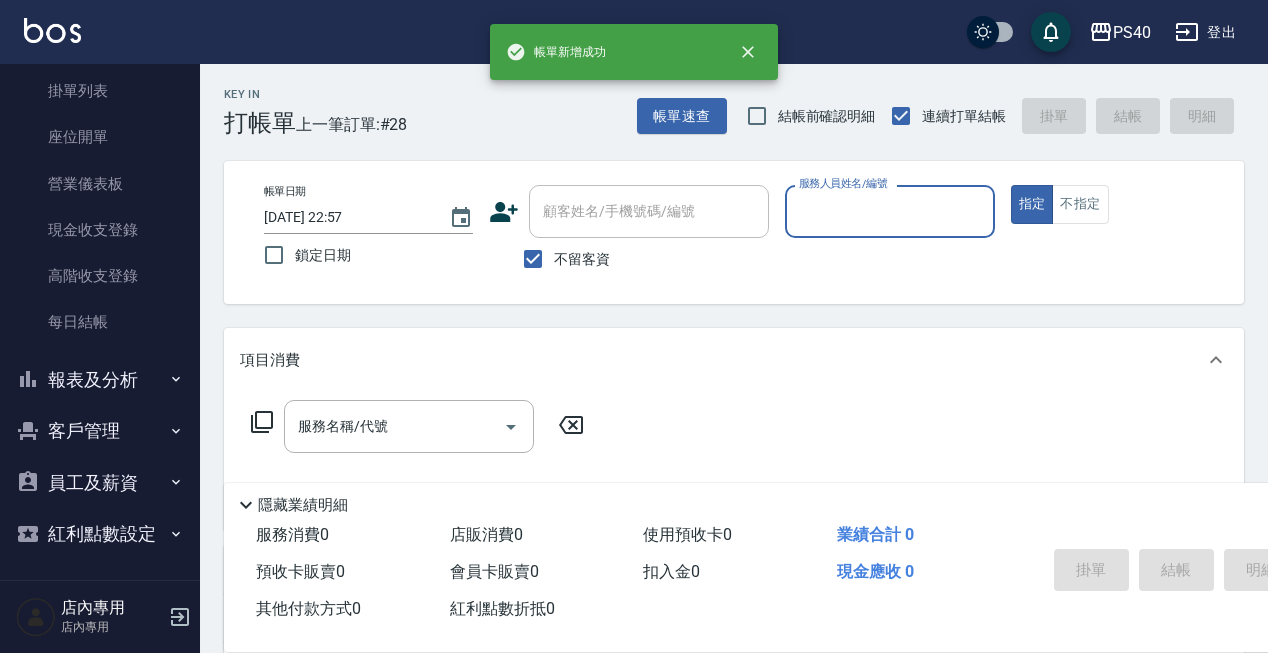 scroll, scrollTop: 155, scrollLeft: 0, axis: vertical 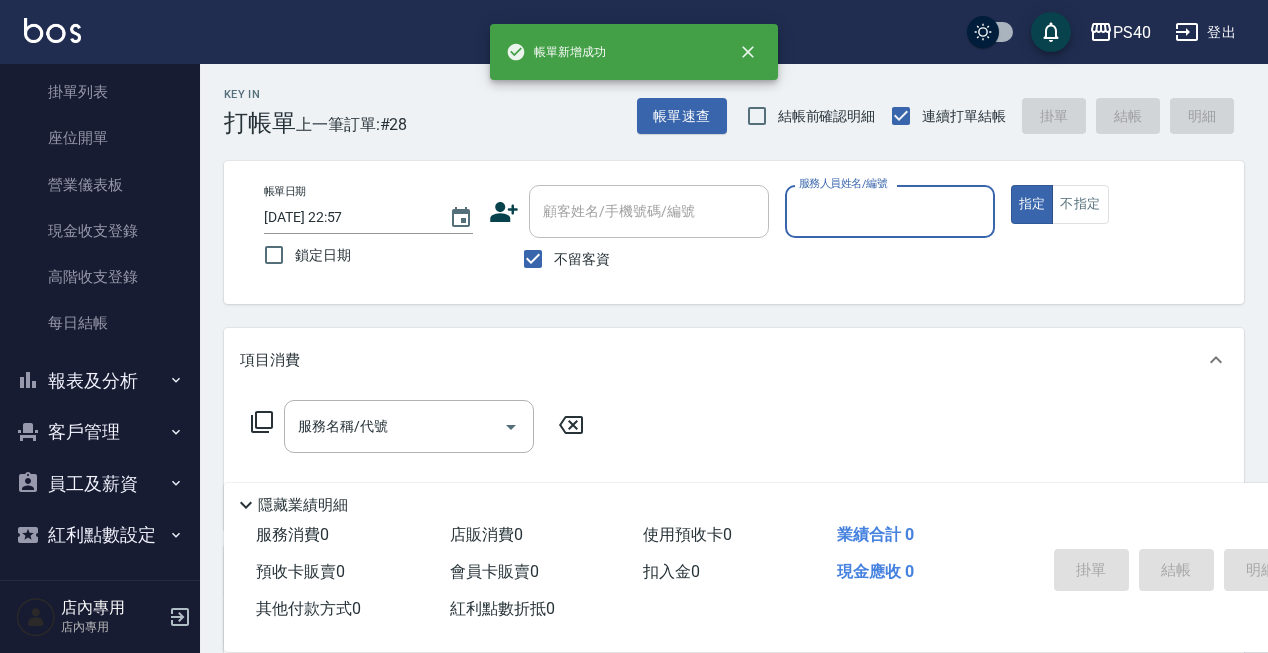 click on "報表及分析" at bounding box center (100, 381) 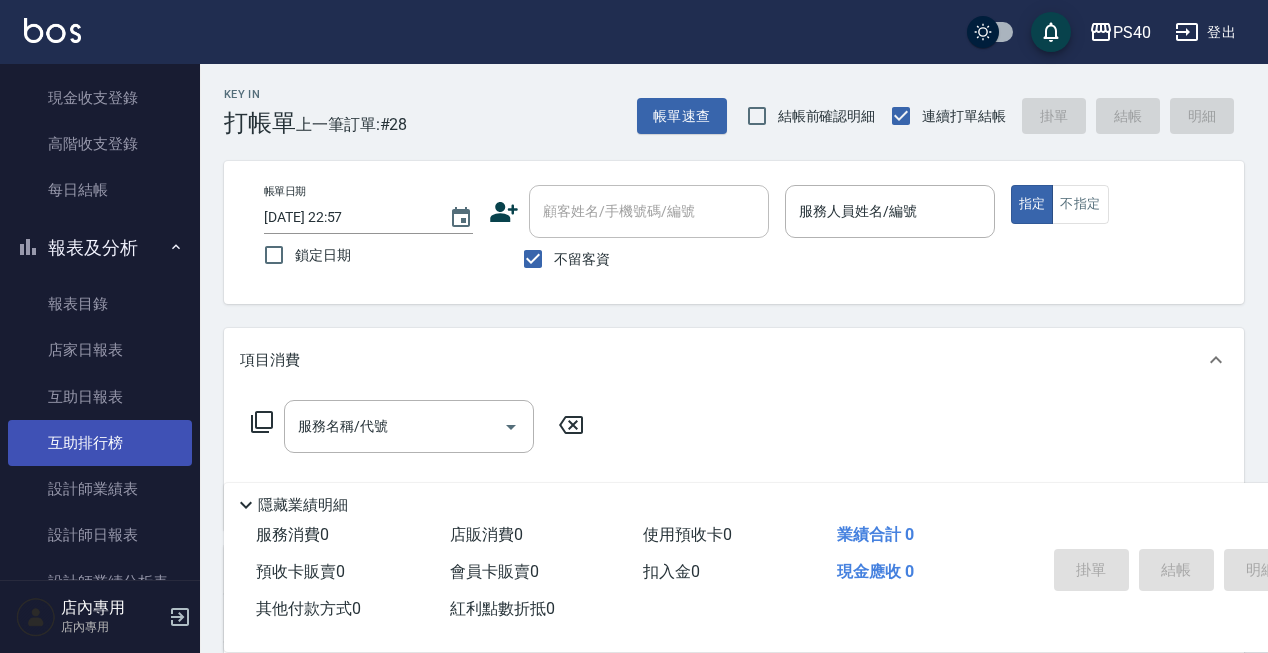 scroll, scrollTop: 302, scrollLeft: 0, axis: vertical 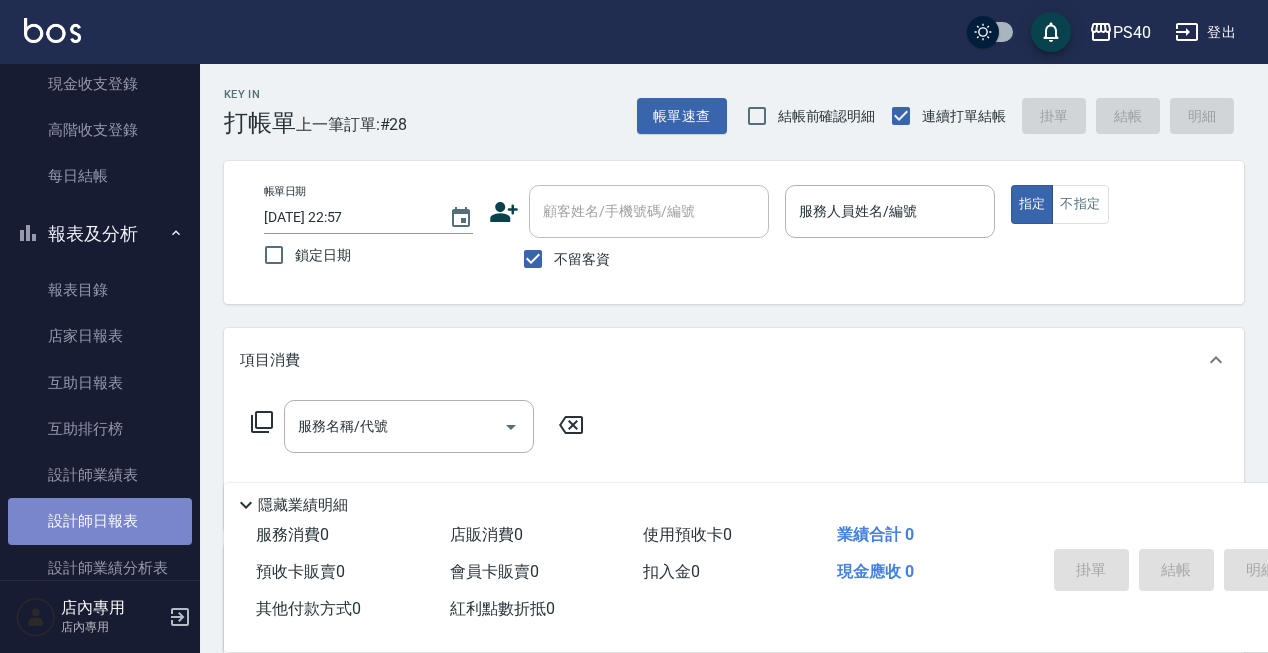 click on "設計師日報表" at bounding box center [100, 521] 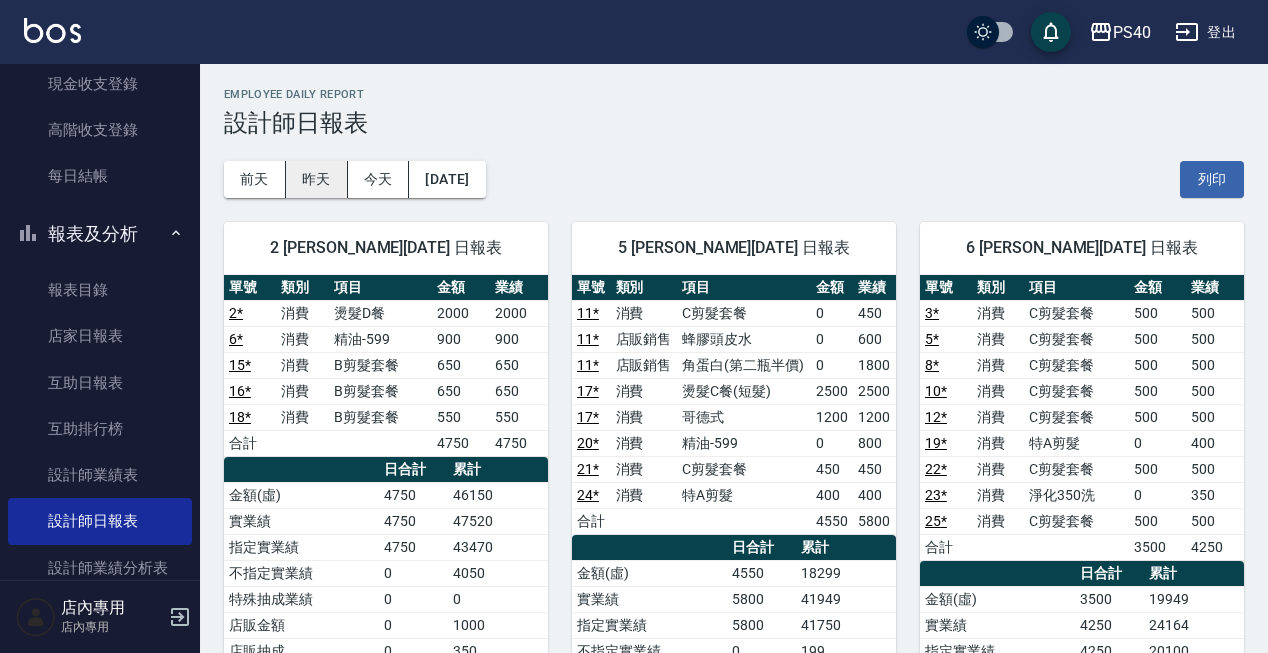 click on "昨天" at bounding box center [317, 179] 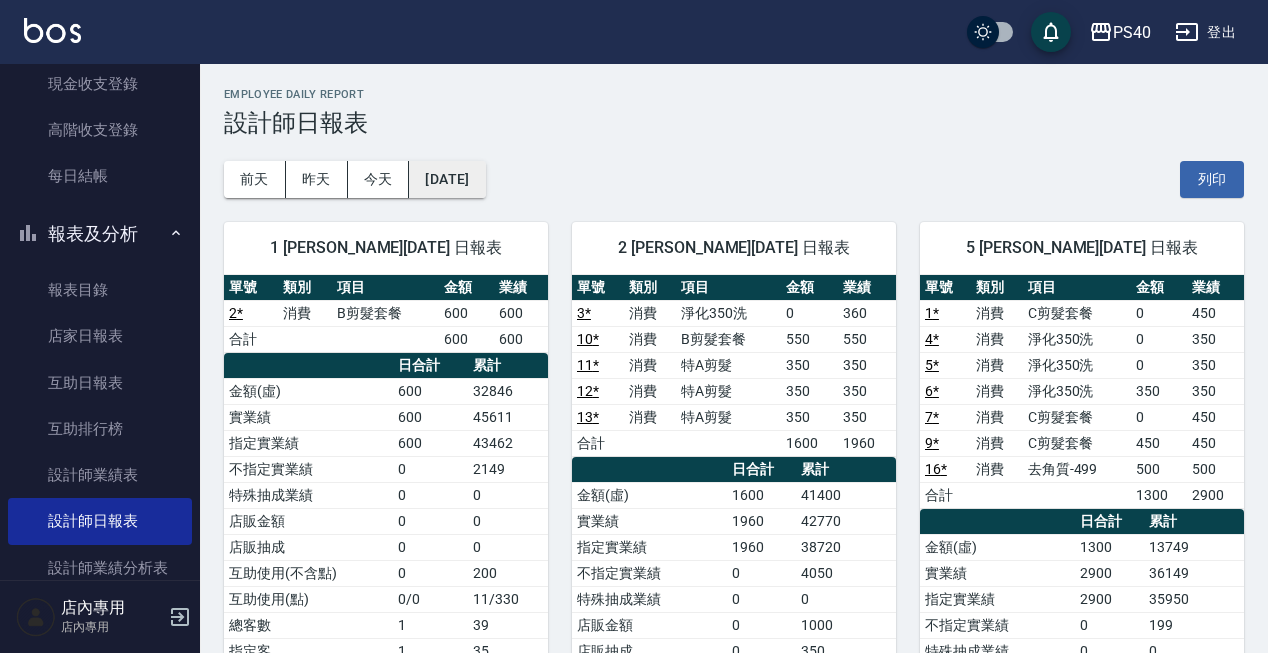 click on "[DATE]" at bounding box center (447, 179) 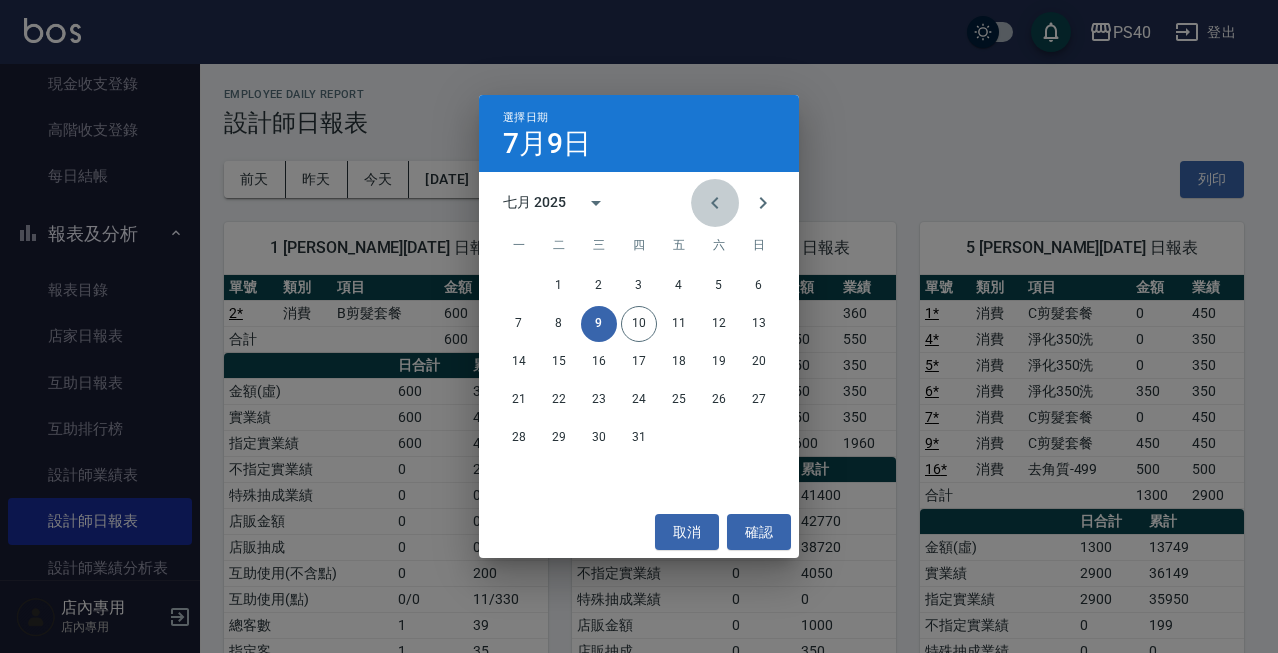 click 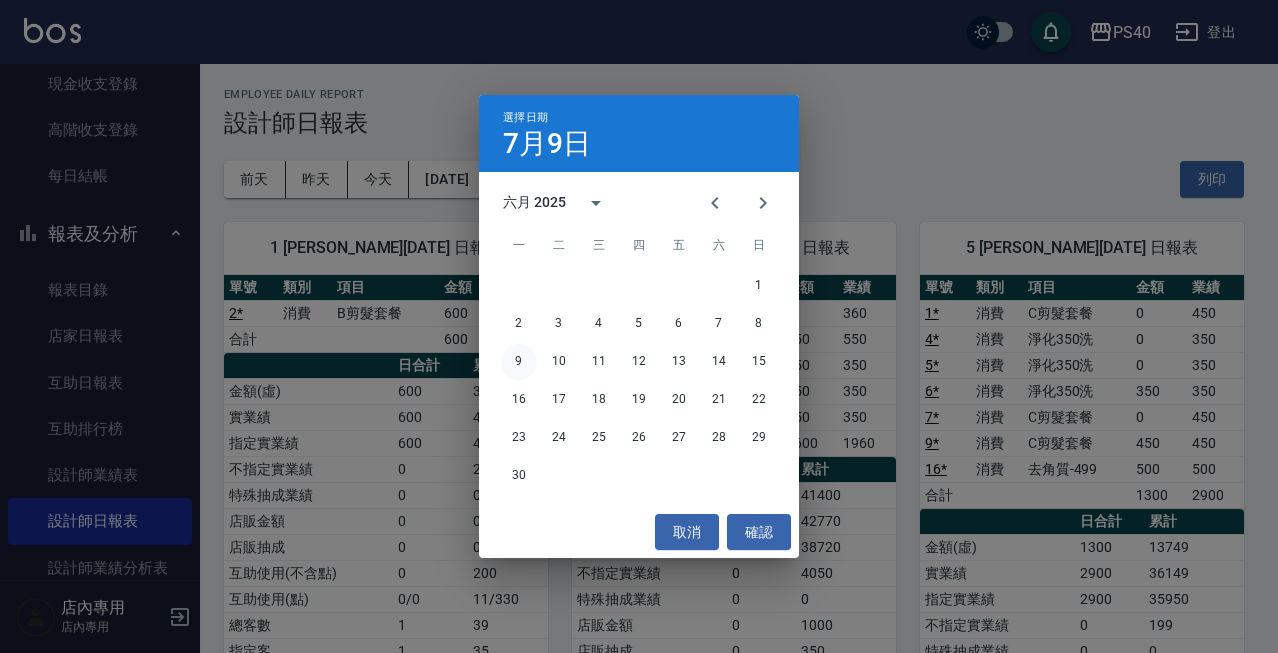 click on "9" at bounding box center (519, 362) 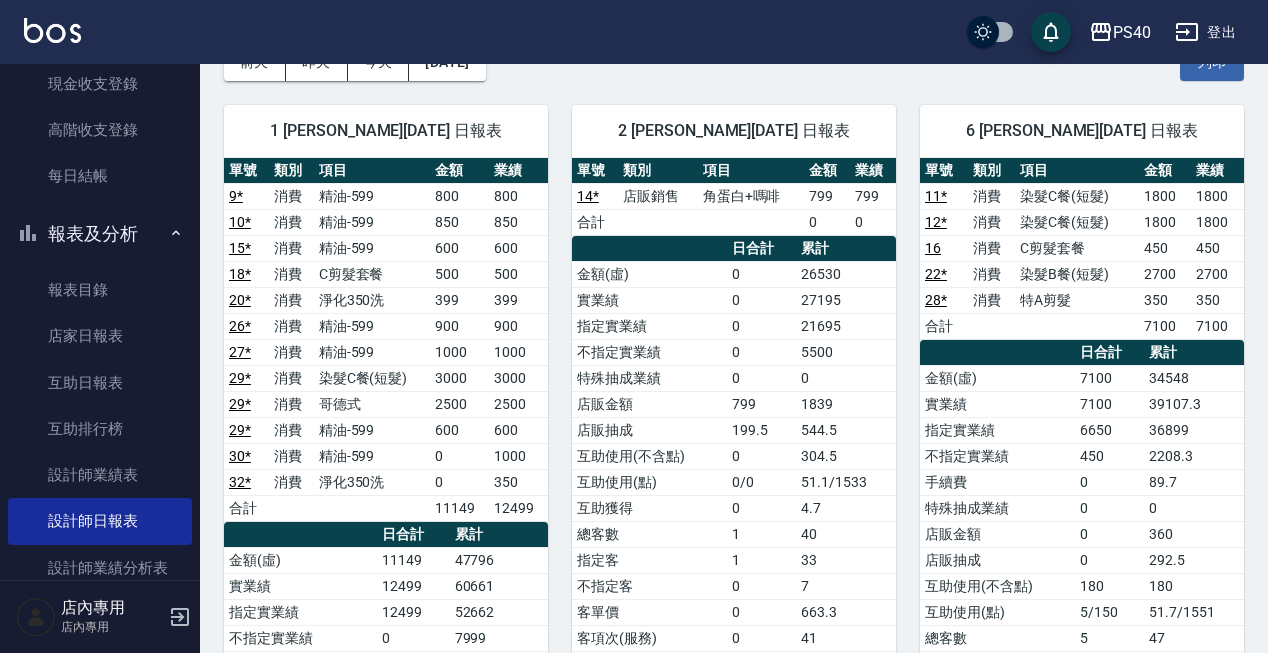 scroll, scrollTop: 117, scrollLeft: 0, axis: vertical 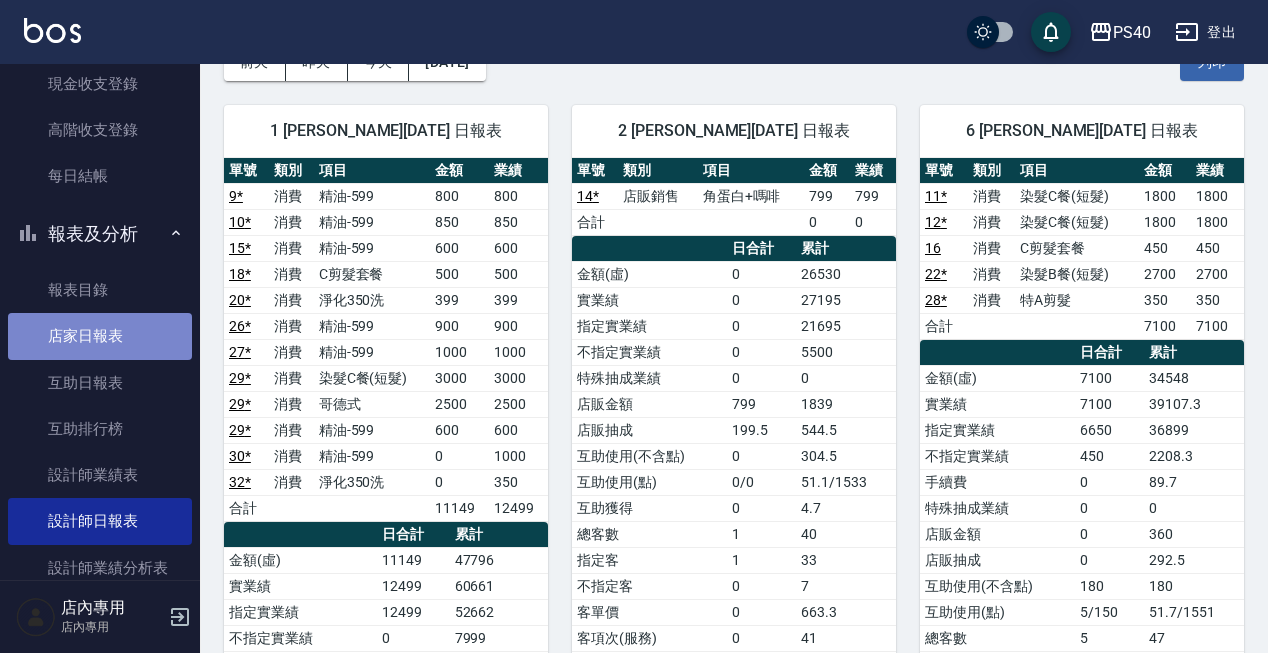 click on "店家日報表" at bounding box center (100, 336) 